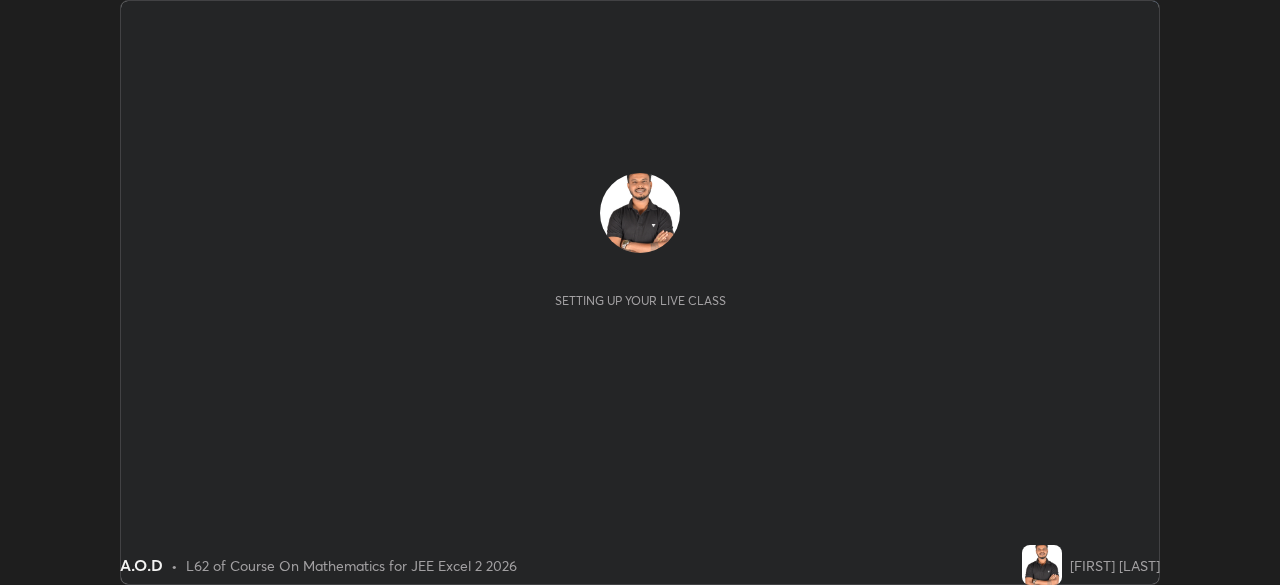 scroll, scrollTop: 0, scrollLeft: 0, axis: both 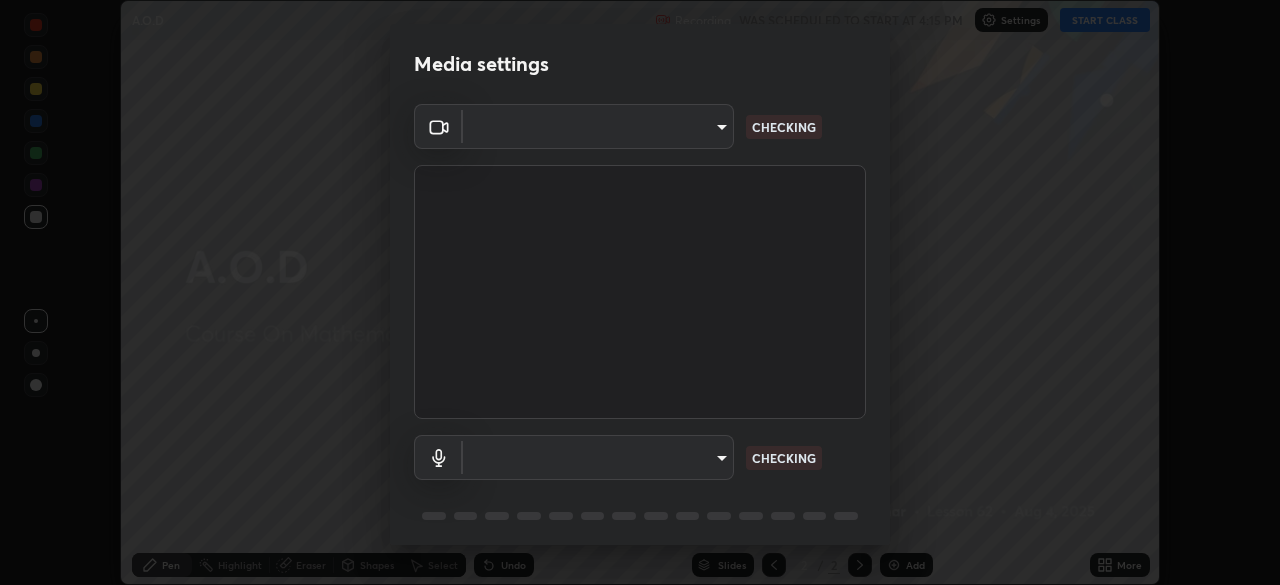 type on "0098613ca96d1cb365b3845fa694b9755ae94ec2d7c0f75973c998bbbf9ace16" 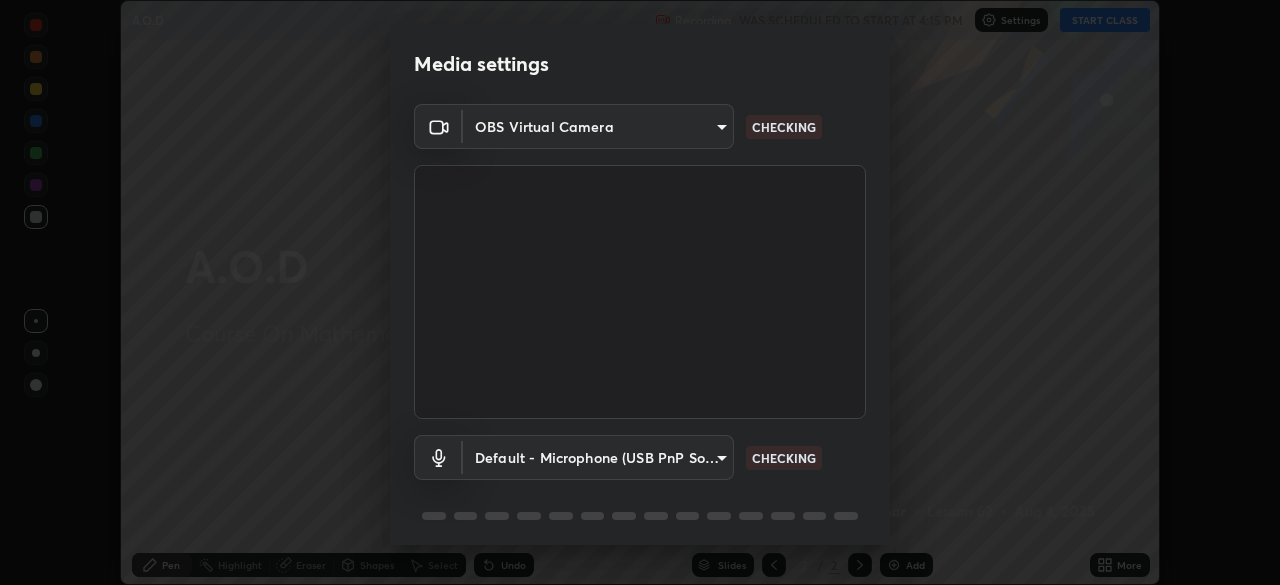 click on "Erase all A.O.D Recording WAS SCHEDULED TO START AT  4:15 PM Settings START CLASS Setting up your live class A.O.D • L62 of Course On Mathematics for JEE Excel 2 2026 [FIRST] [LAST] Pen Highlight Eraser Shapes Select Undo Slides 2 / 2 Add More No doubts shared Encourage your learners to ask a doubt for better clarity Report an issue Reason for reporting Buffering Chat not working Audio - Video sync issue Educator video quality low ​ Attach an image Report Media settings OBS Virtual Camera [HASH] CHECKING Default - Microphone (USB PnP Sound Device) default CHECKING 1 / 5 Next" at bounding box center [640, 292] 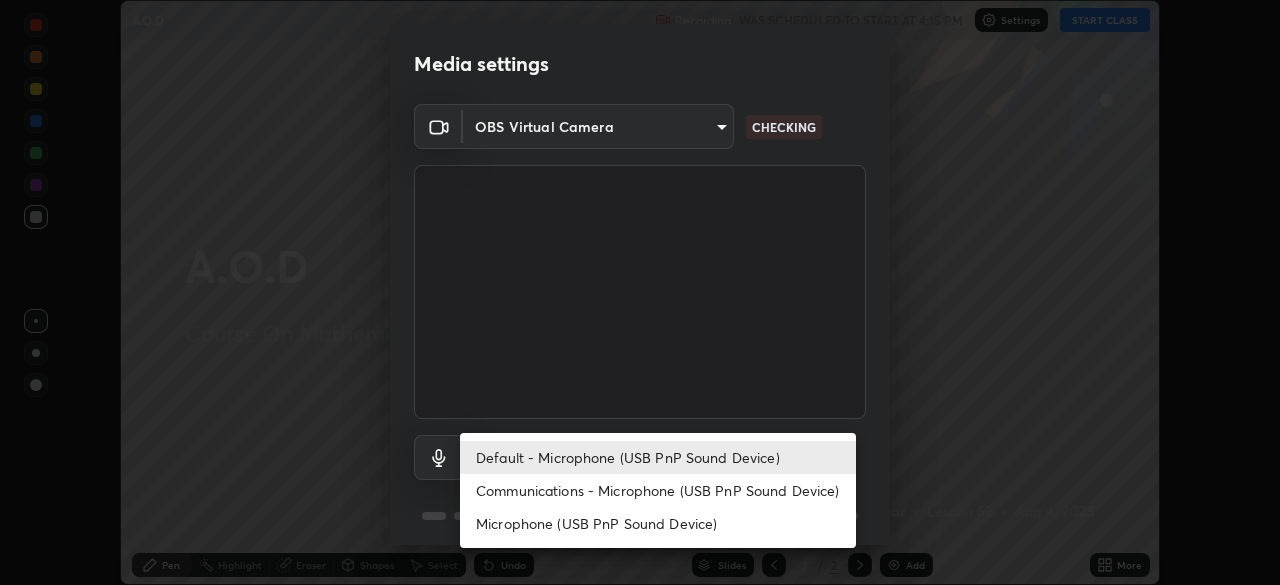 click on "Communications - Microphone (USB PnP Sound Device)" at bounding box center [658, 490] 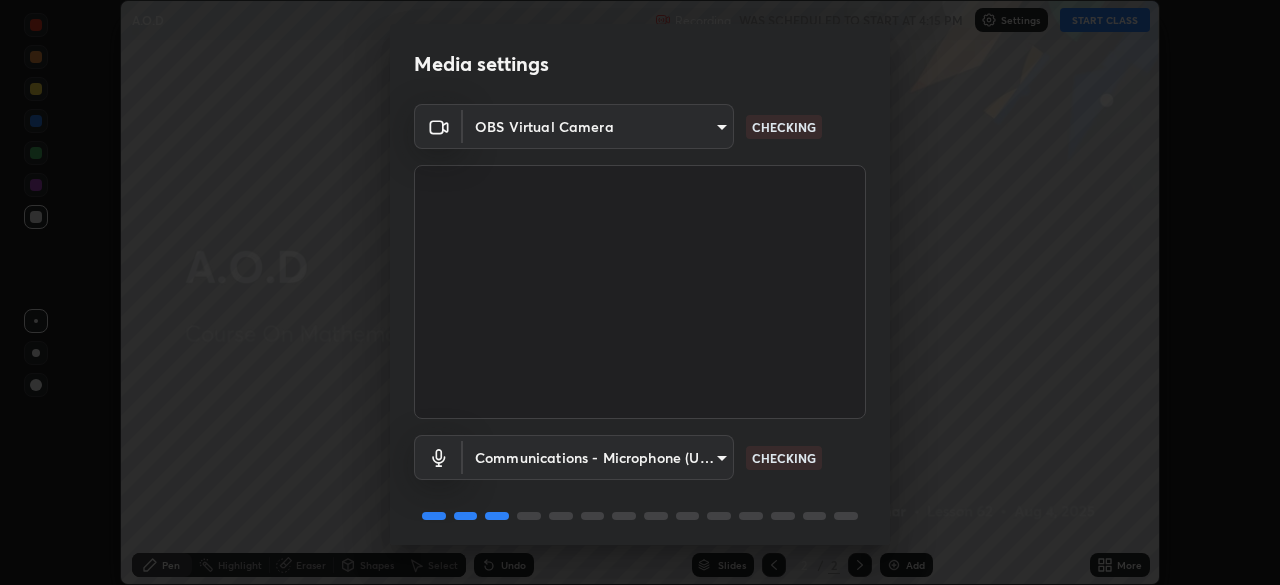 scroll, scrollTop: 71, scrollLeft: 0, axis: vertical 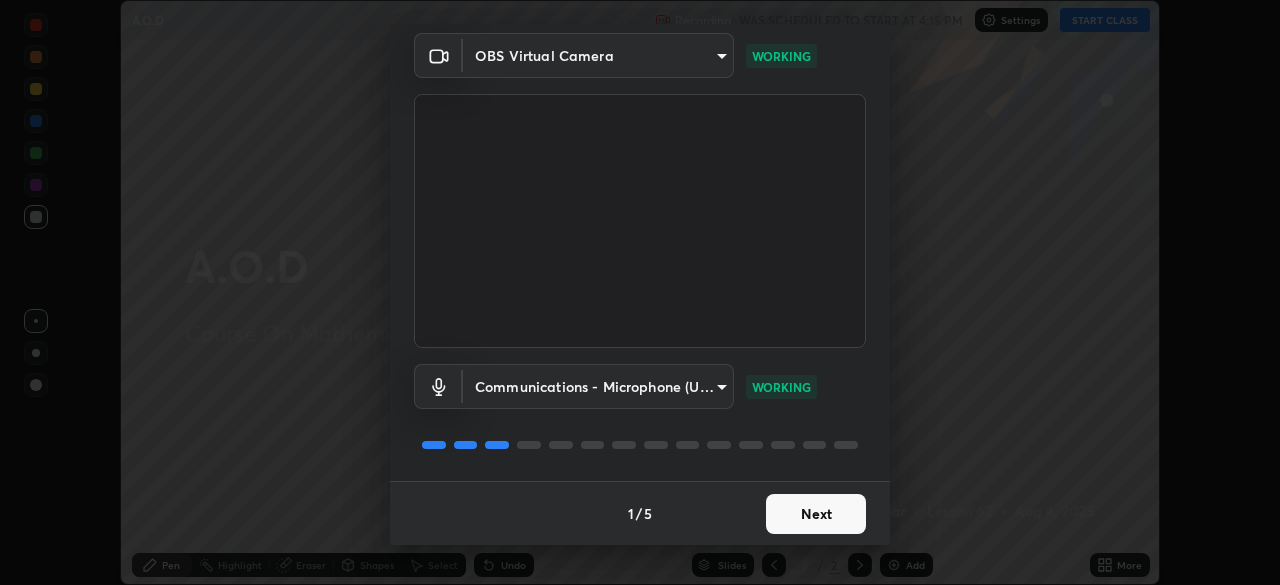 click on "Next" at bounding box center [816, 514] 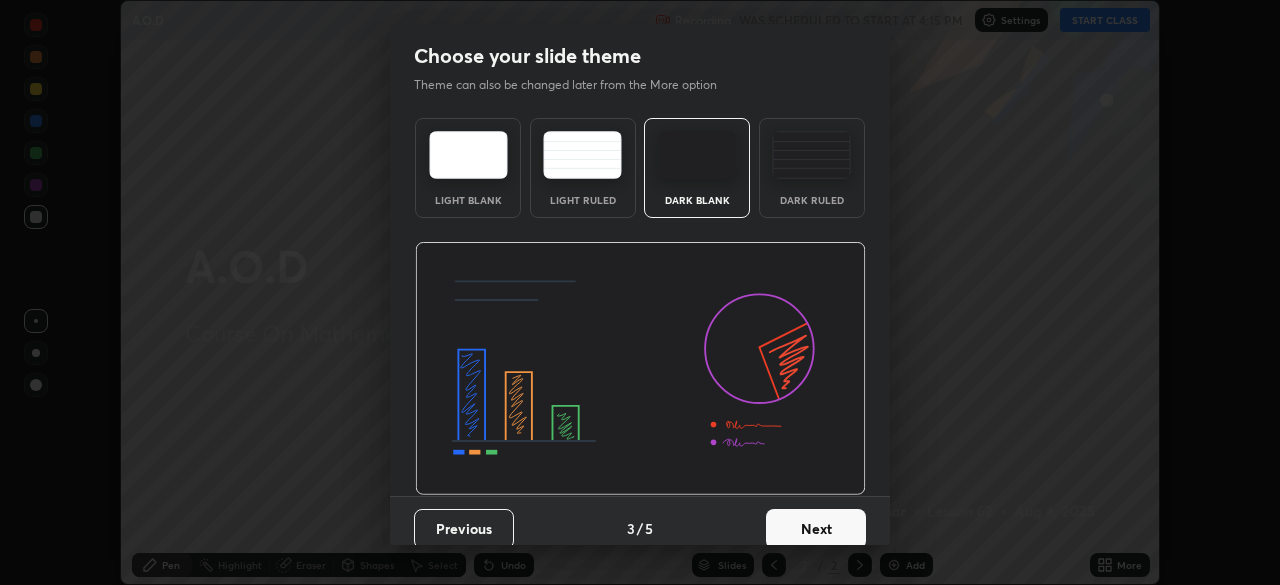 click on "Next" at bounding box center [816, 529] 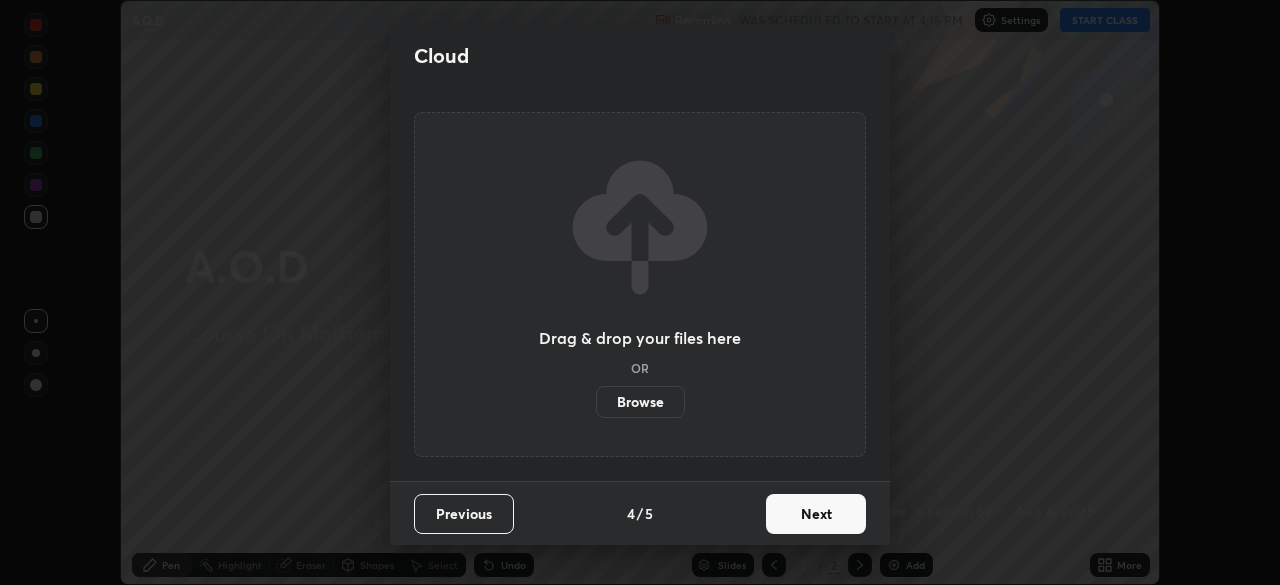 click on "Next" at bounding box center [816, 514] 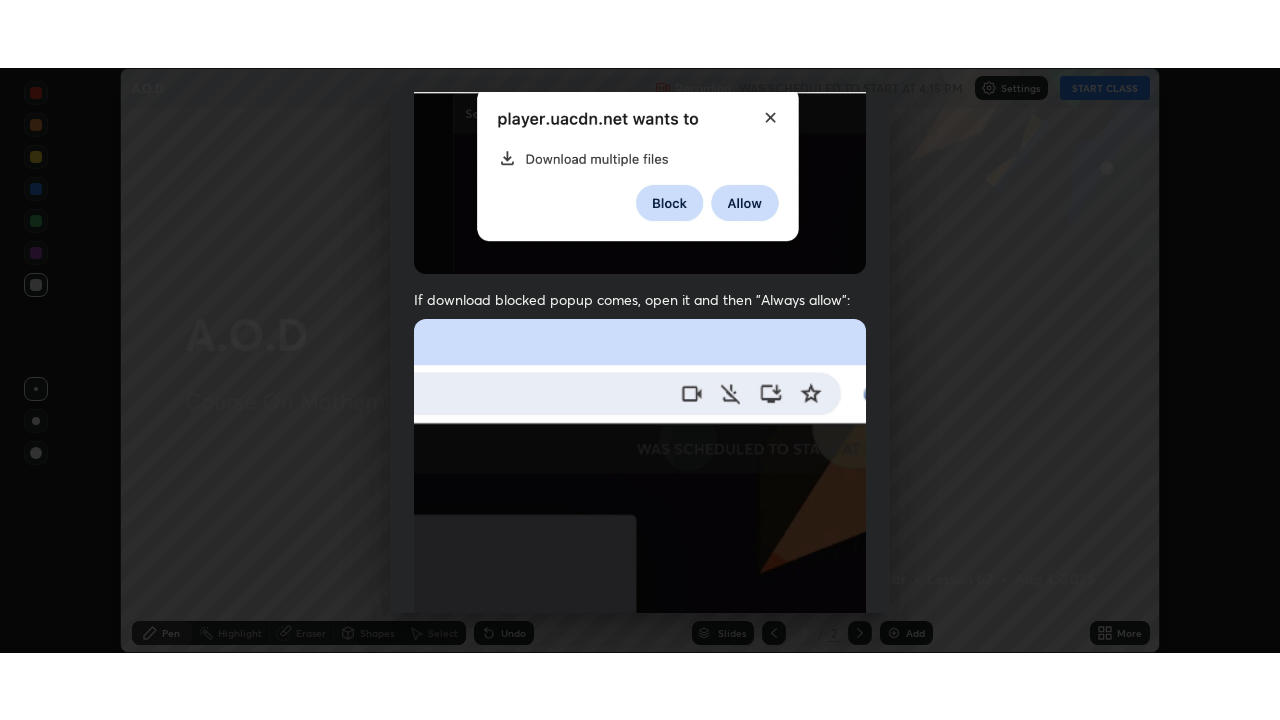 scroll, scrollTop: 479, scrollLeft: 0, axis: vertical 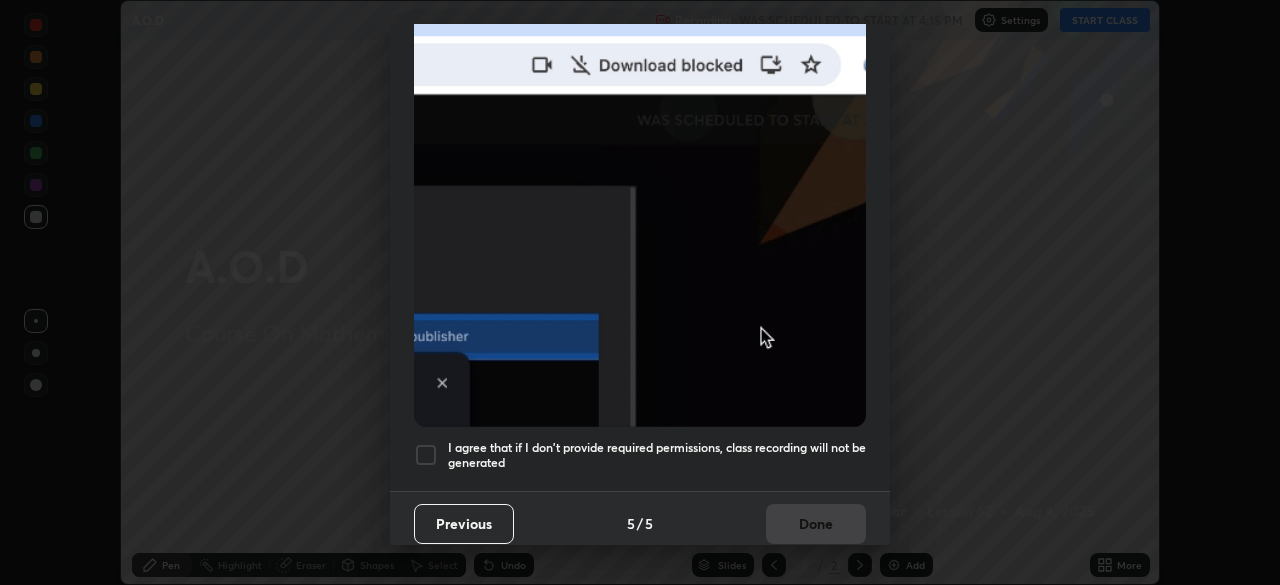 click on "I agree that if I don't provide required permissions, class recording will not be generated" at bounding box center [657, 455] 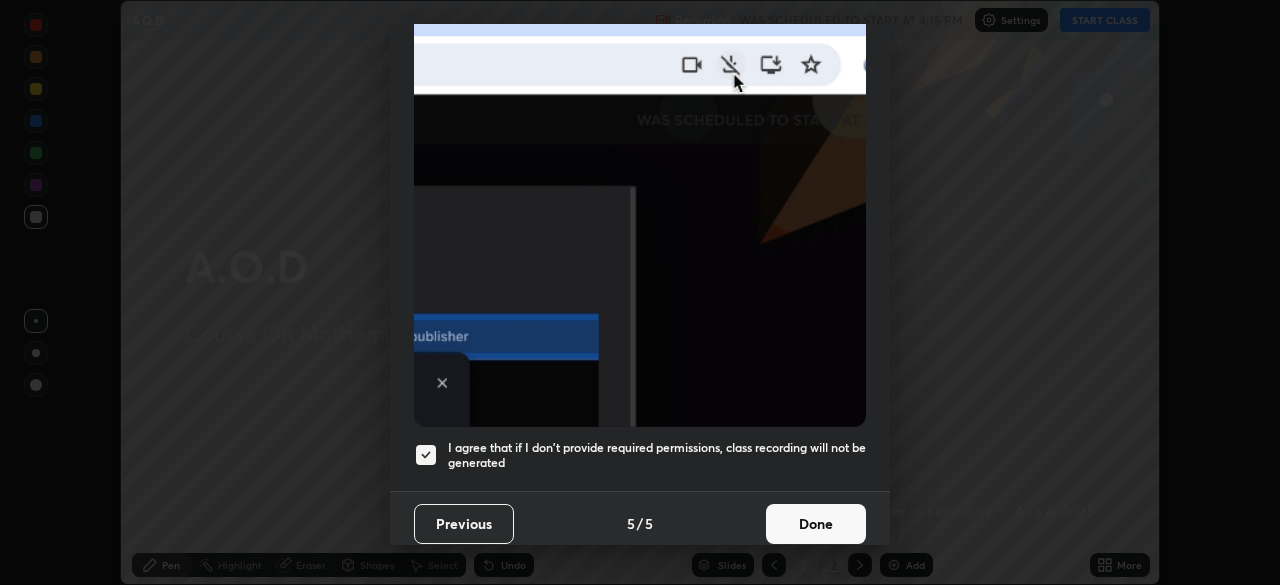 click on "Done" at bounding box center [816, 524] 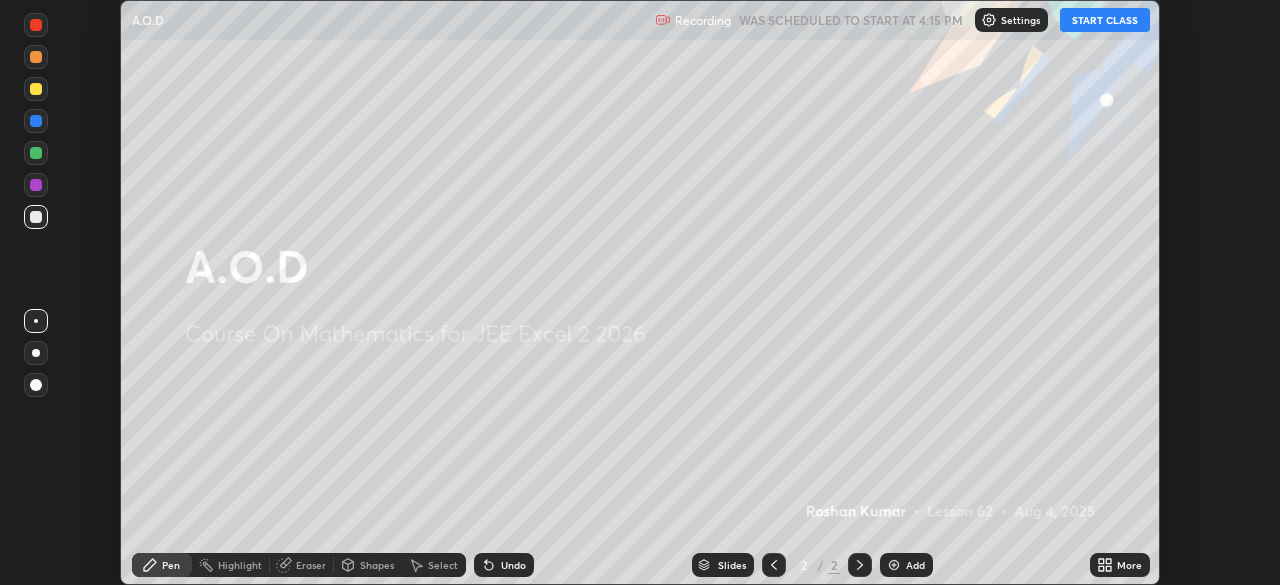 click on "START CLASS" at bounding box center (1105, 20) 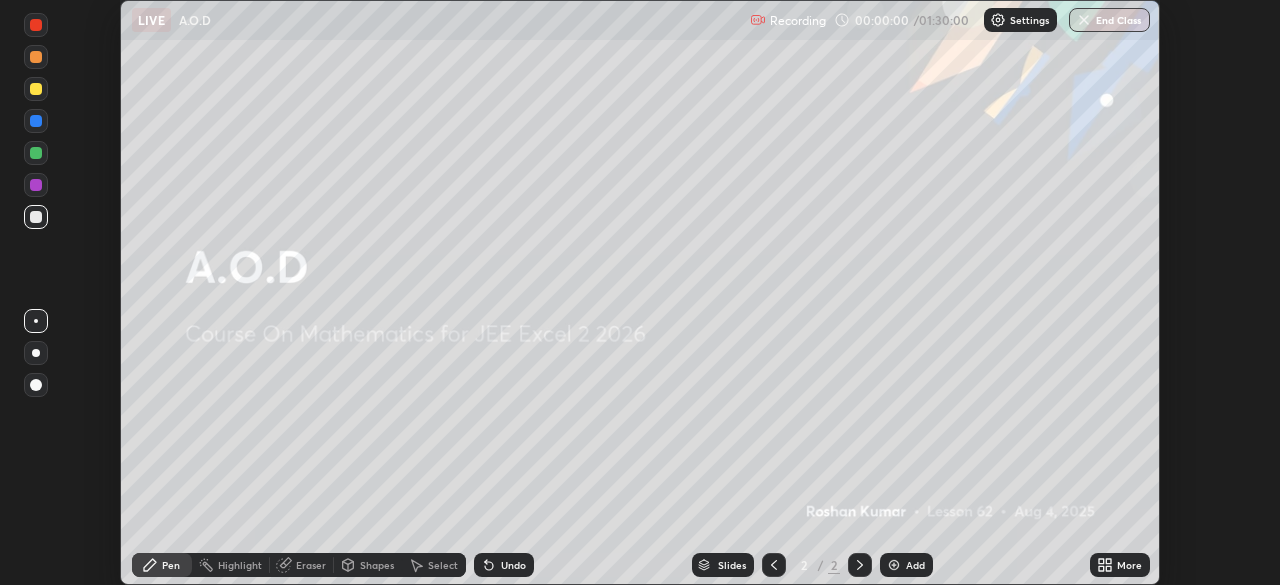 click 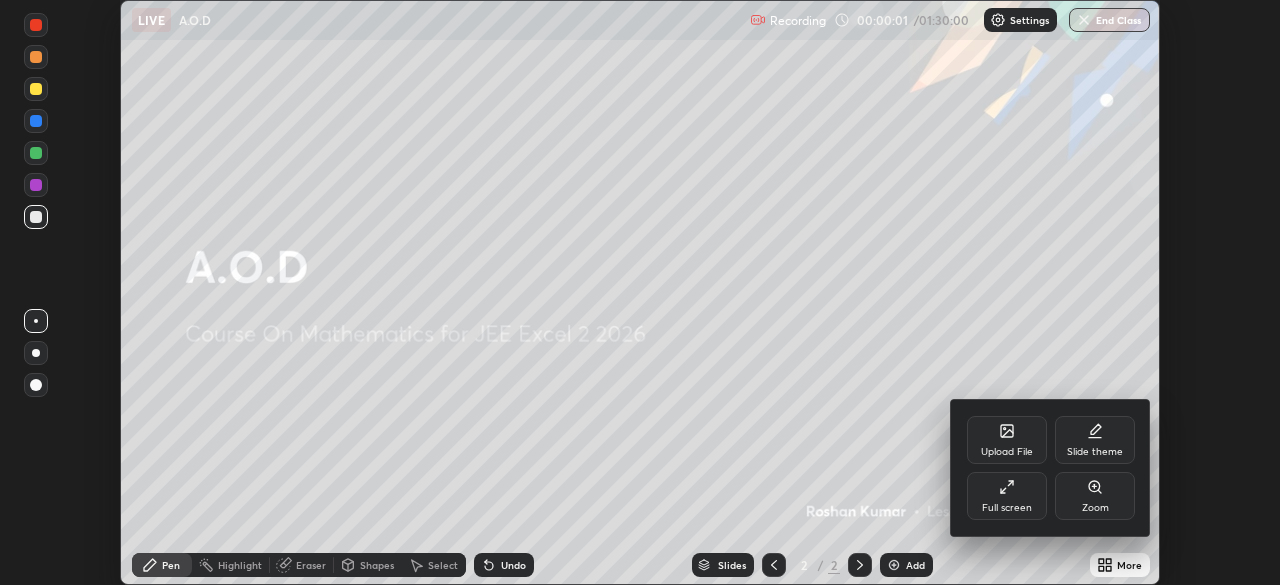 click on "Full screen" at bounding box center (1007, 496) 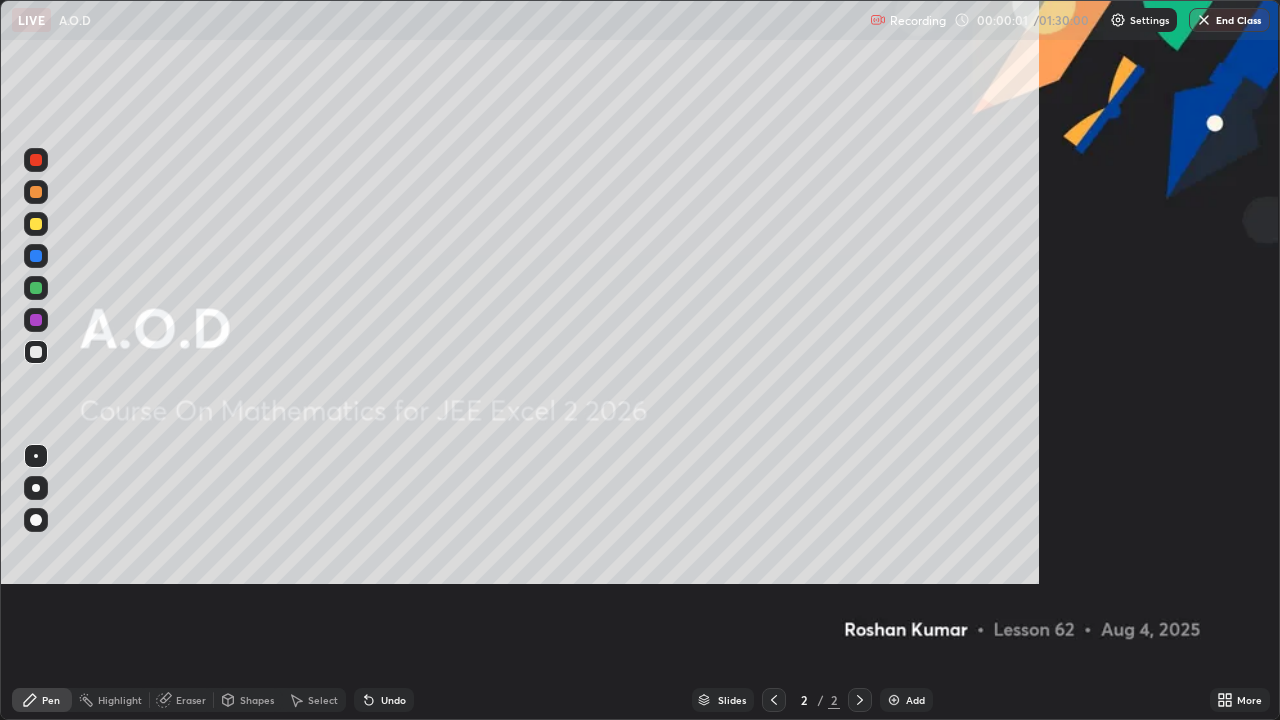 scroll, scrollTop: 99280, scrollLeft: 98720, axis: both 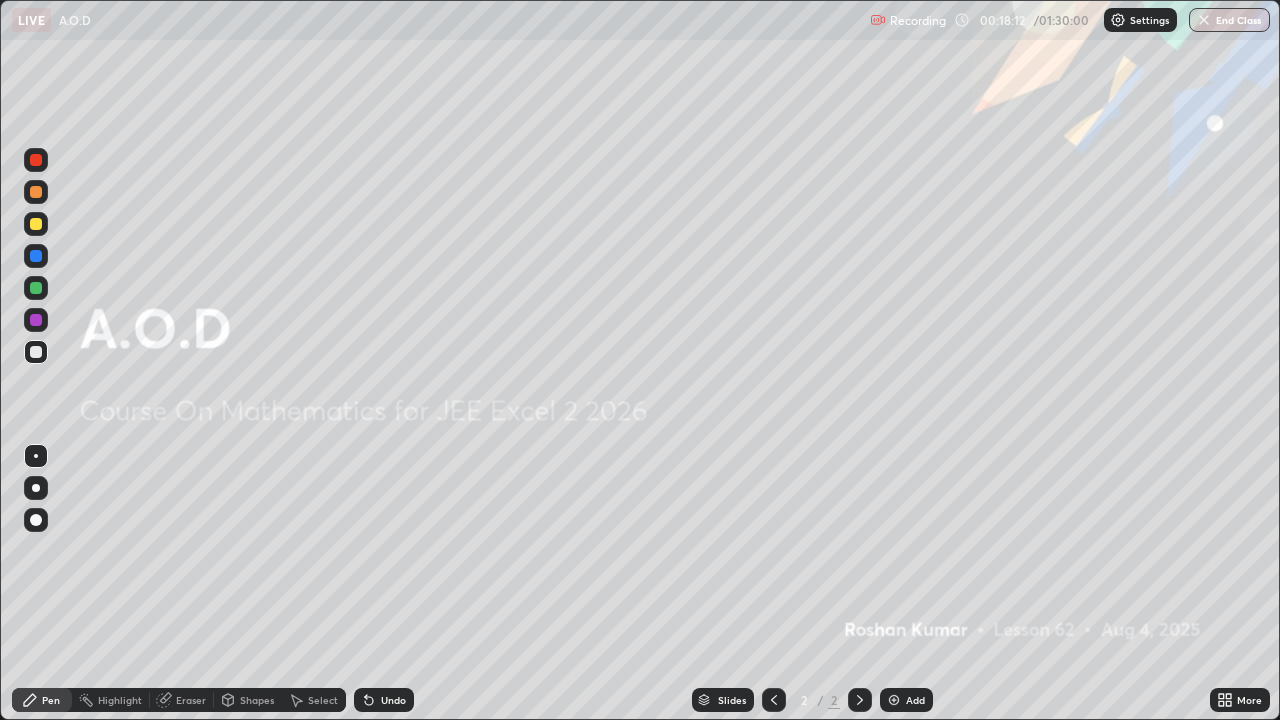 click on "Add" at bounding box center [906, 700] 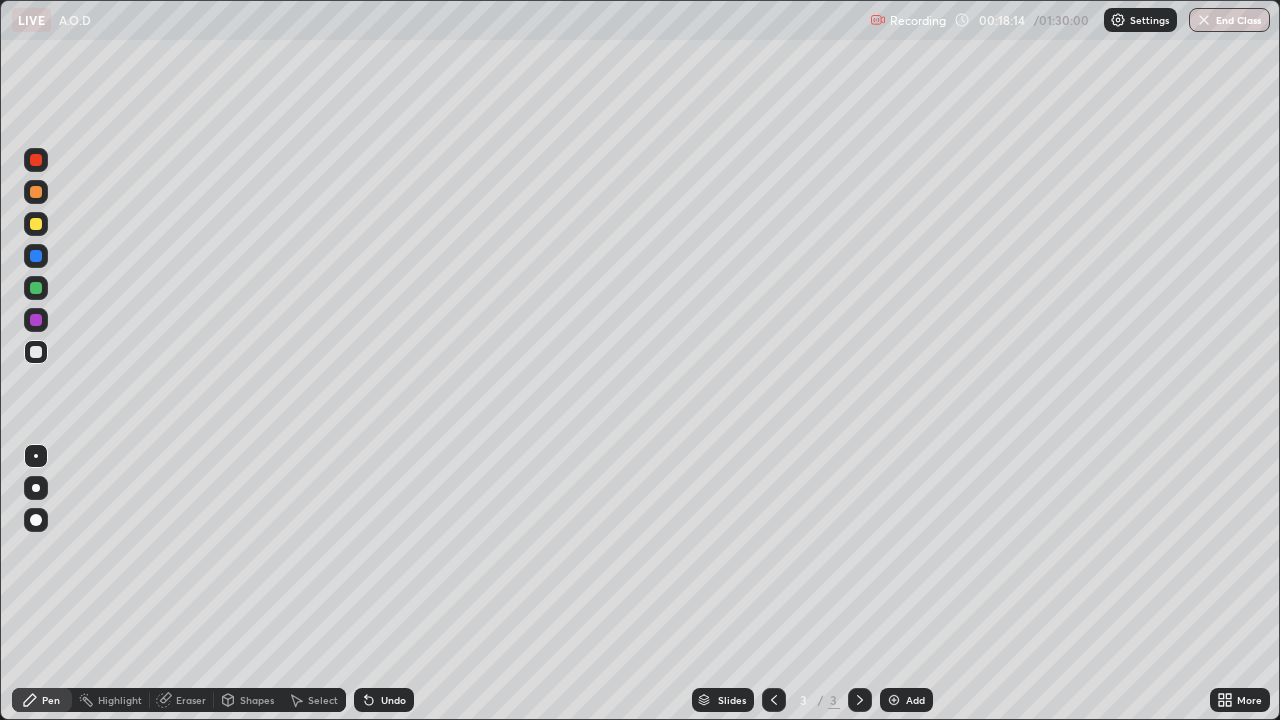 click at bounding box center [36, 520] 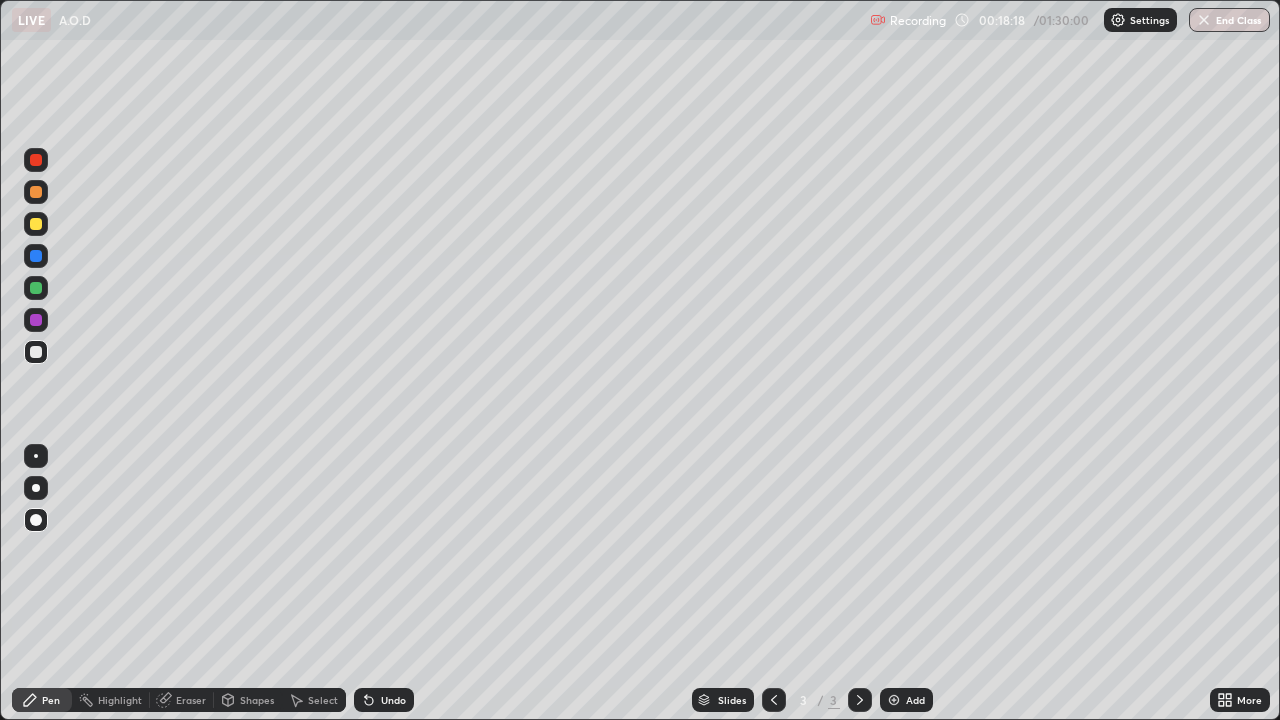 click at bounding box center [36, 192] 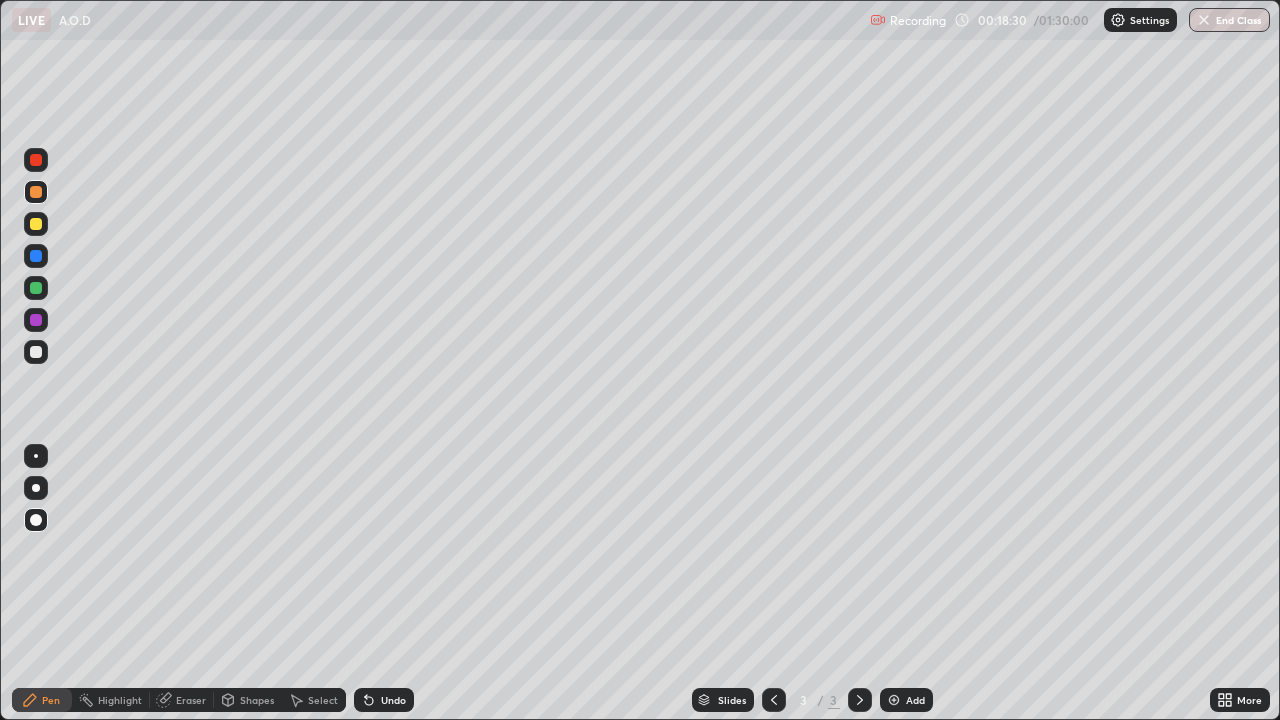 click at bounding box center [36, 352] 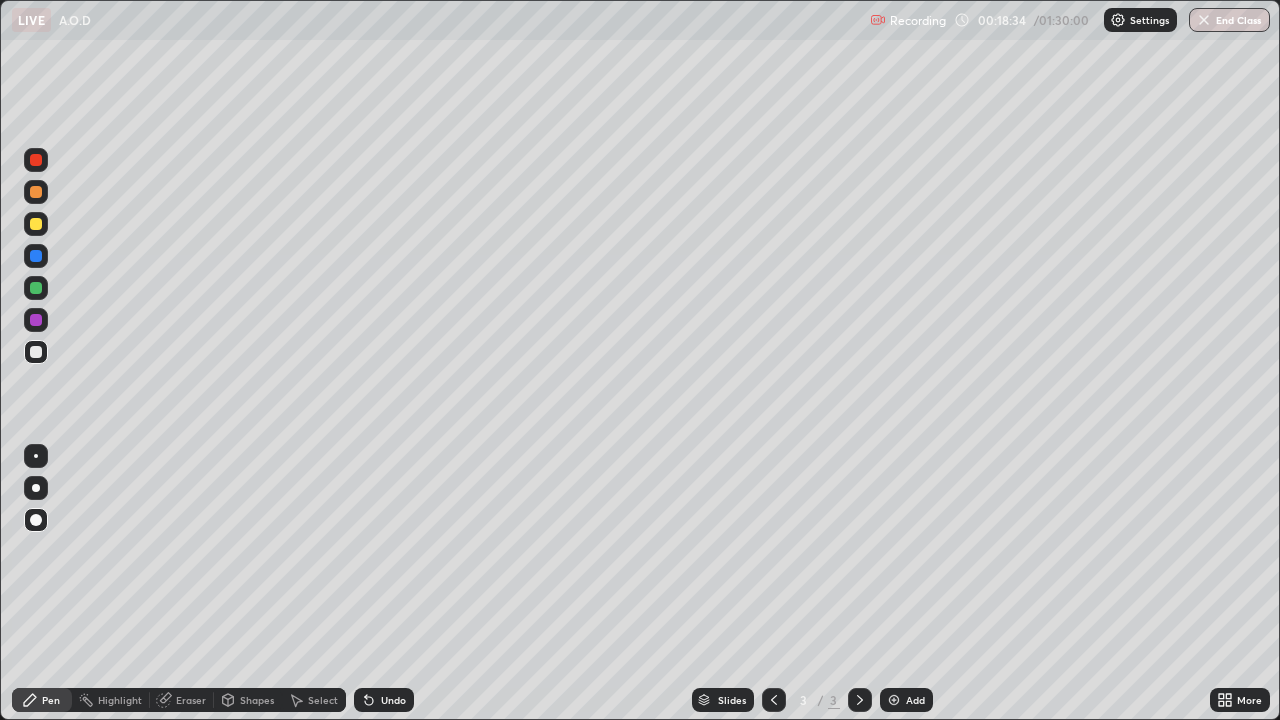 click at bounding box center [36, 256] 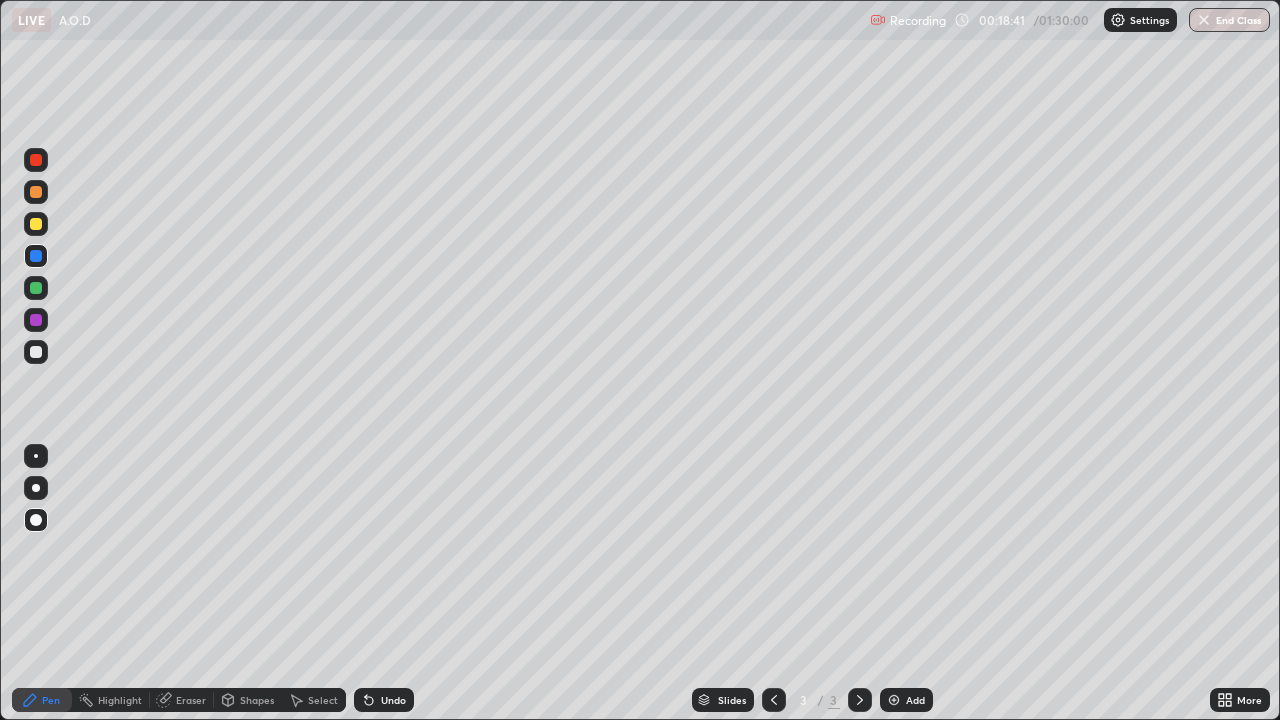 click at bounding box center [36, 288] 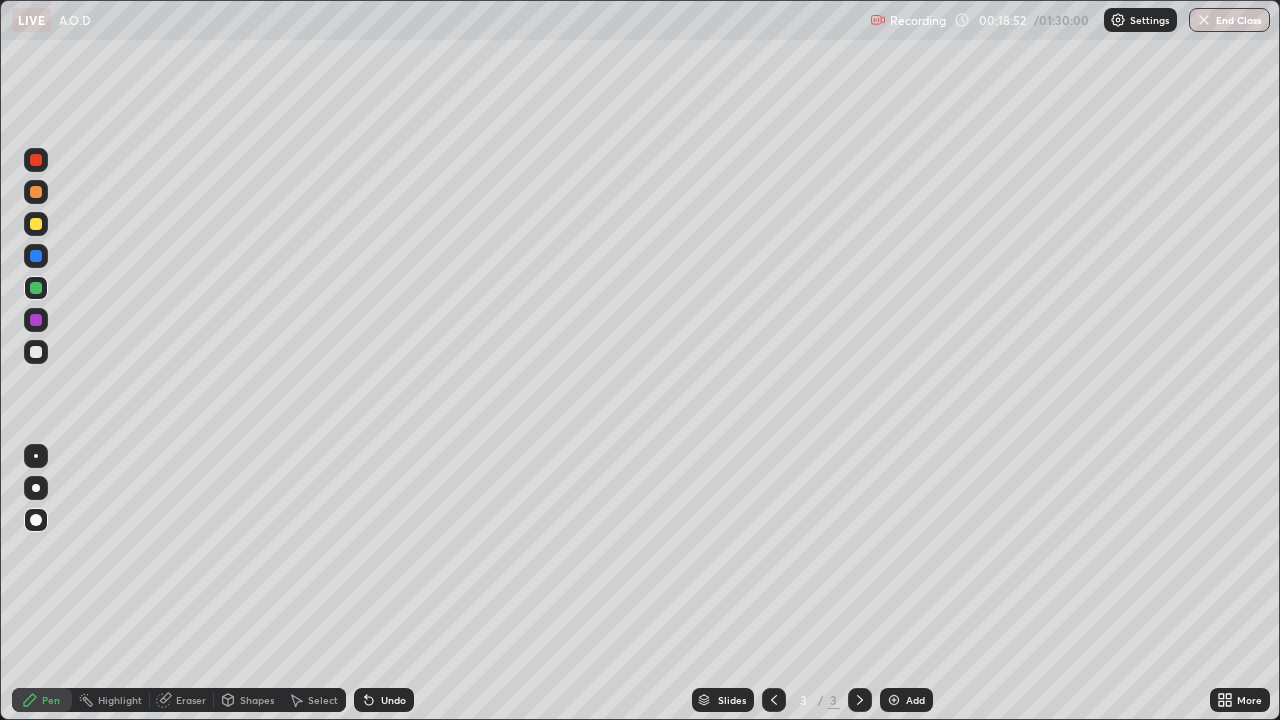 click at bounding box center (36, 320) 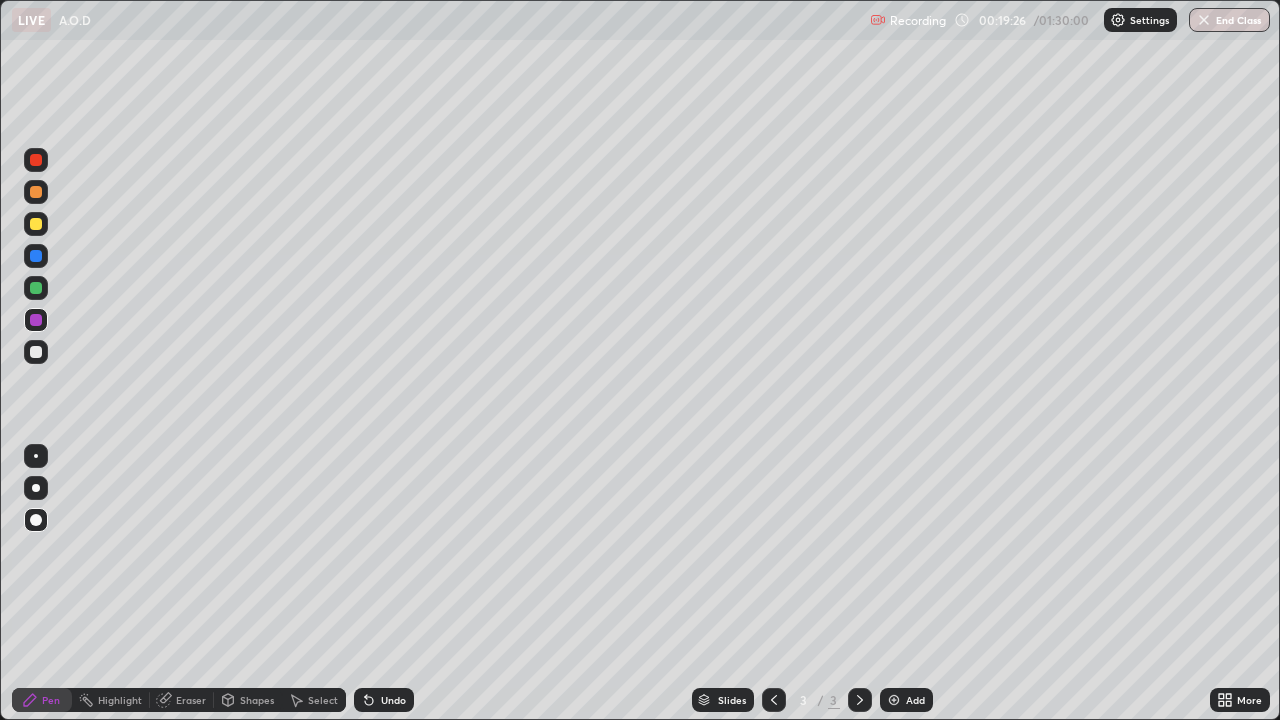 click at bounding box center [36, 160] 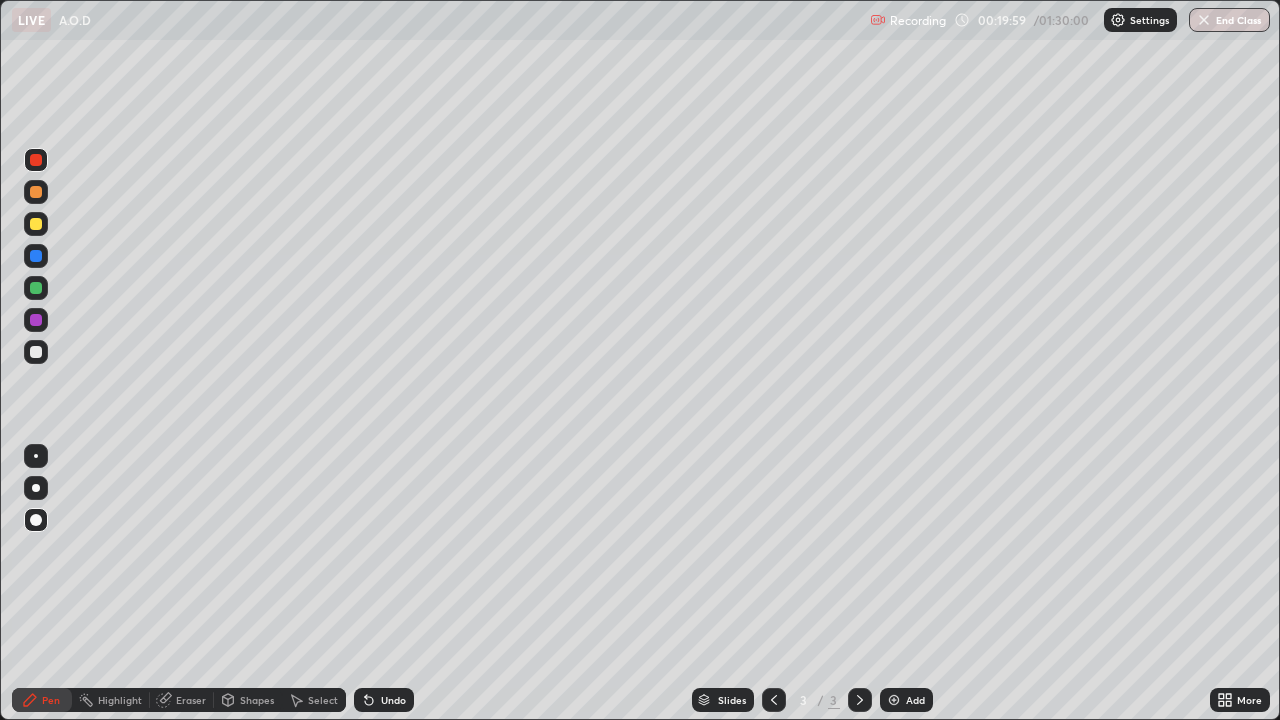 click at bounding box center [36, 224] 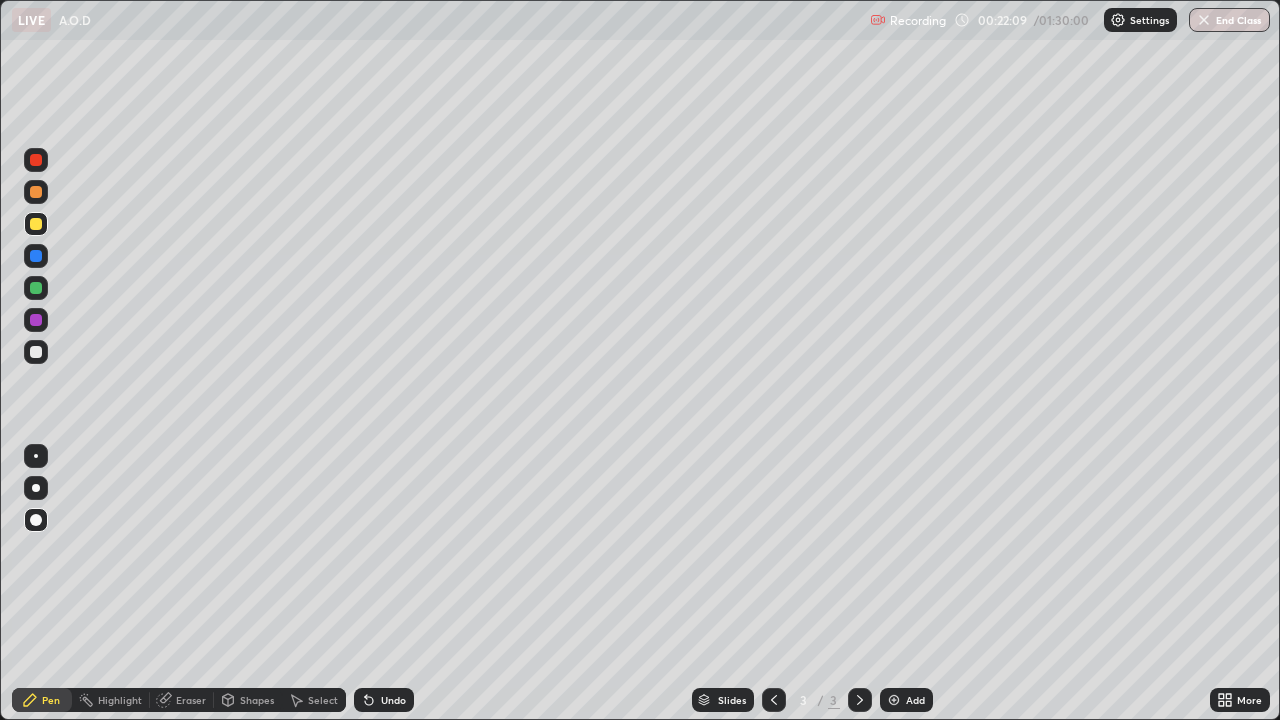 click at bounding box center (36, 256) 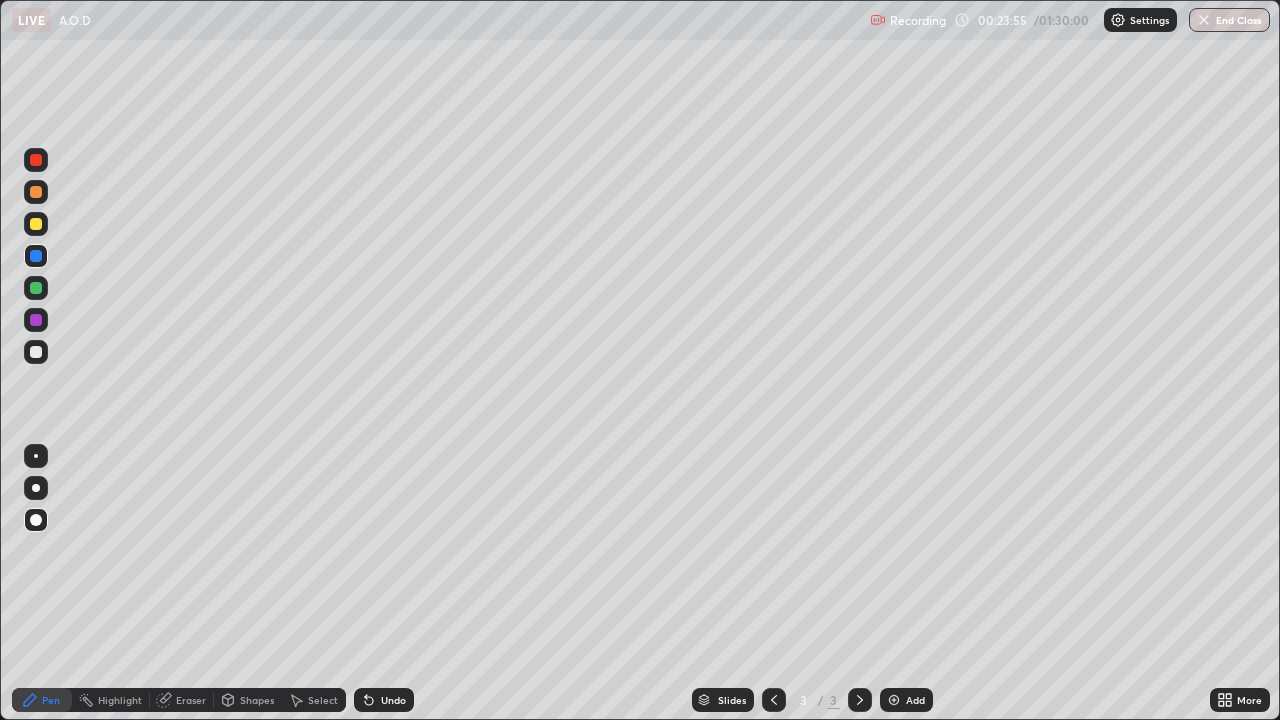 click at bounding box center (894, 700) 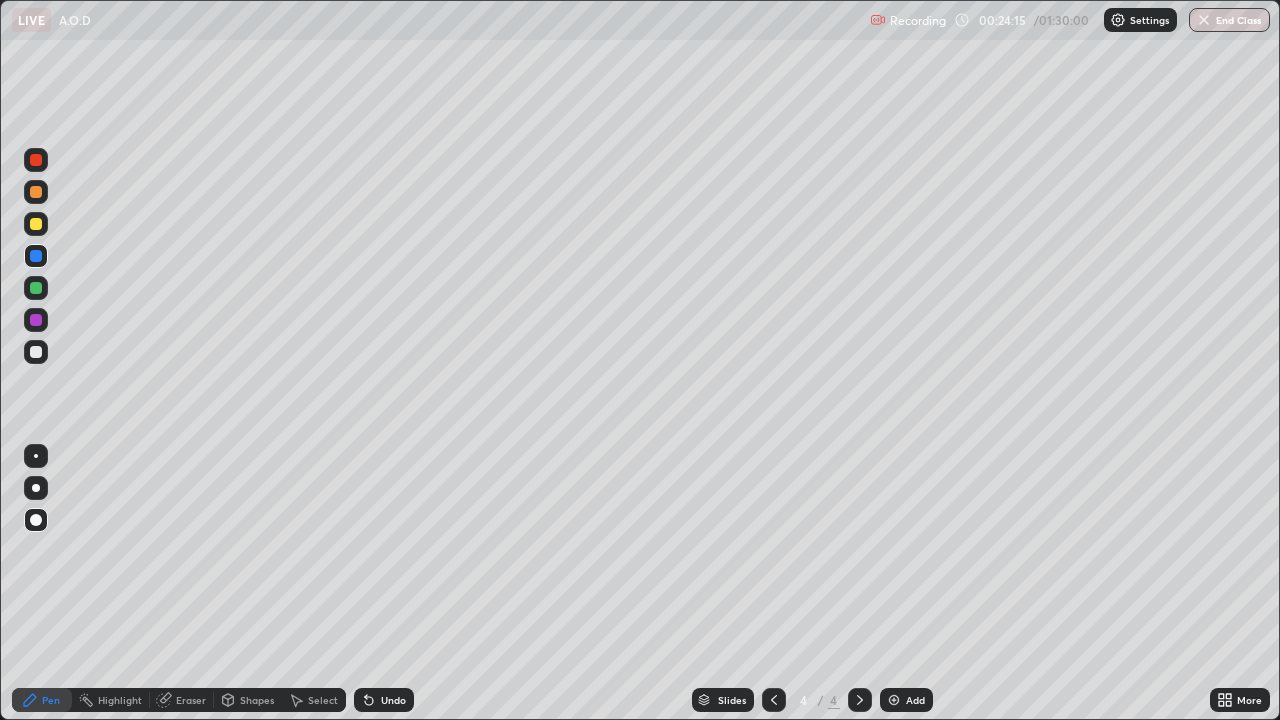 click at bounding box center (36, 352) 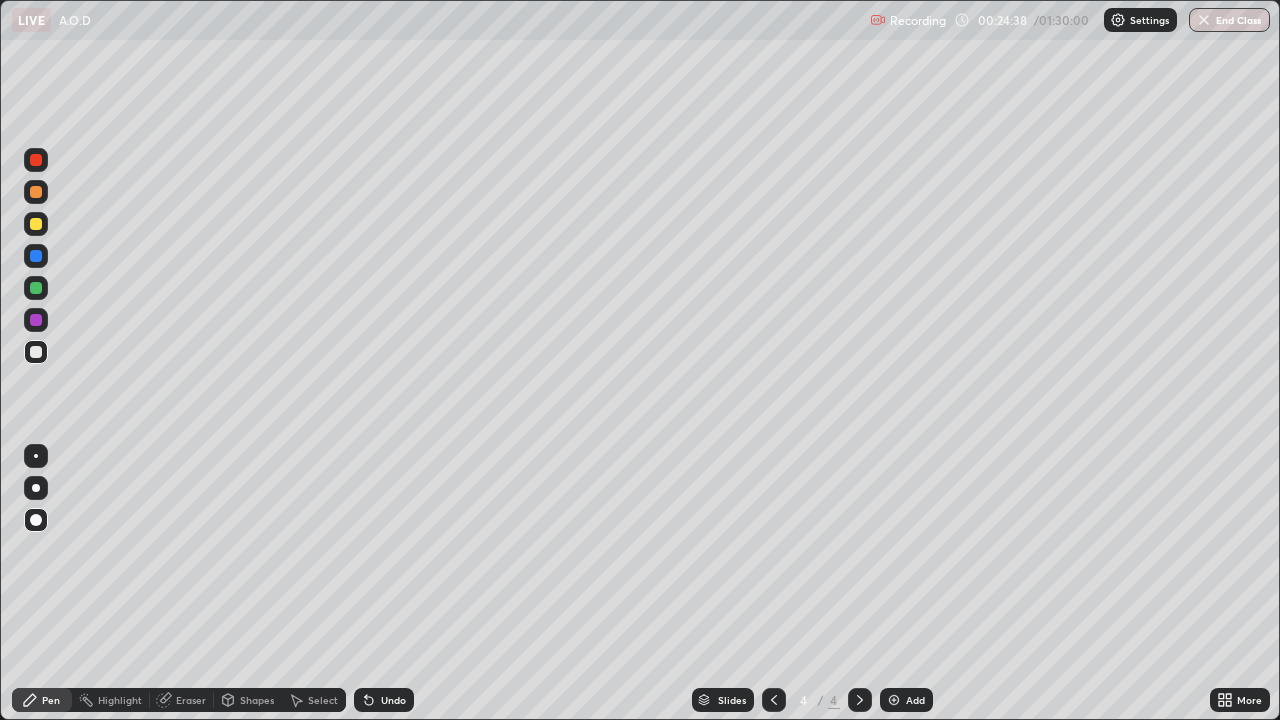 click at bounding box center (36, 288) 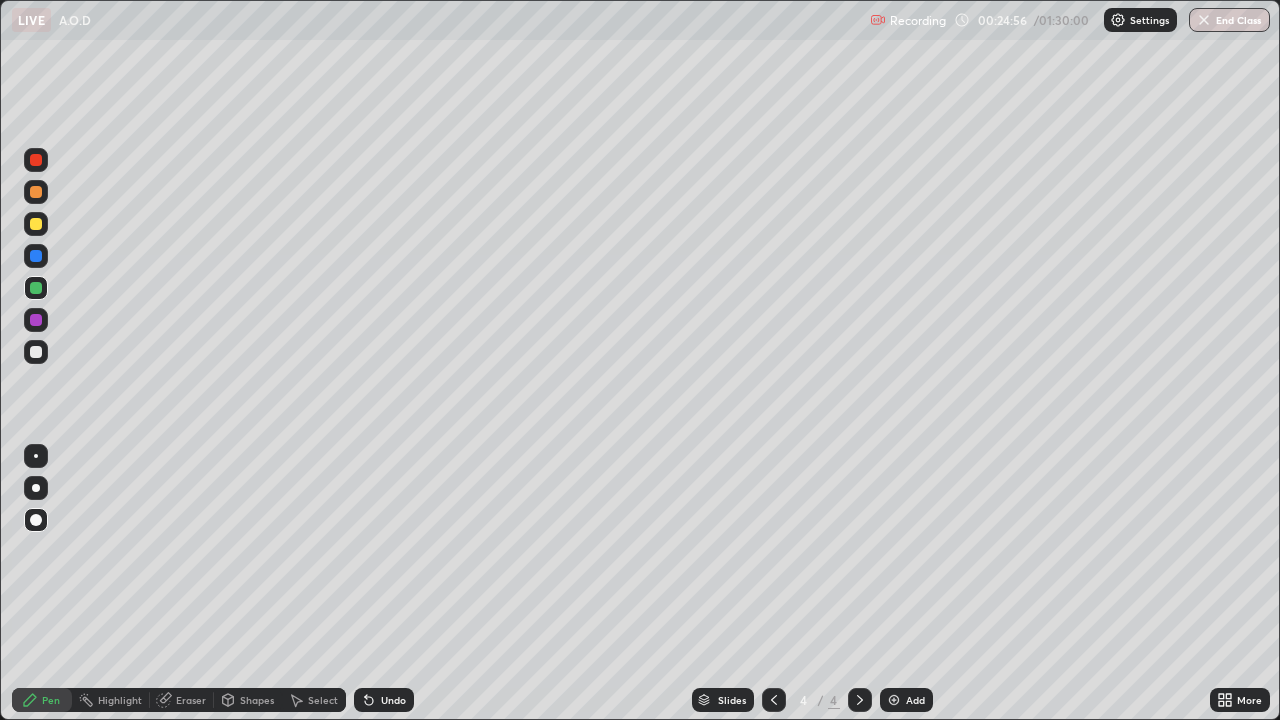 click at bounding box center (36, 160) 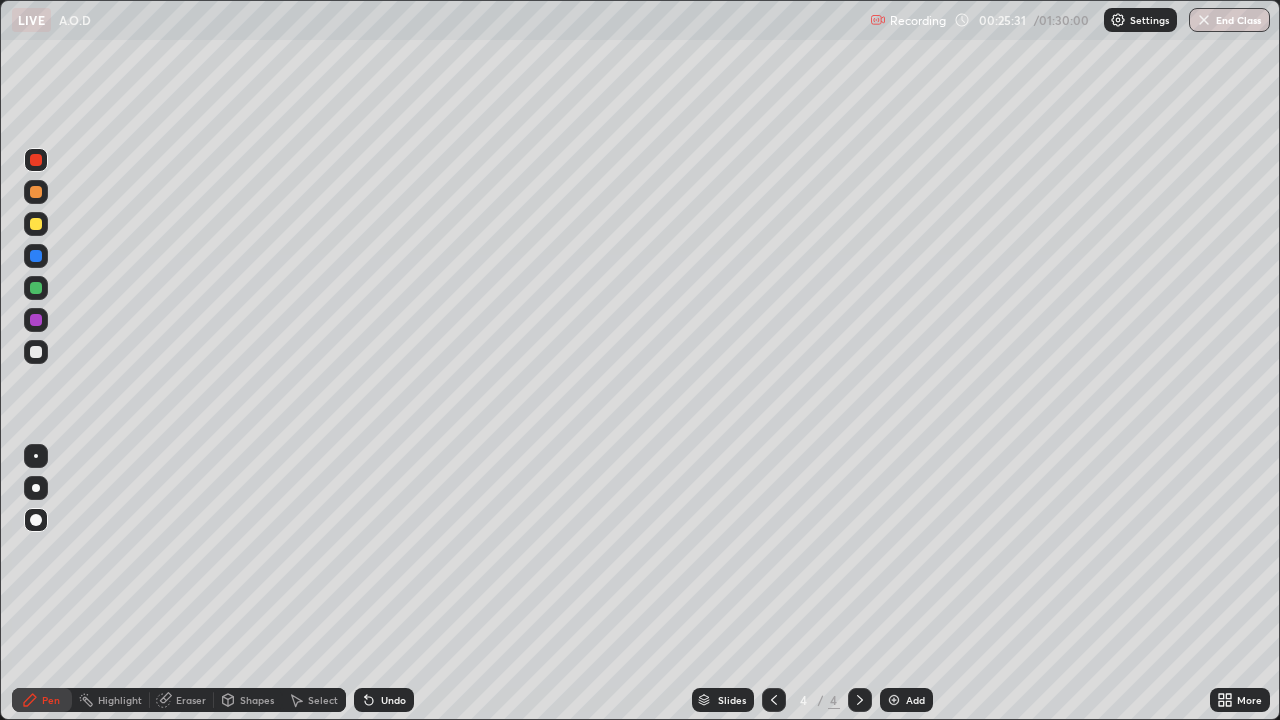 click on "Eraser" at bounding box center (191, 700) 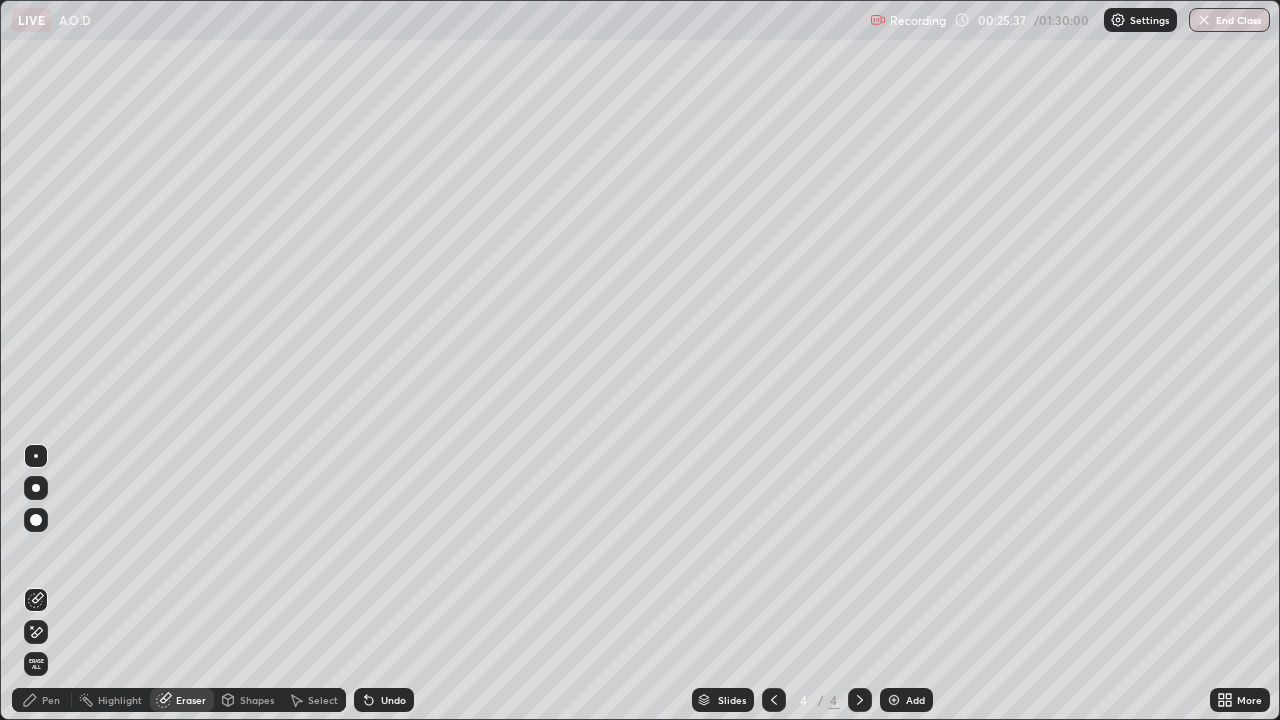 click on "Pen" at bounding box center (42, 700) 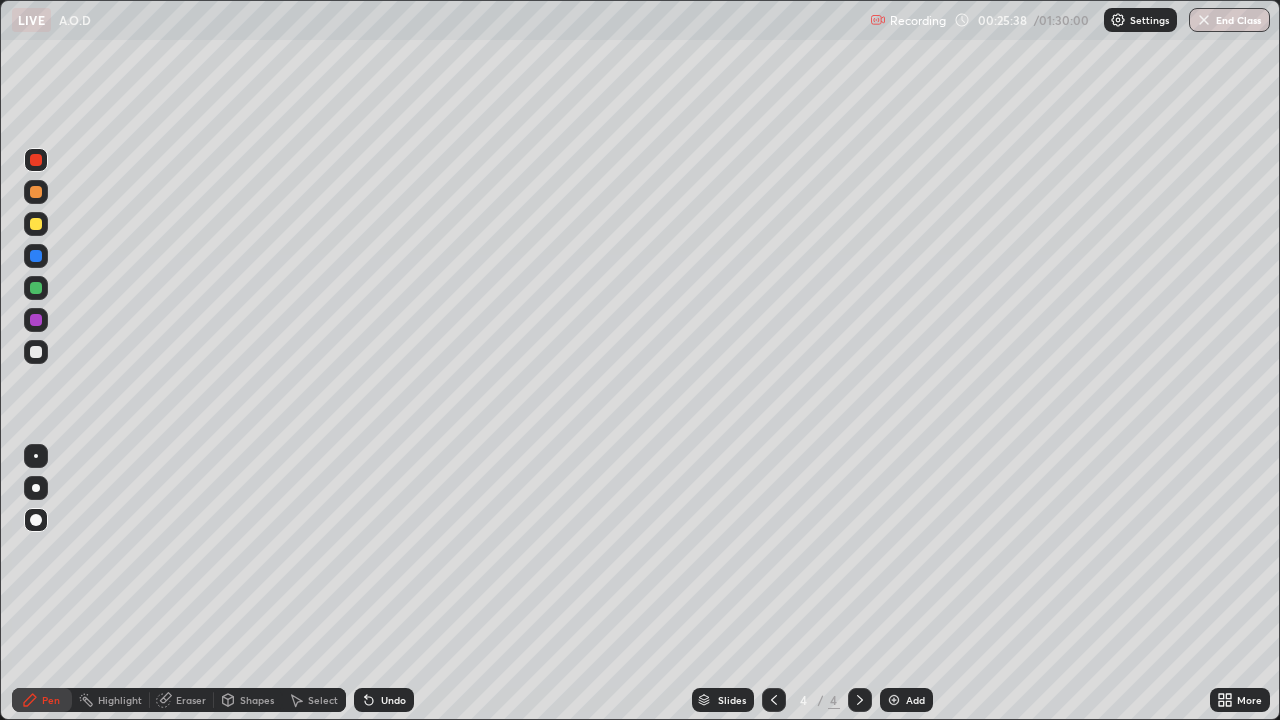 click at bounding box center [36, 352] 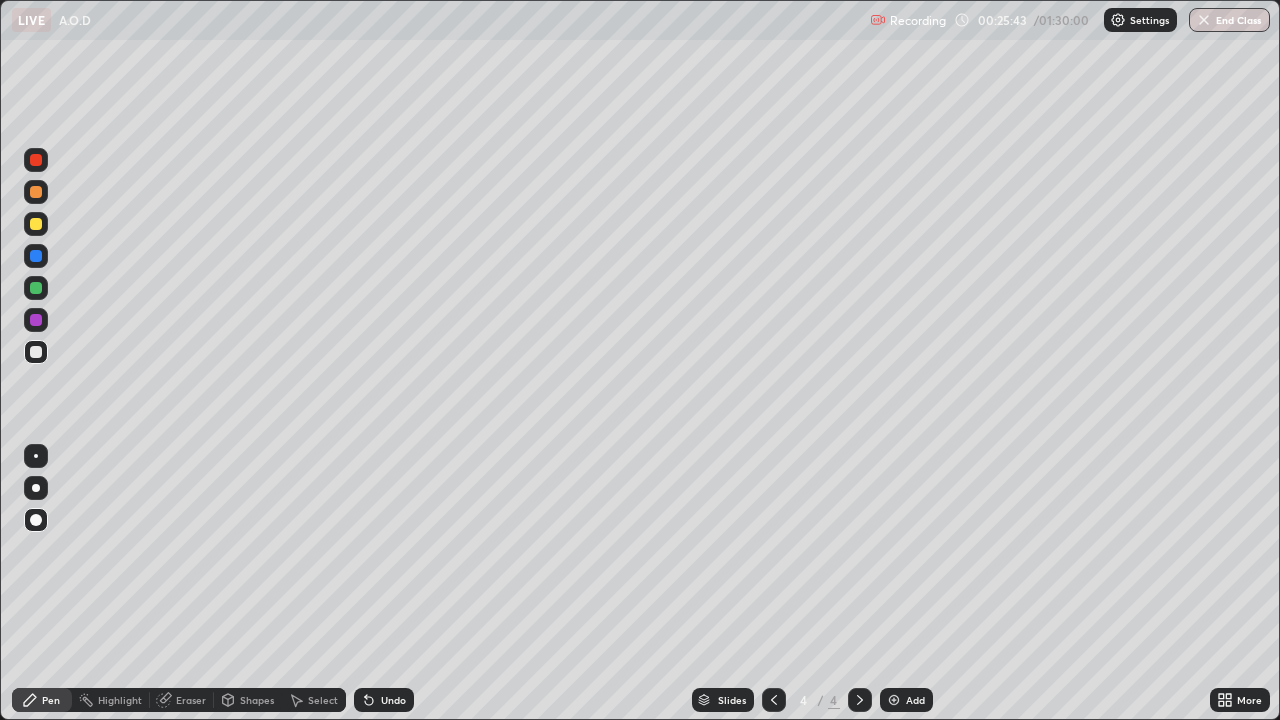 click at bounding box center [36, 288] 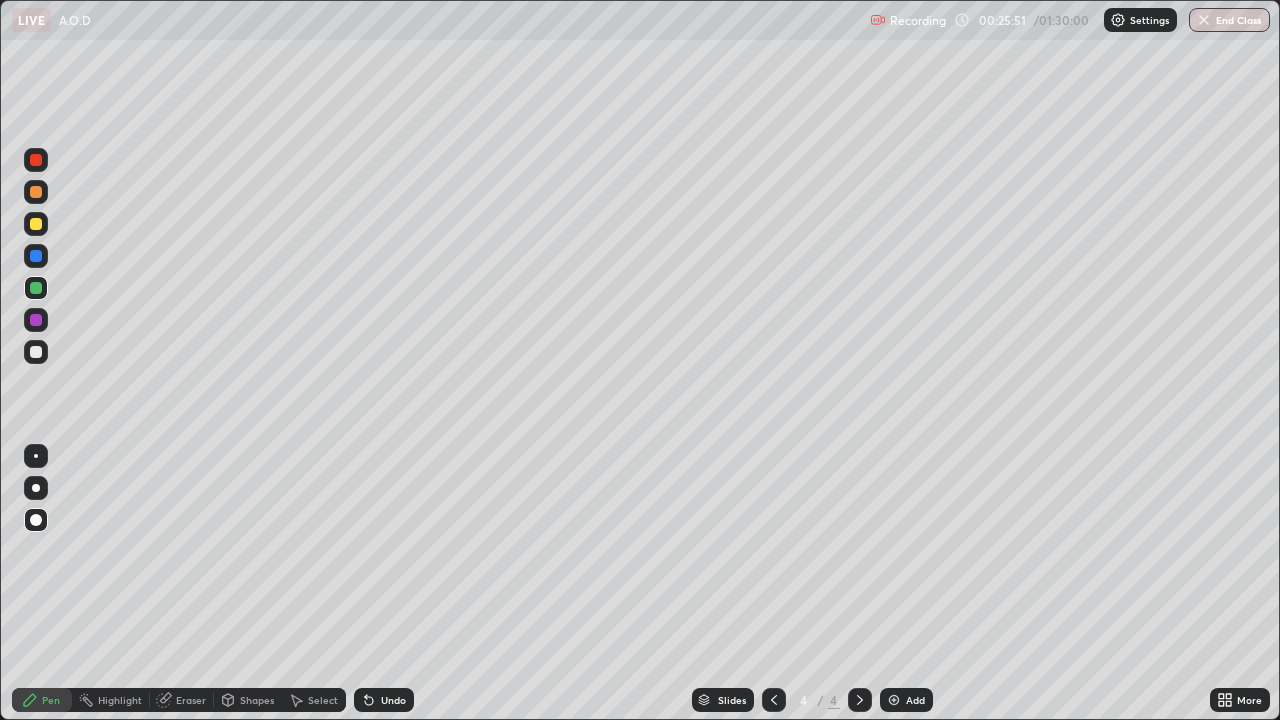 click at bounding box center (36, 160) 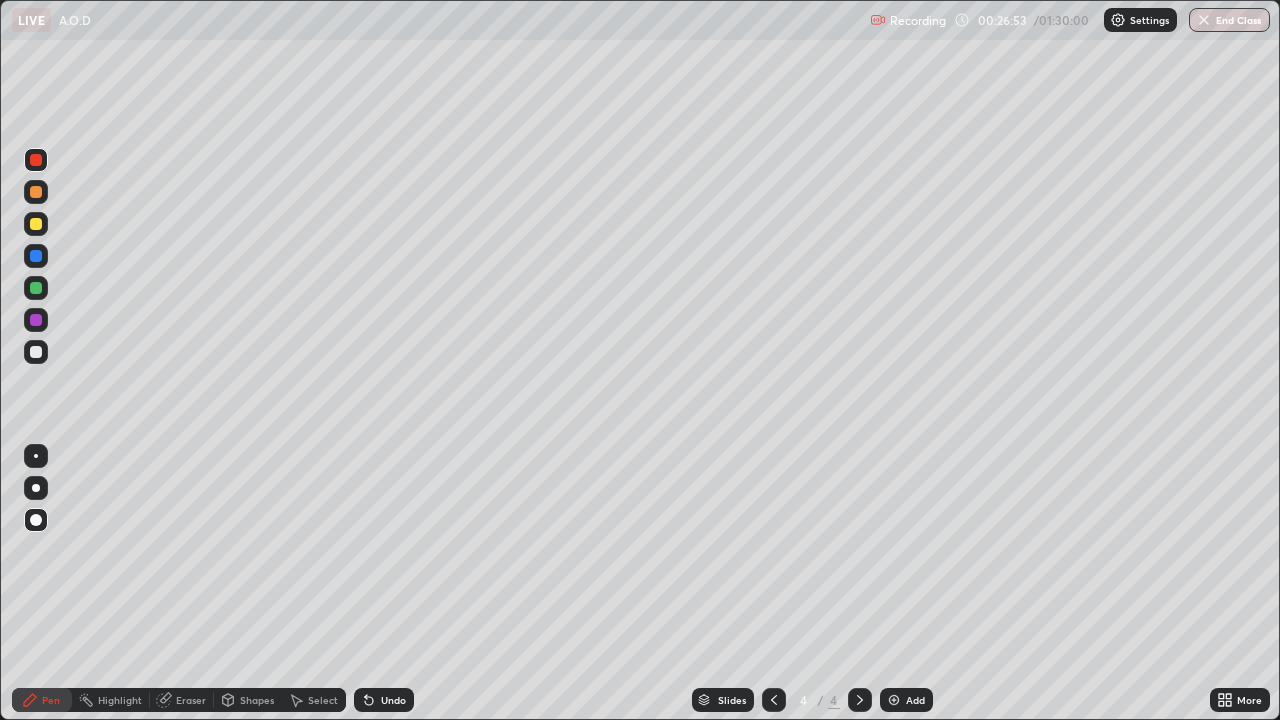 click at bounding box center [36, 256] 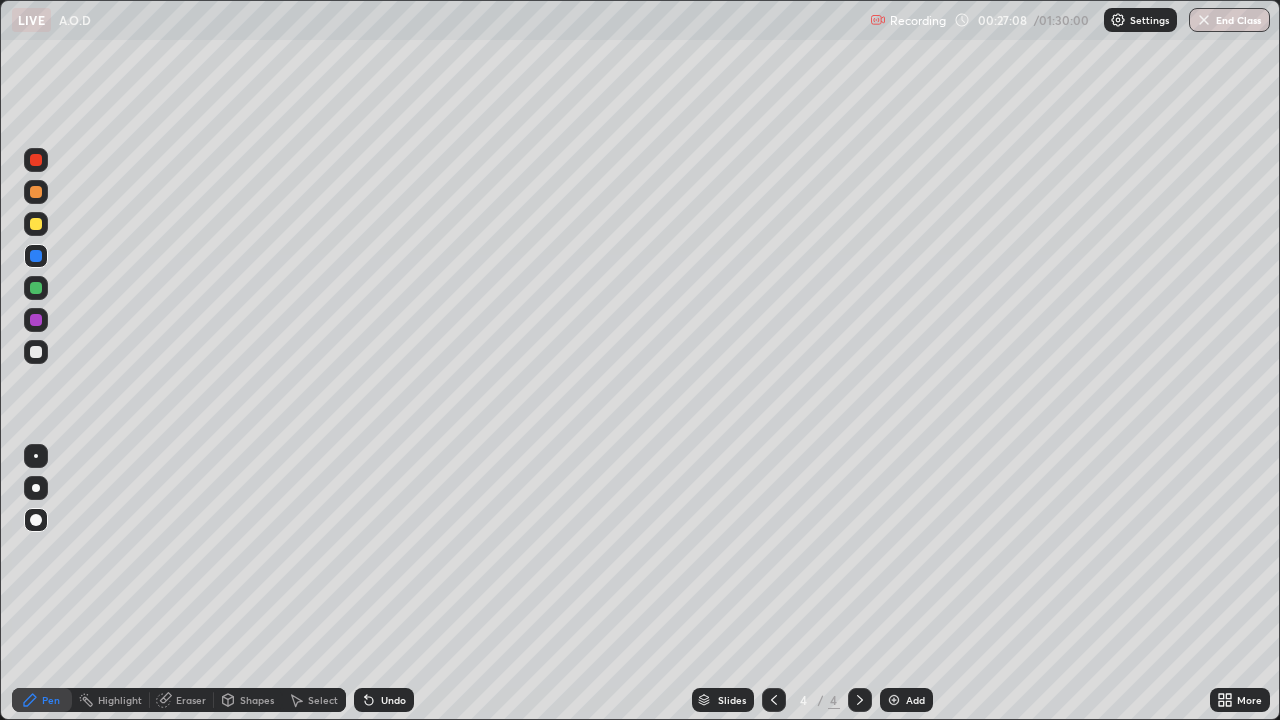 click at bounding box center [36, 160] 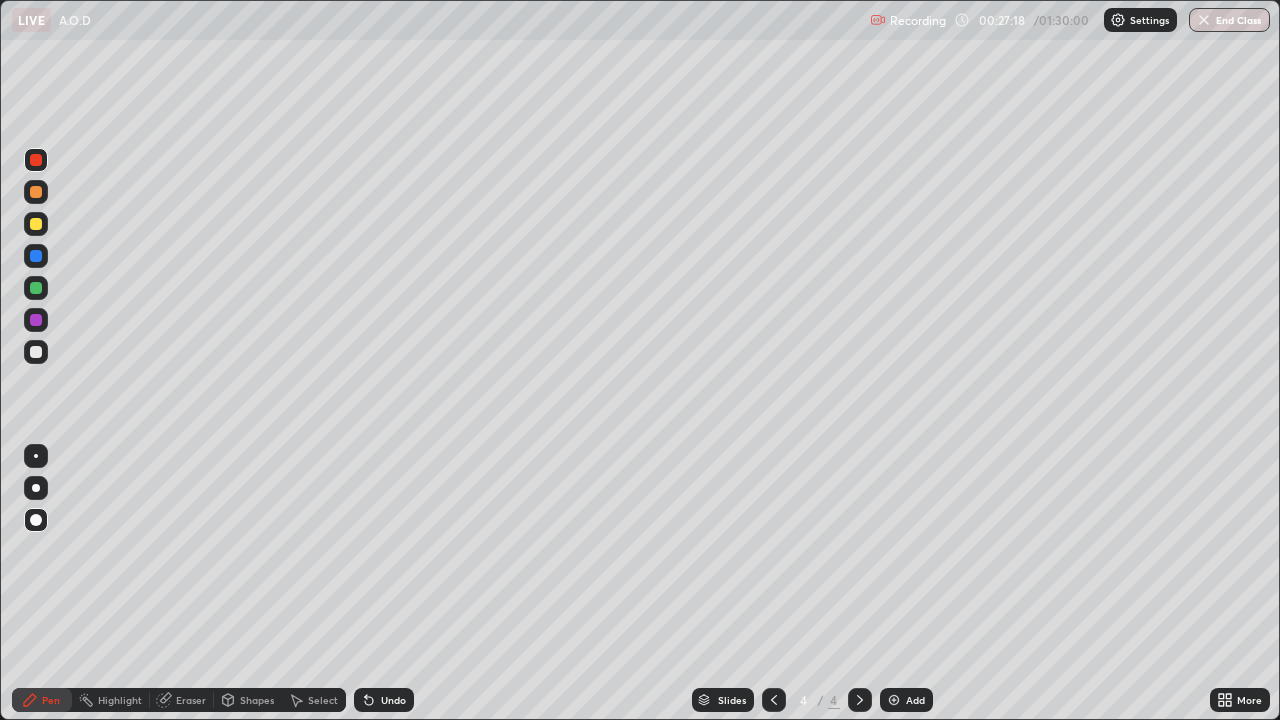 click at bounding box center (36, 256) 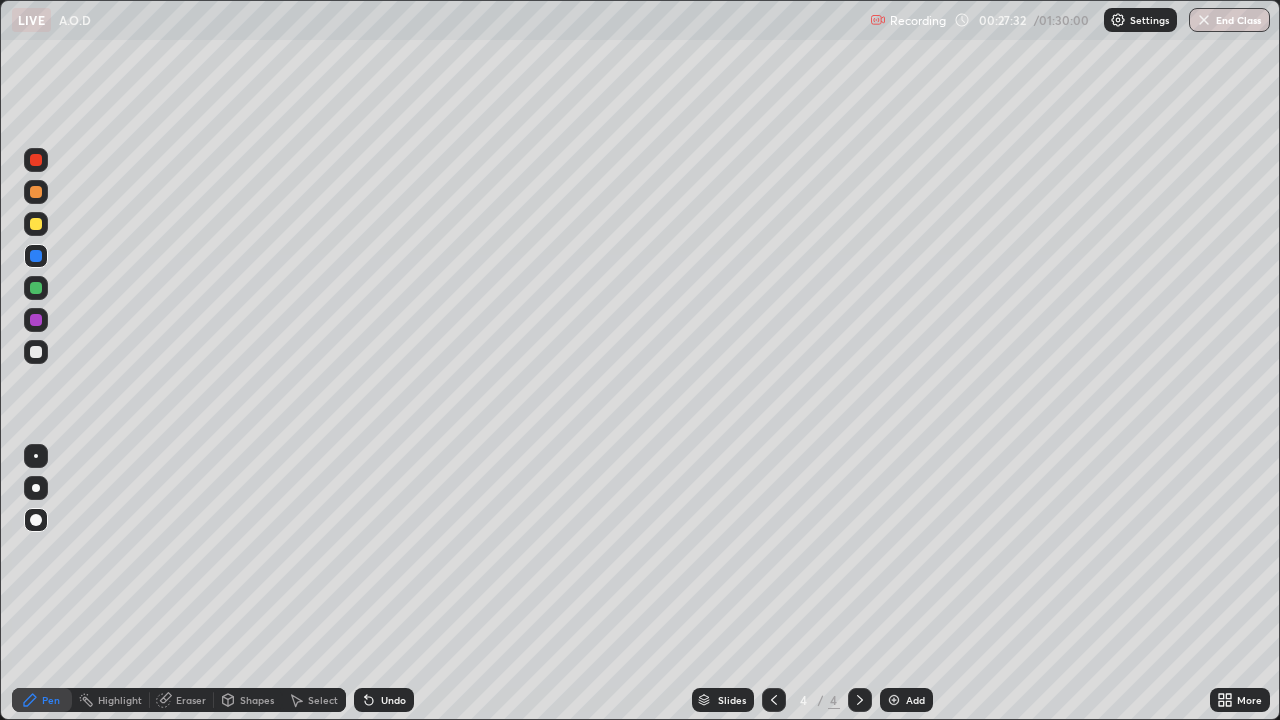 click at bounding box center [36, 320] 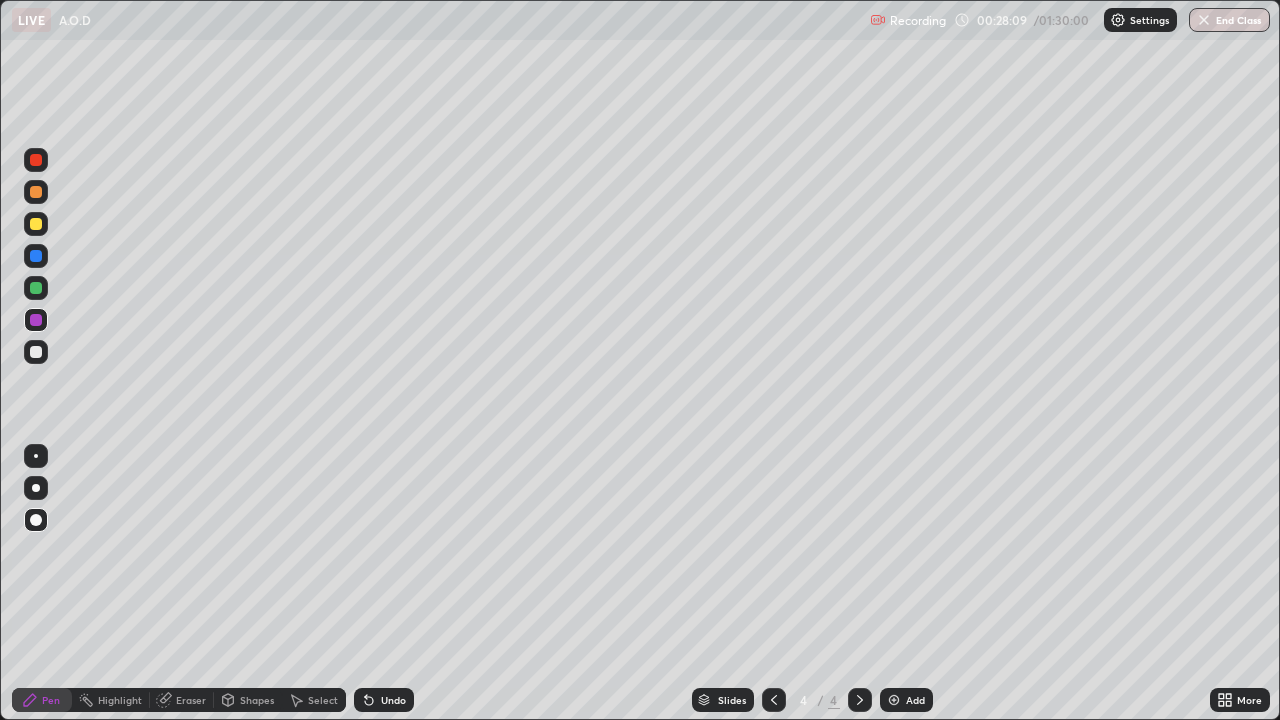 click at bounding box center [36, 160] 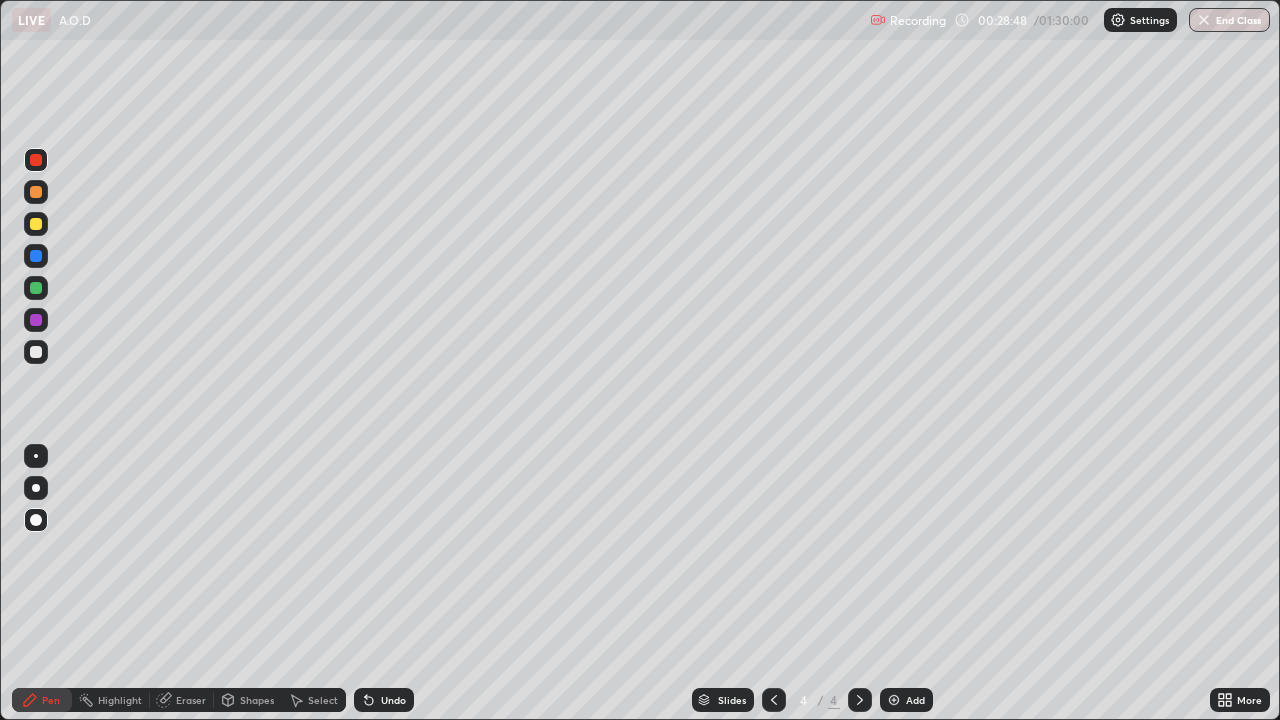 click 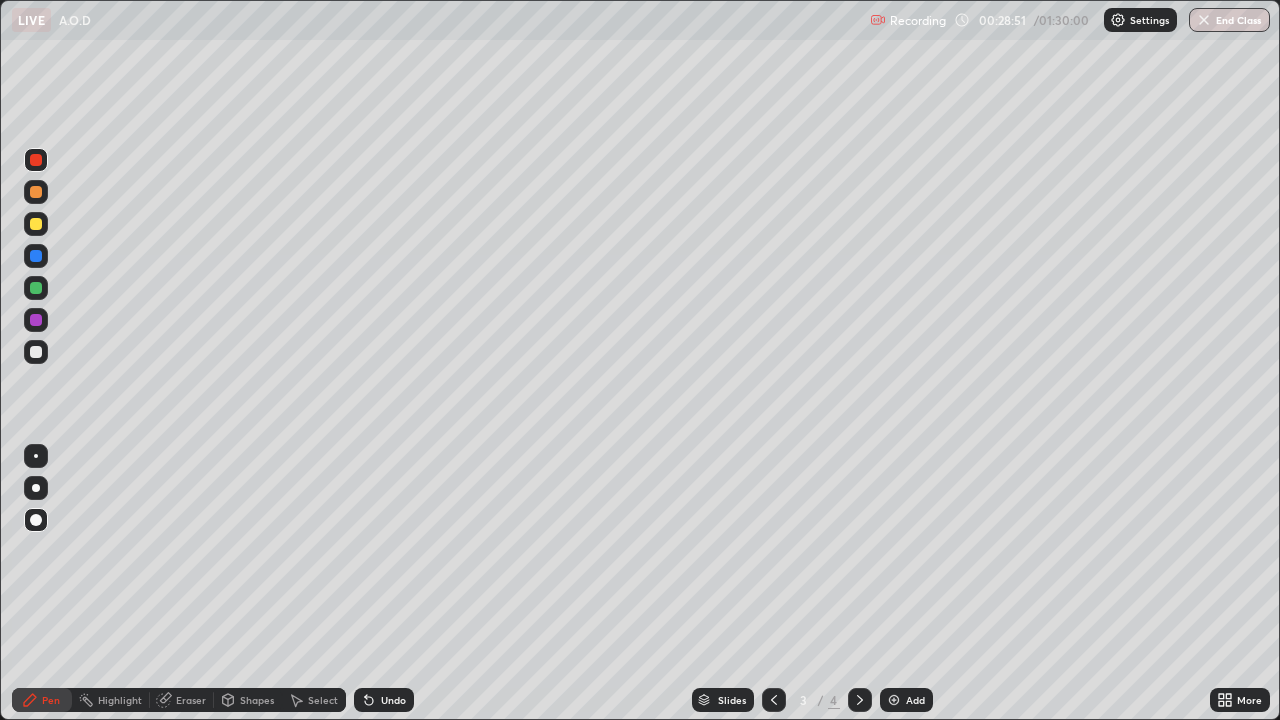 click 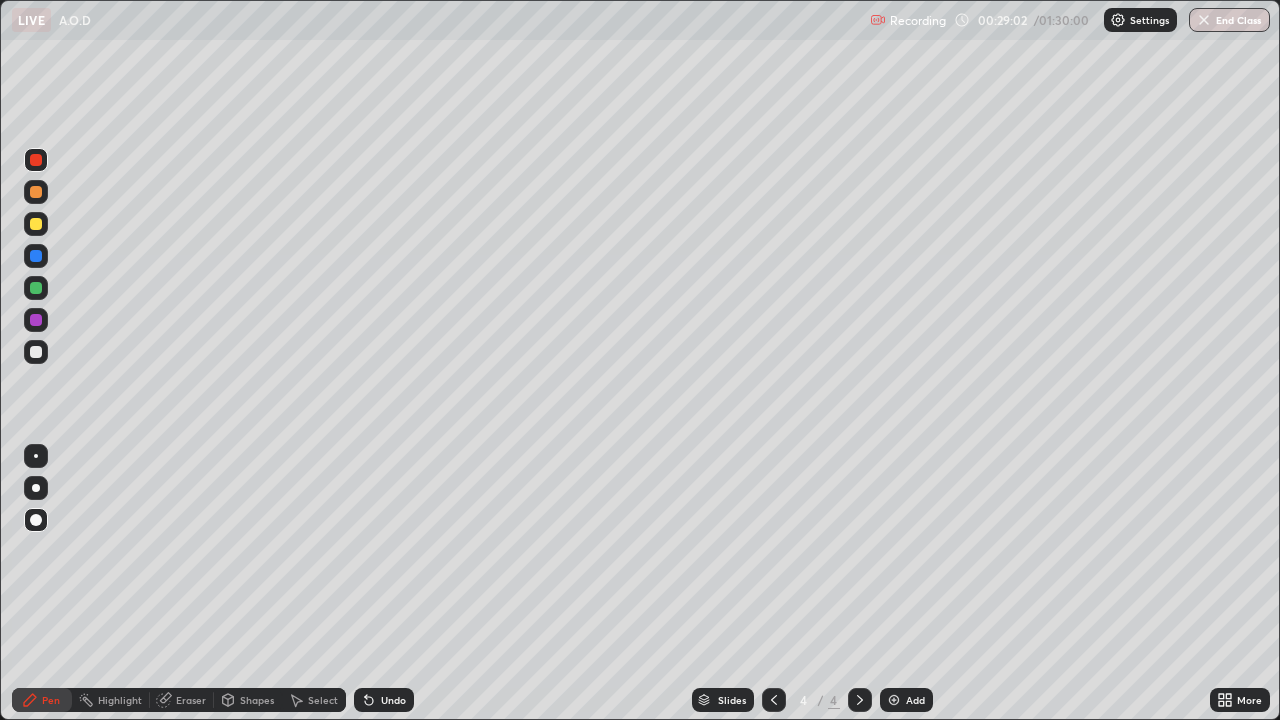 click at bounding box center (36, 288) 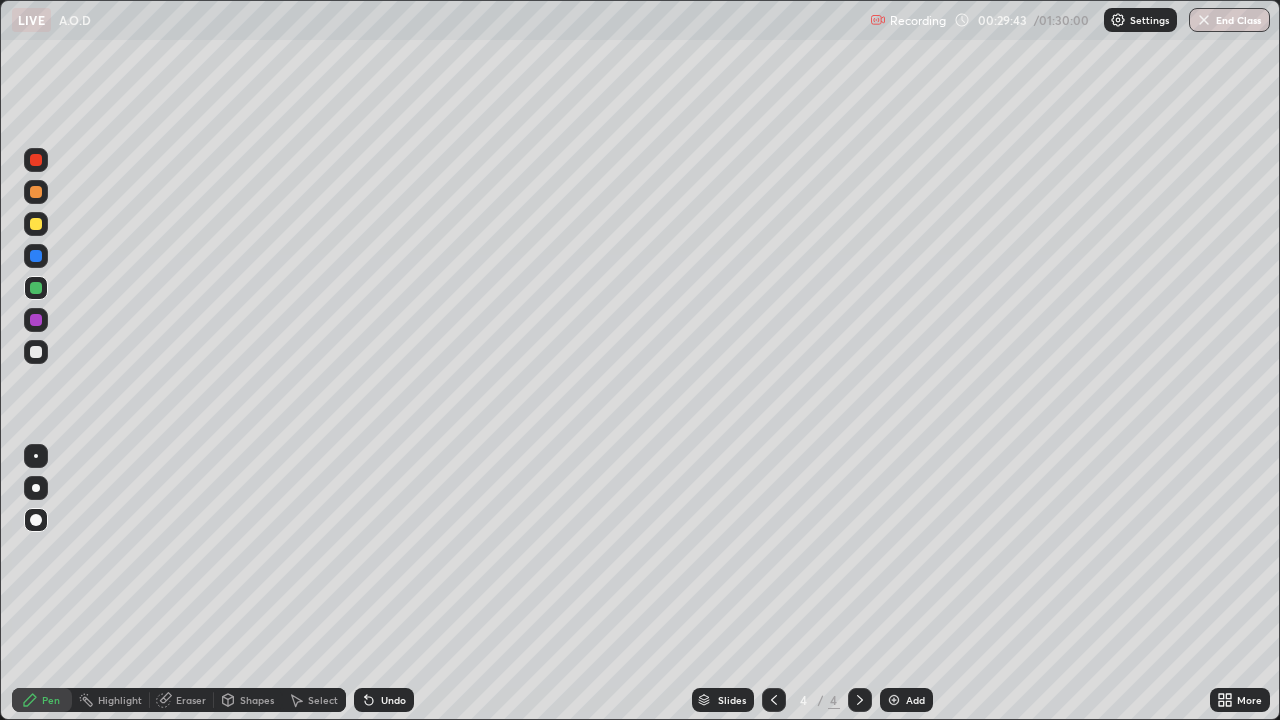 click at bounding box center (36, 352) 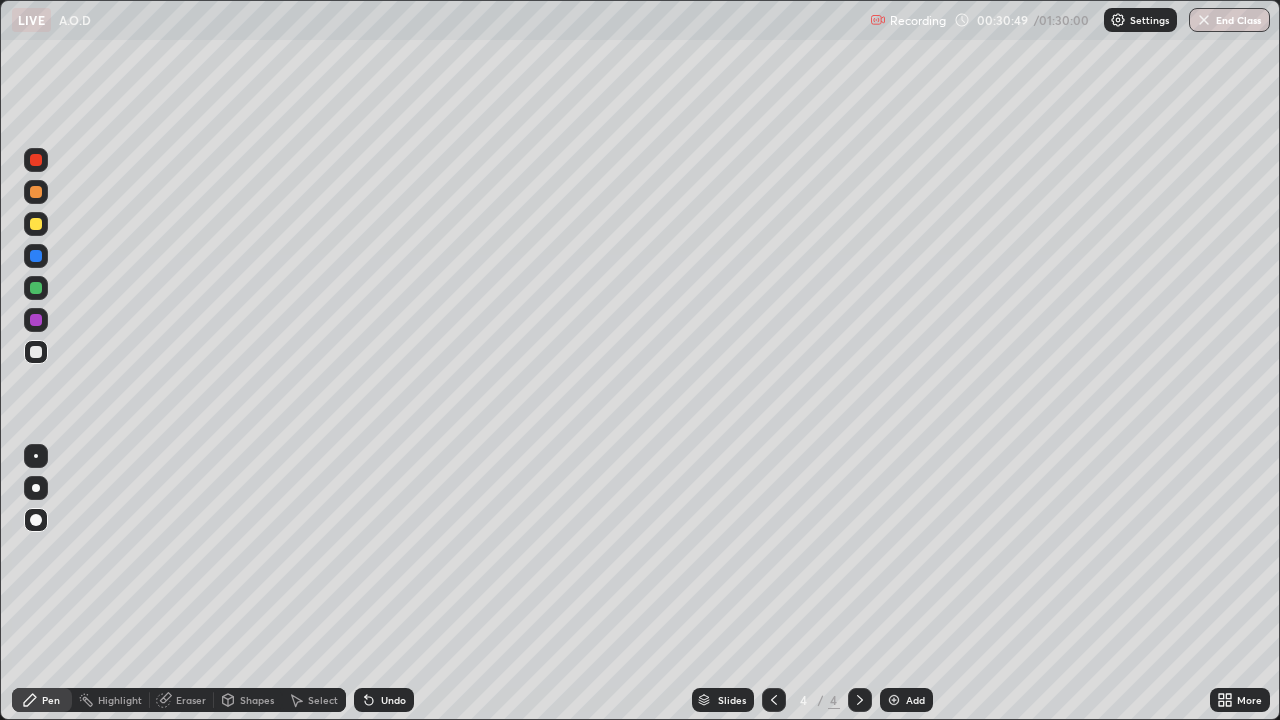 click at bounding box center (36, 288) 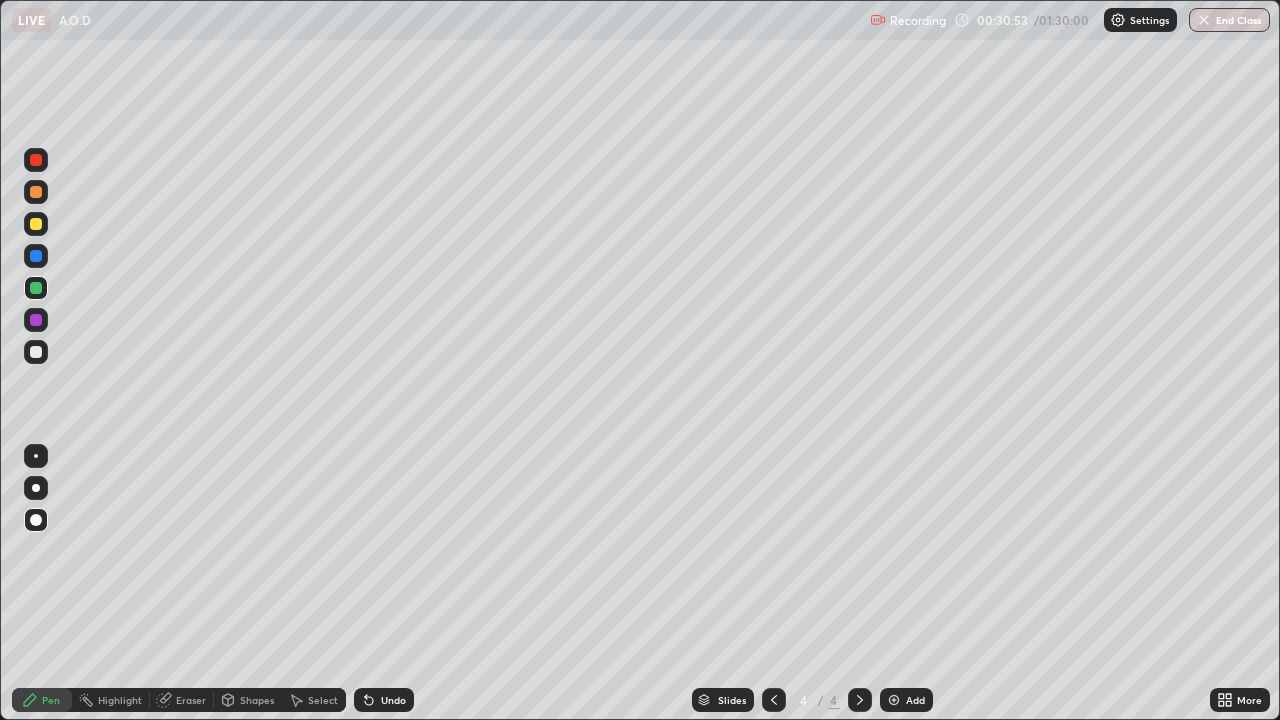 click at bounding box center (36, 320) 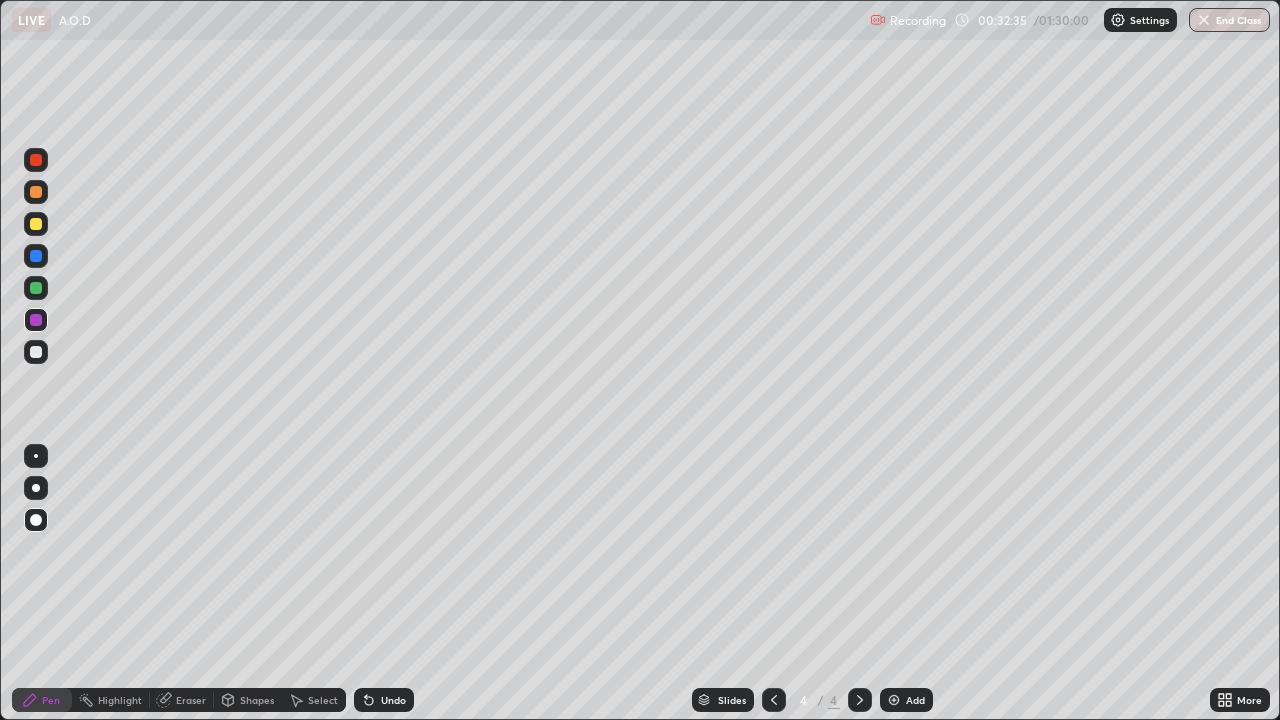 click at bounding box center (36, 256) 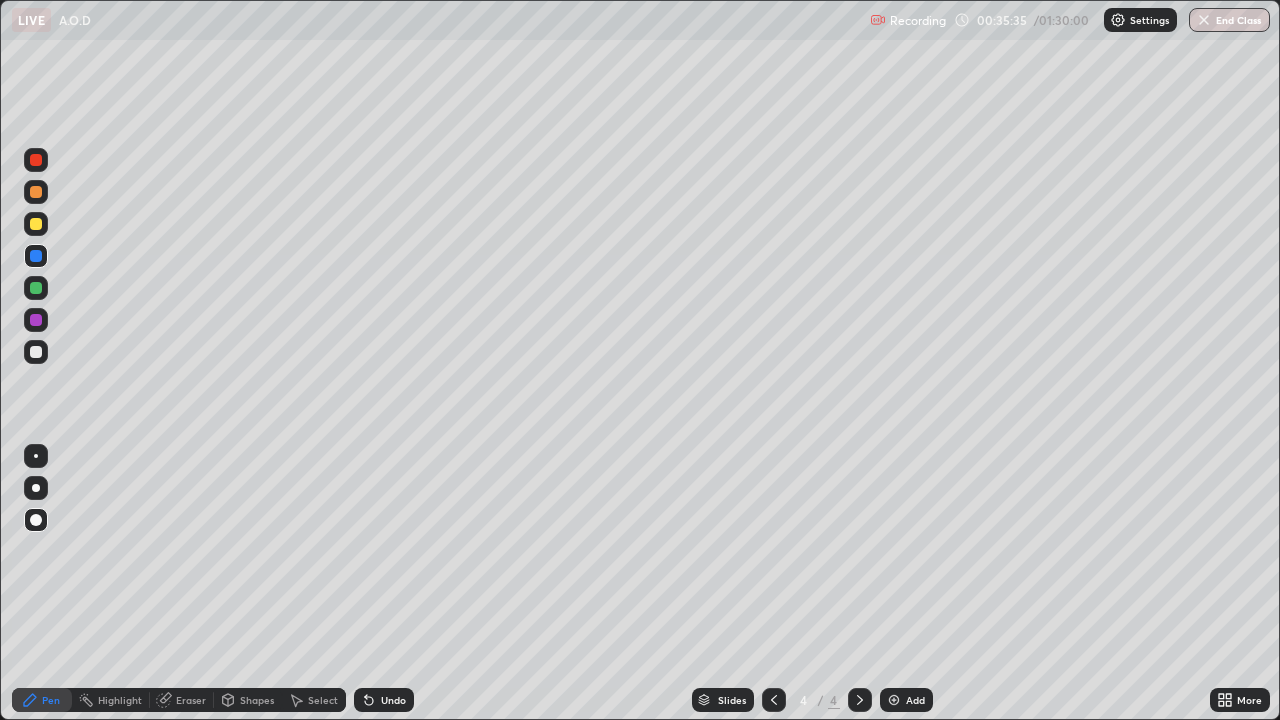 click at bounding box center (894, 700) 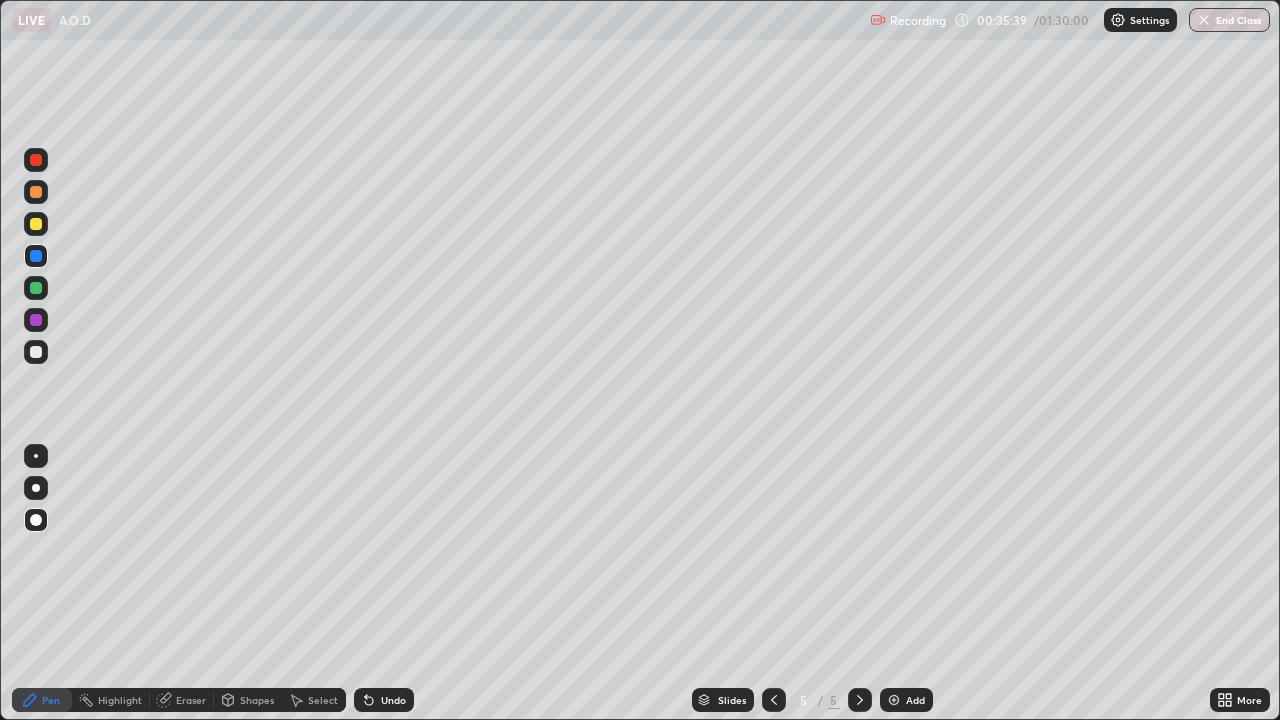 click at bounding box center [36, 352] 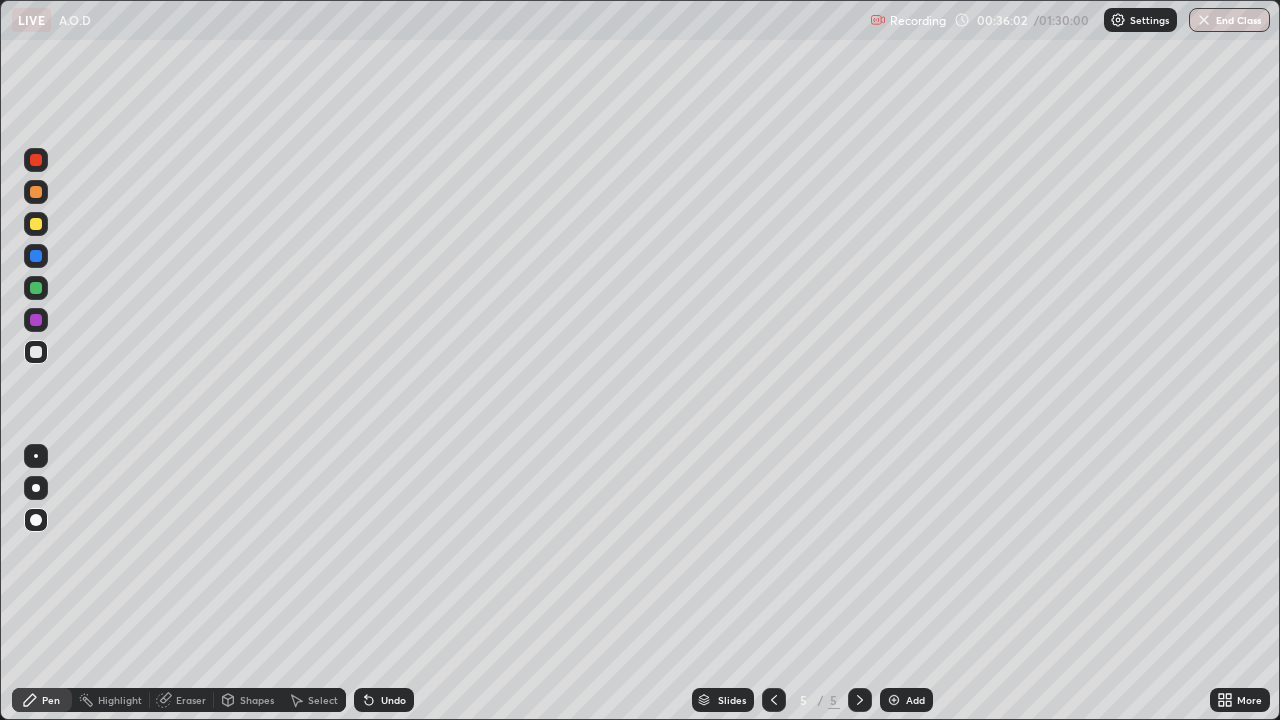 click at bounding box center (36, 256) 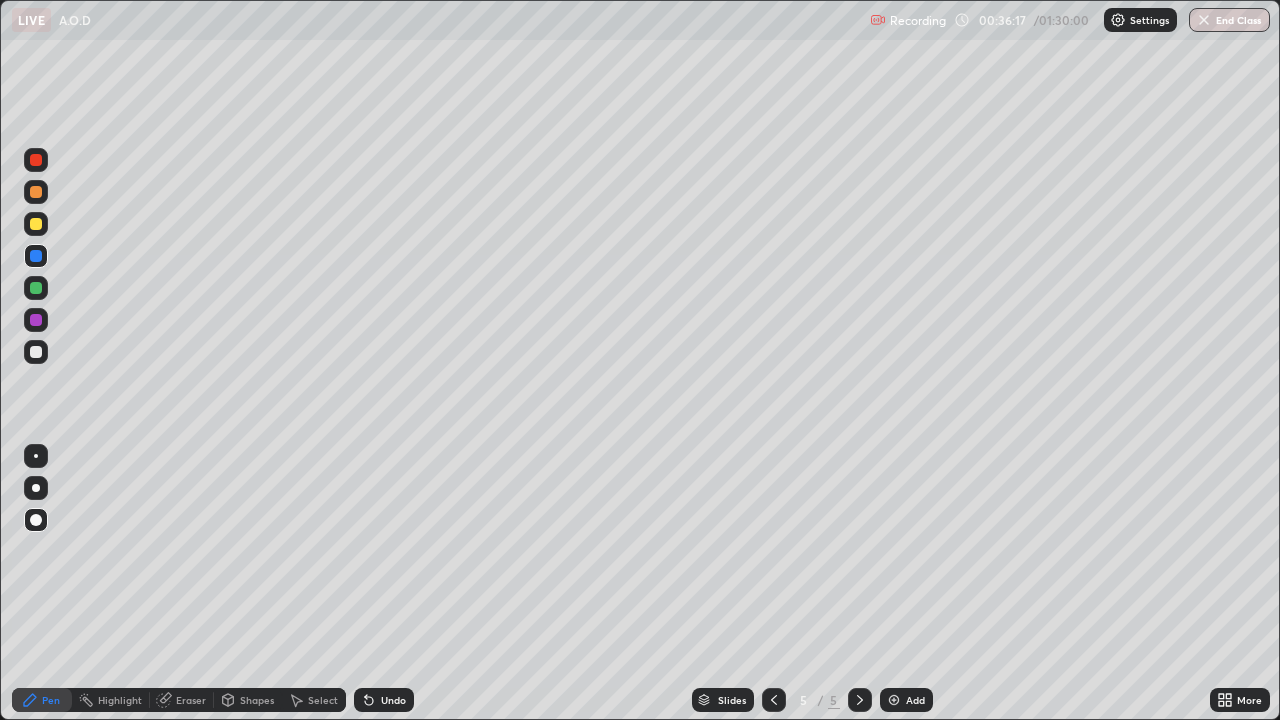 click at bounding box center [36, 160] 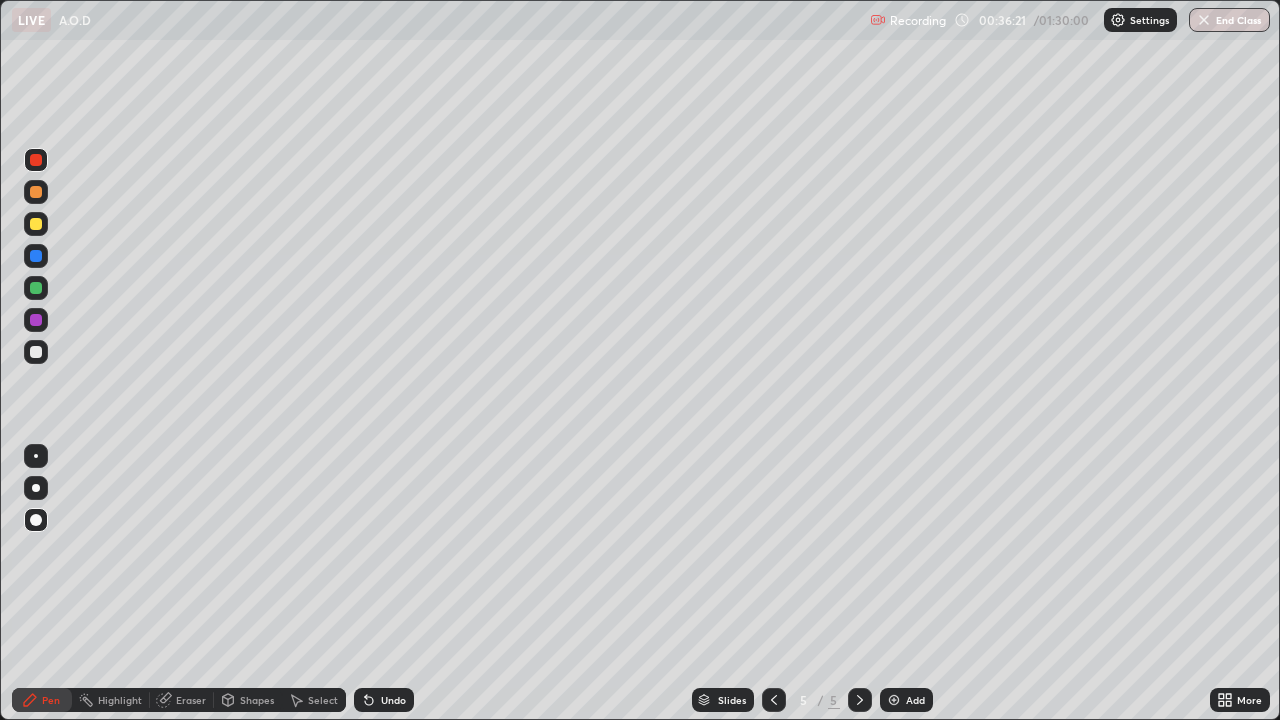 click at bounding box center (36, 288) 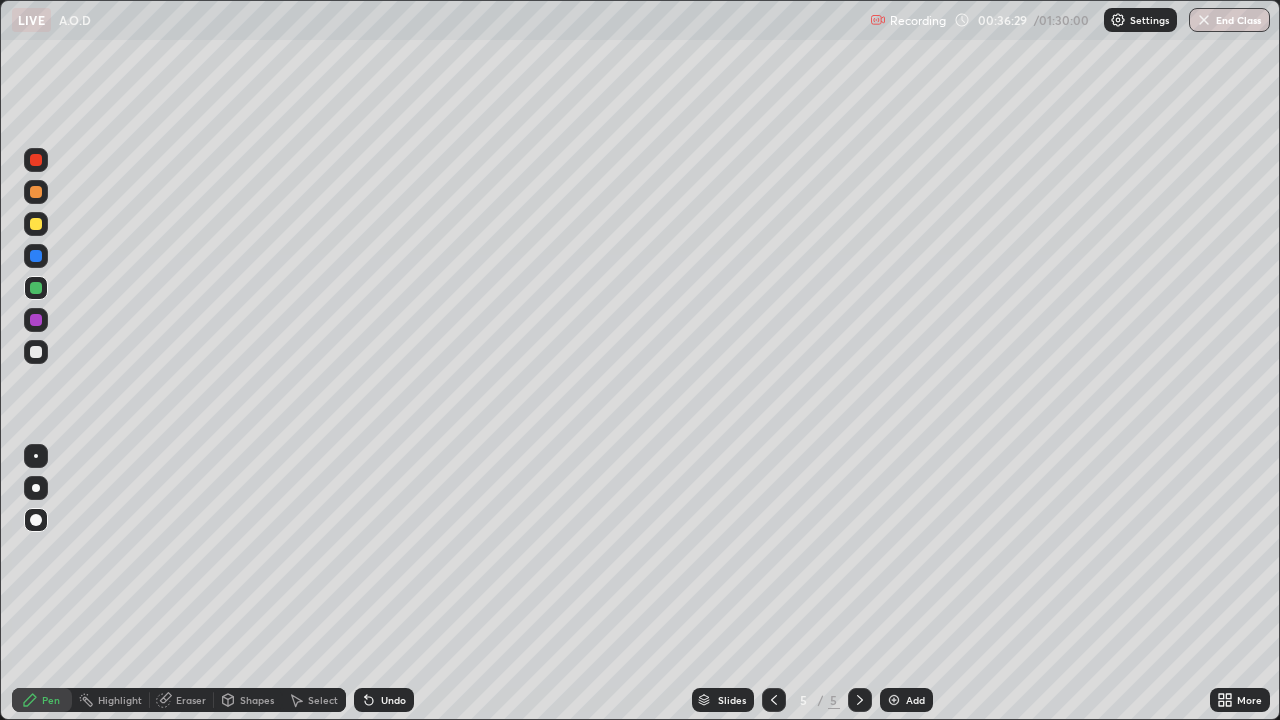 click at bounding box center [36, 256] 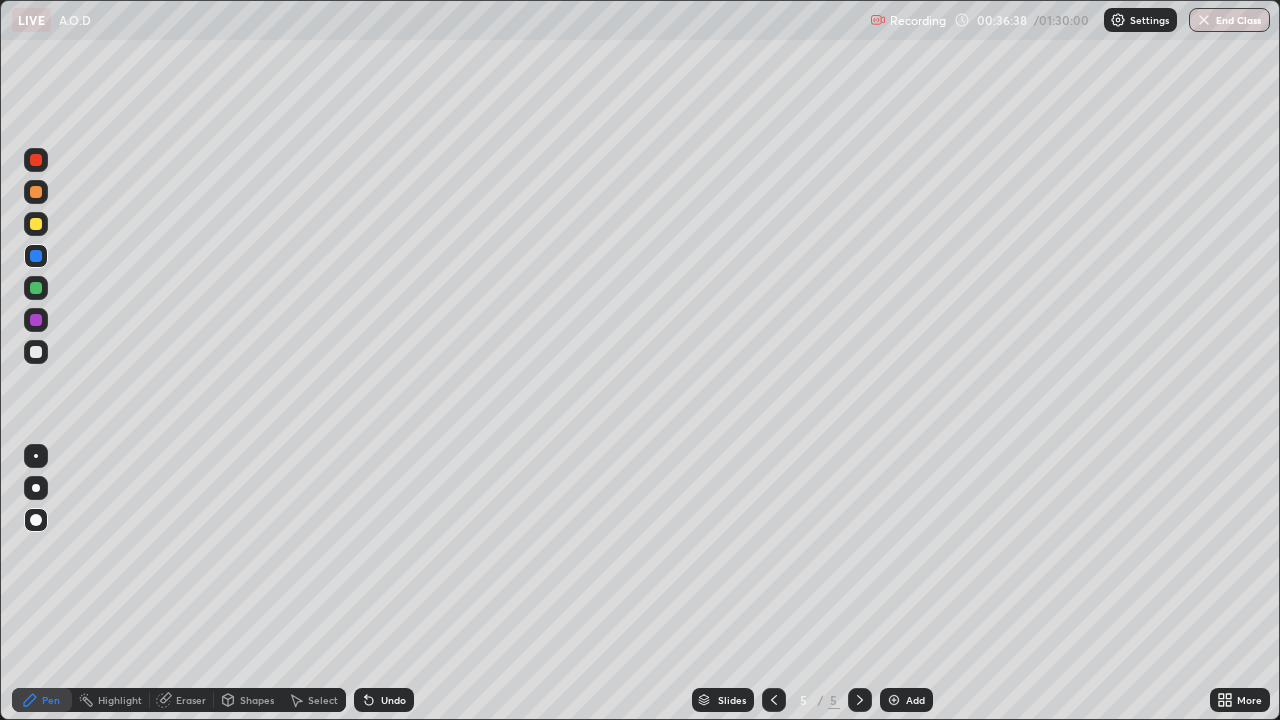 click at bounding box center (36, 160) 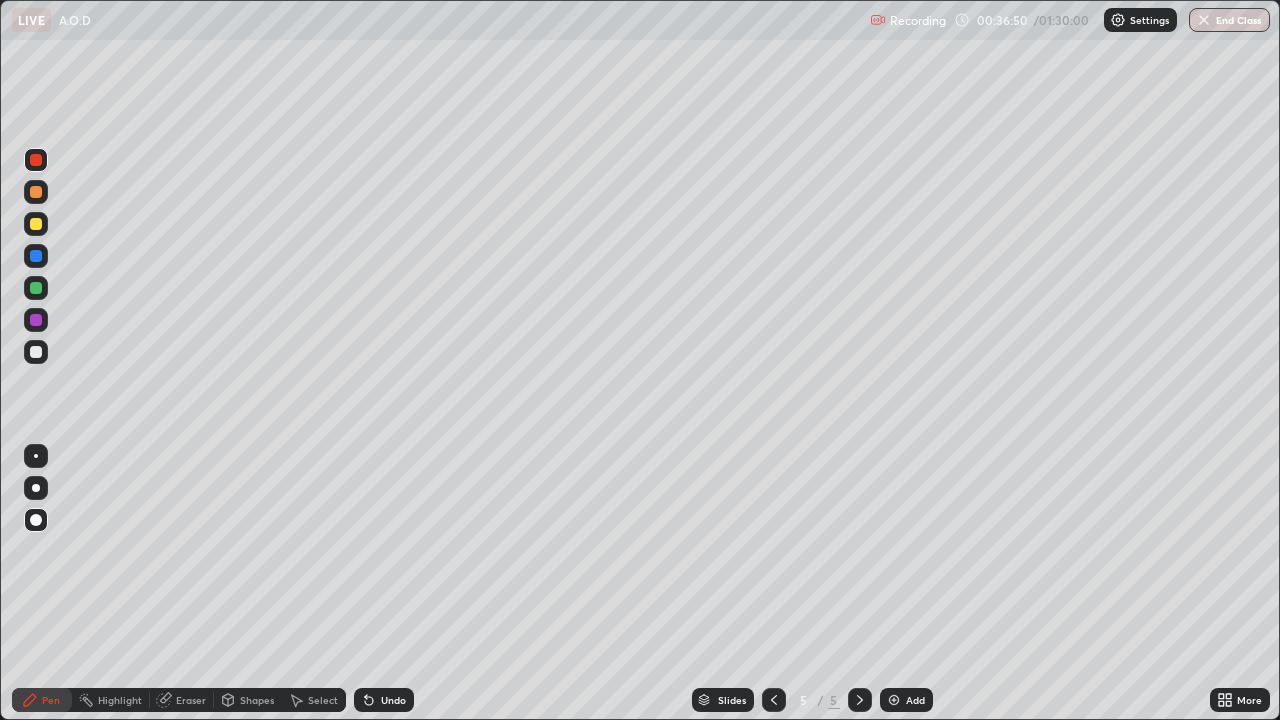 click at bounding box center (36, 256) 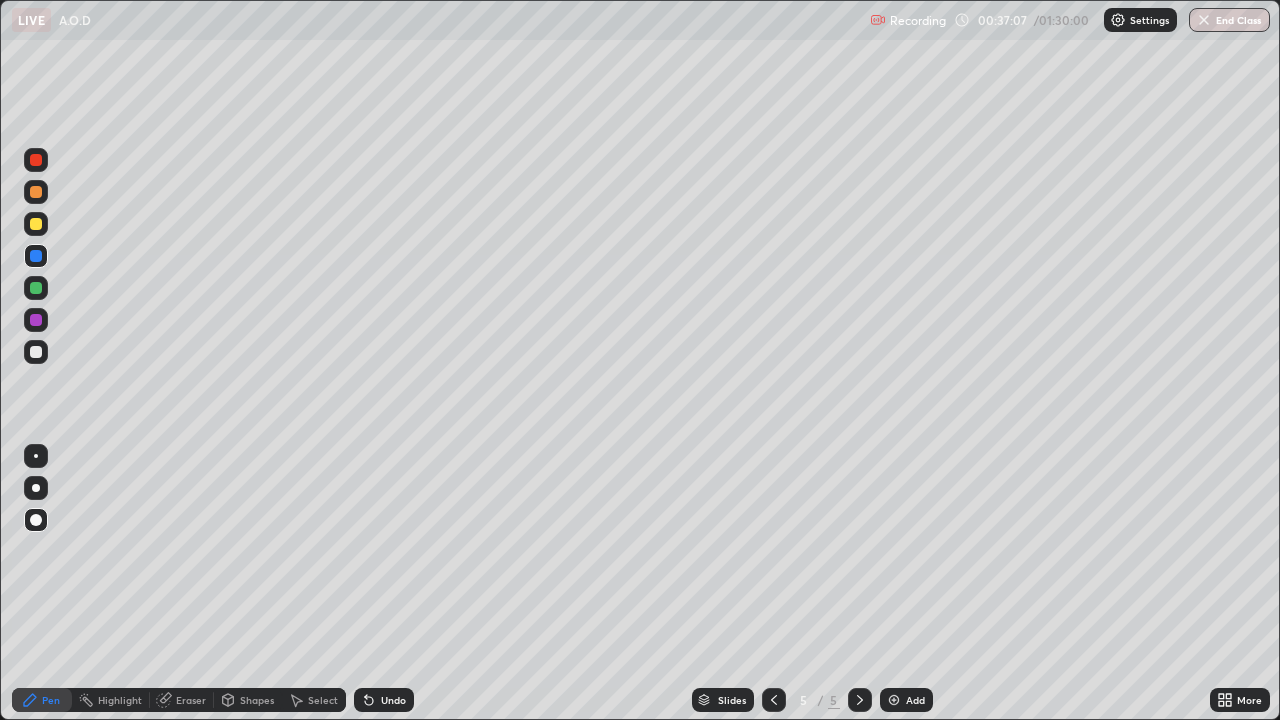 click at bounding box center (36, 160) 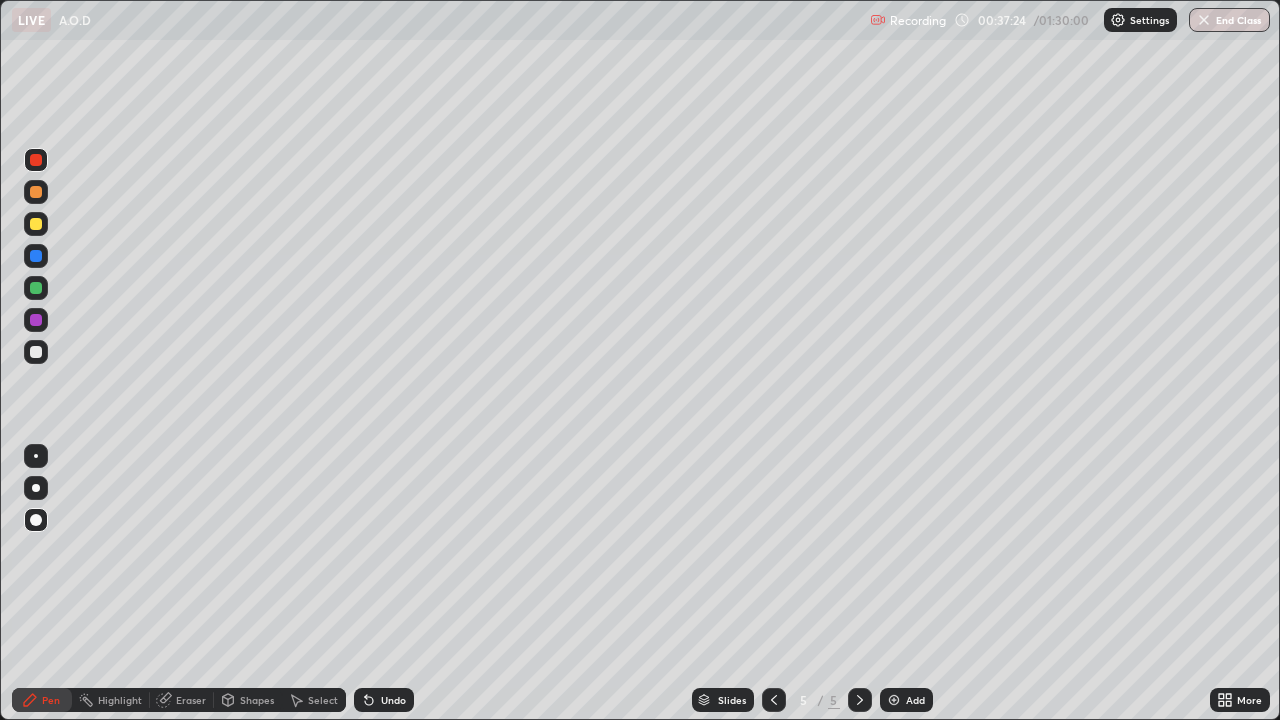 click at bounding box center [36, 256] 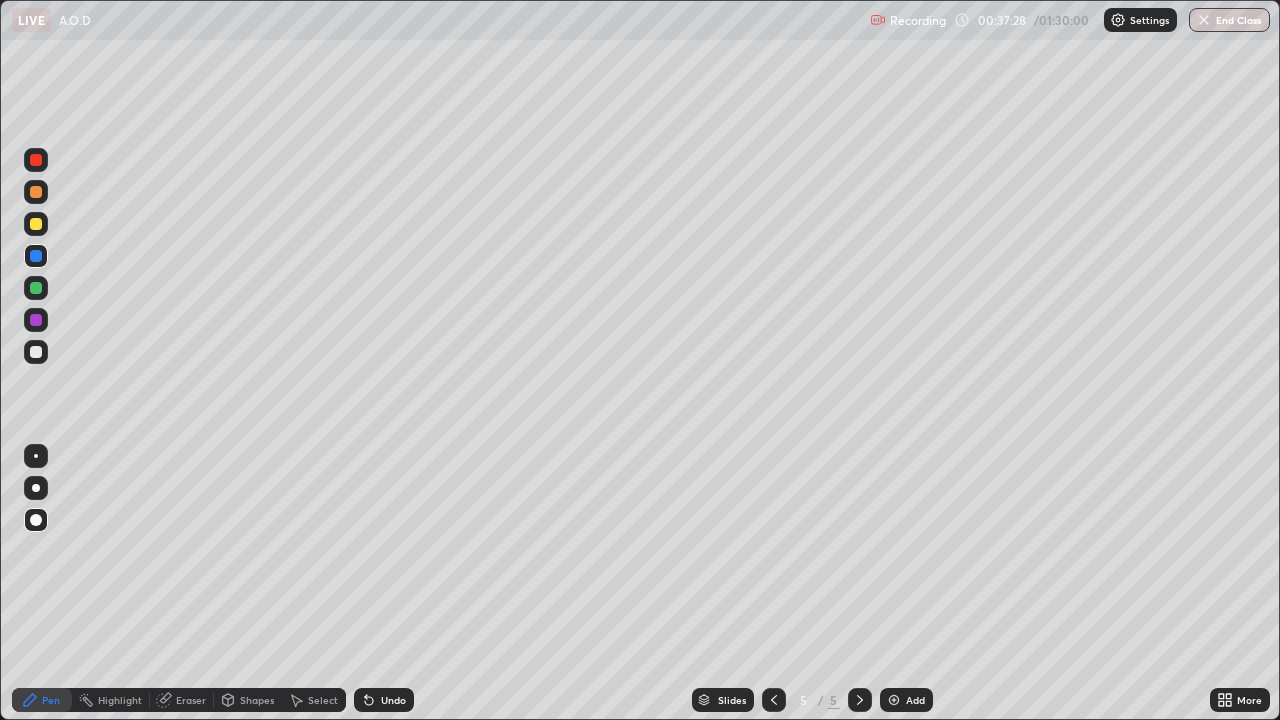 click at bounding box center [36, 160] 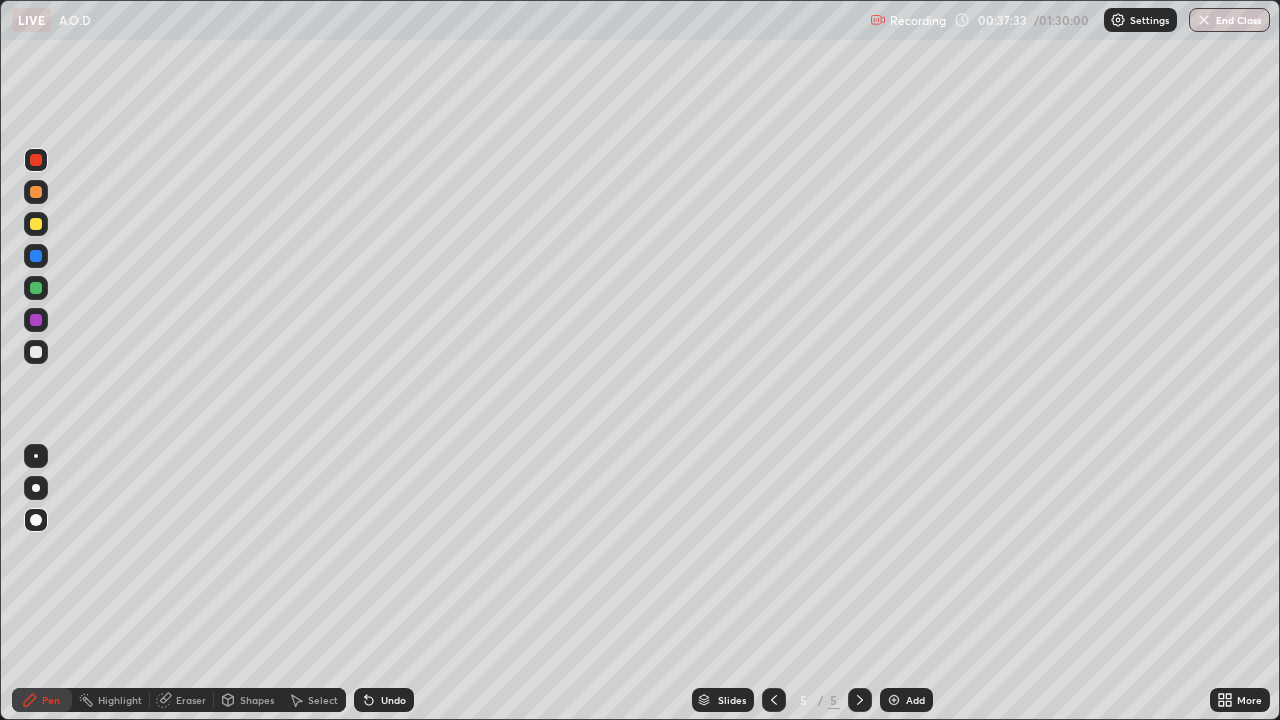 click at bounding box center (36, 256) 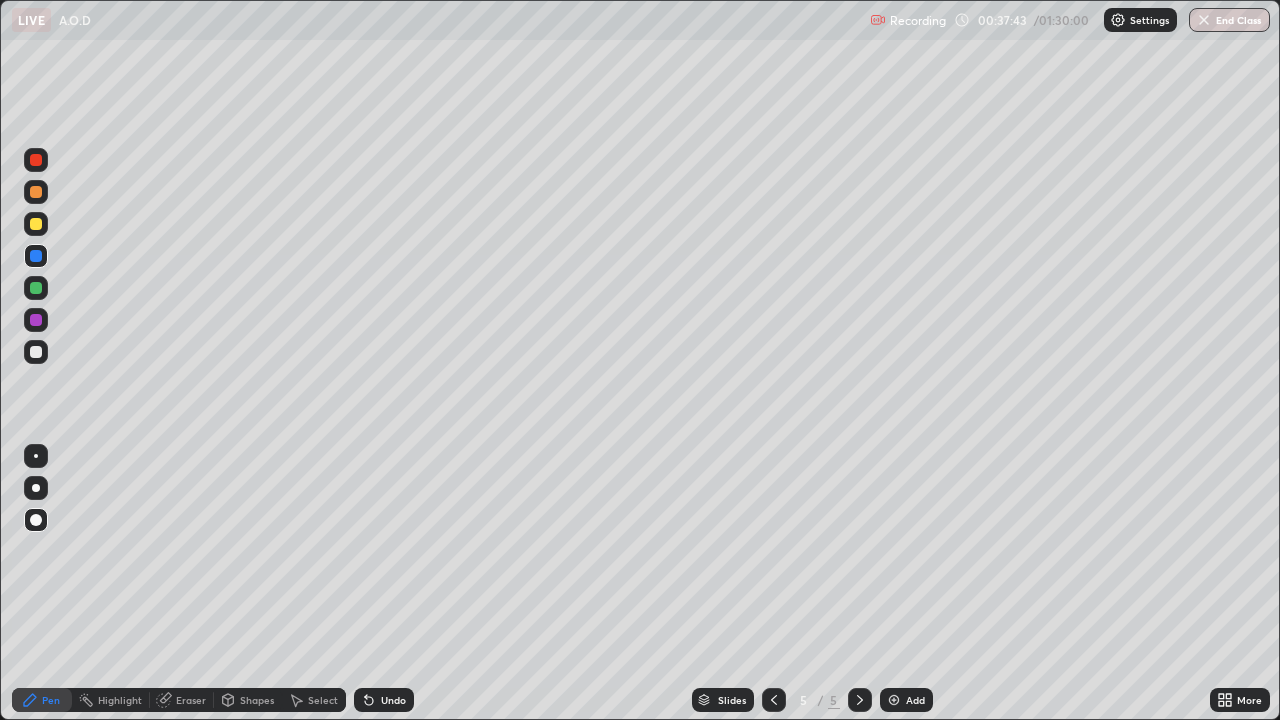 click at bounding box center (36, 160) 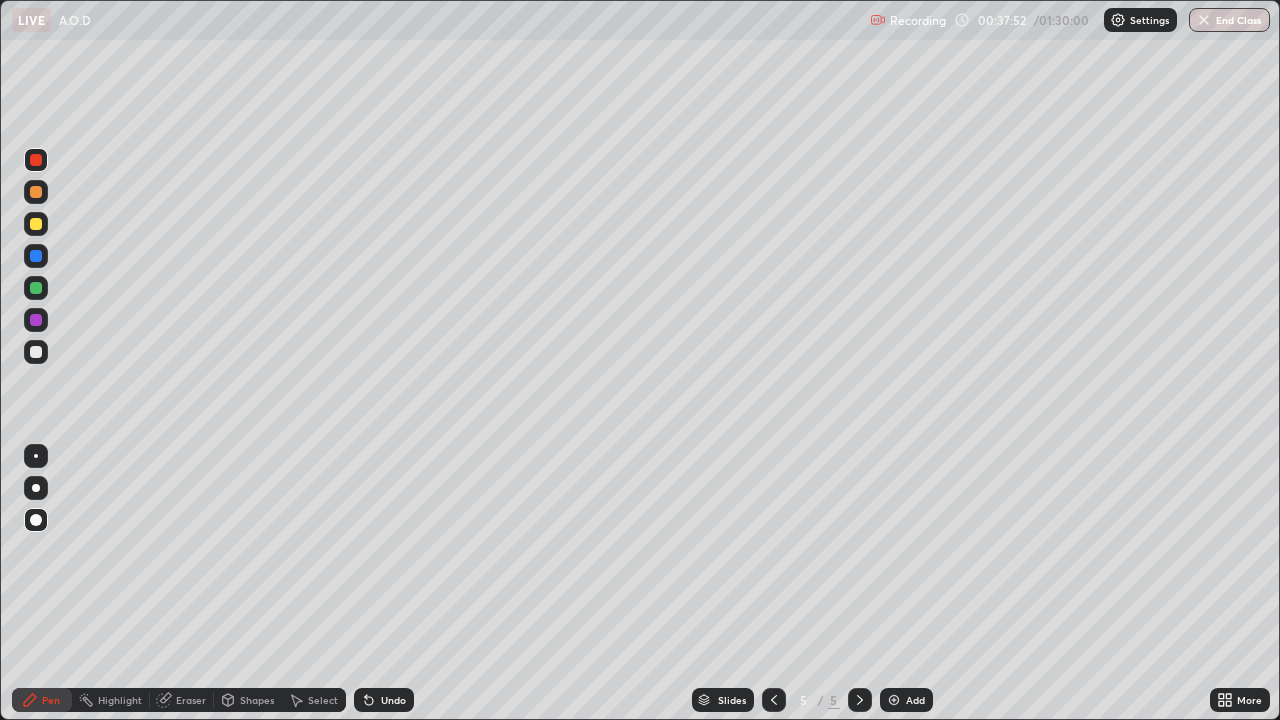 click at bounding box center [36, 256] 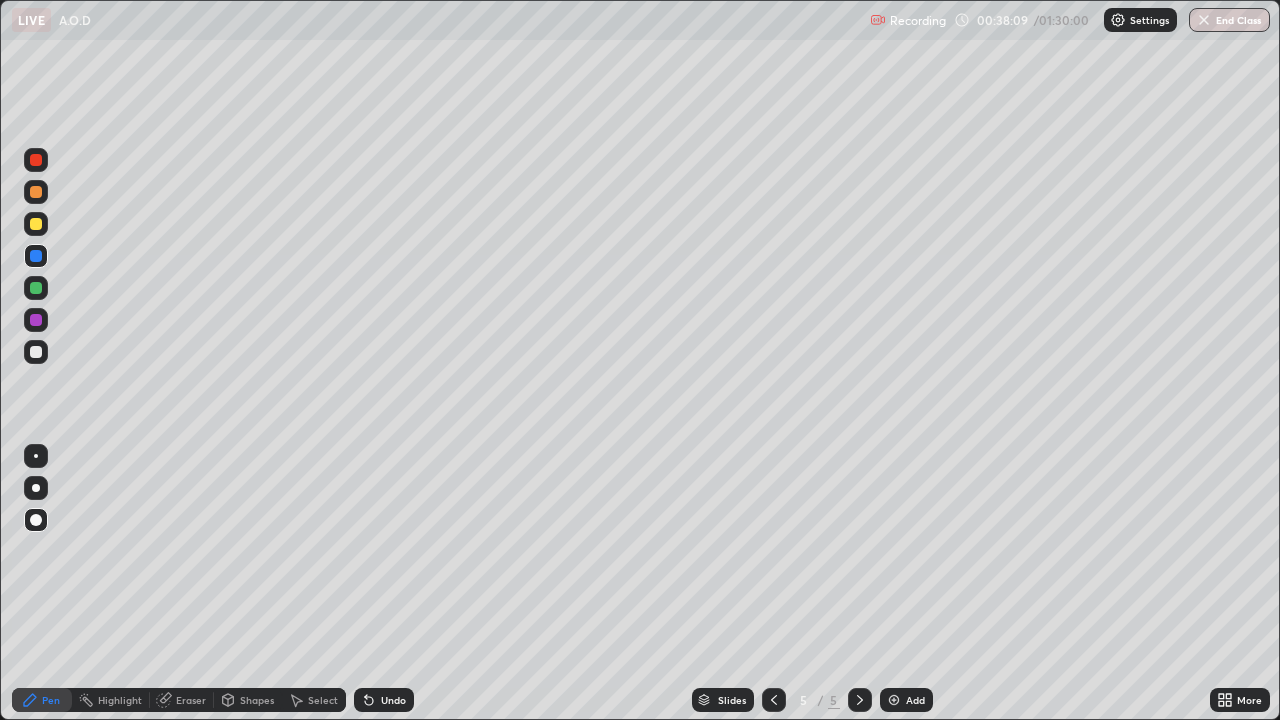 click at bounding box center [36, 160] 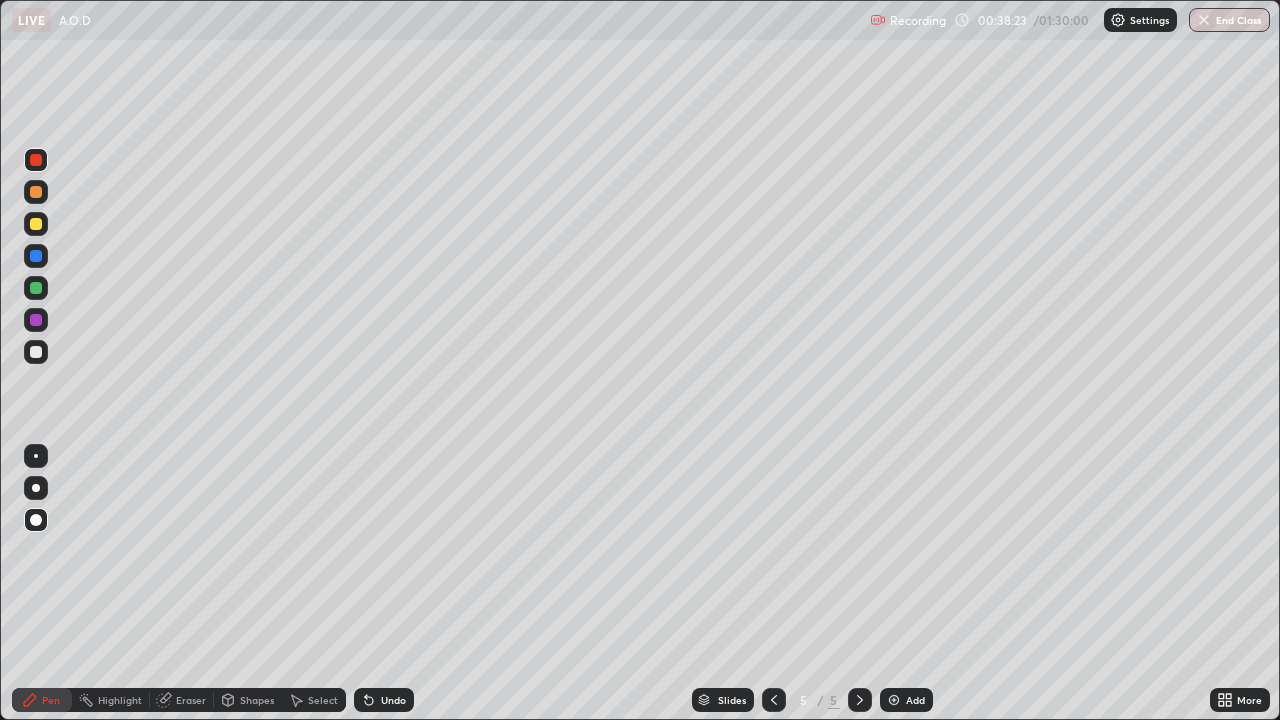 click at bounding box center (36, 256) 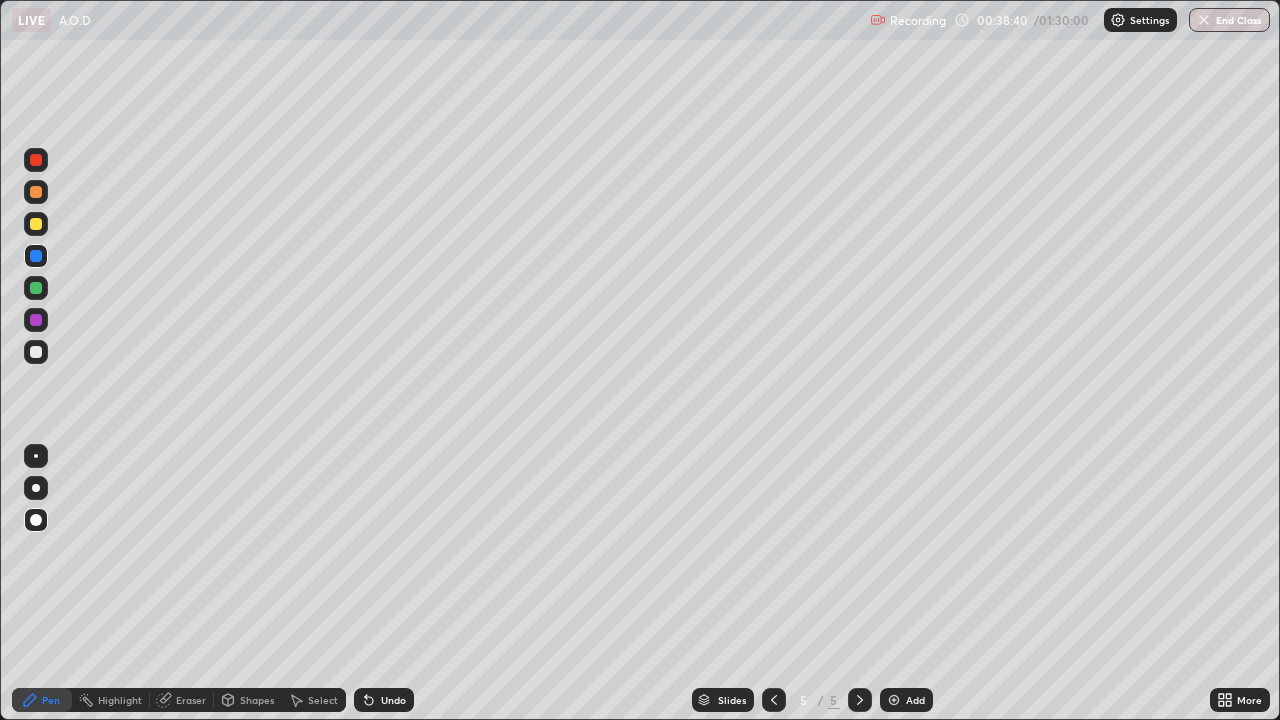 click at bounding box center [36, 160] 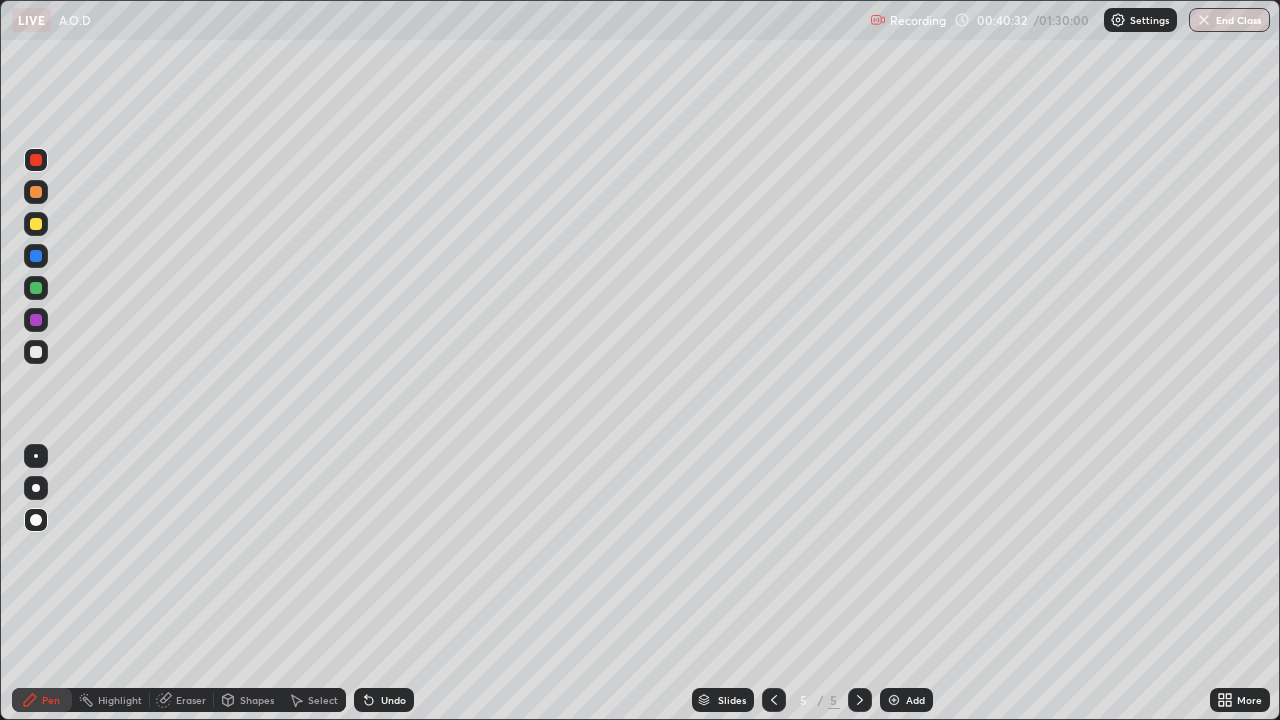 click at bounding box center (36, 320) 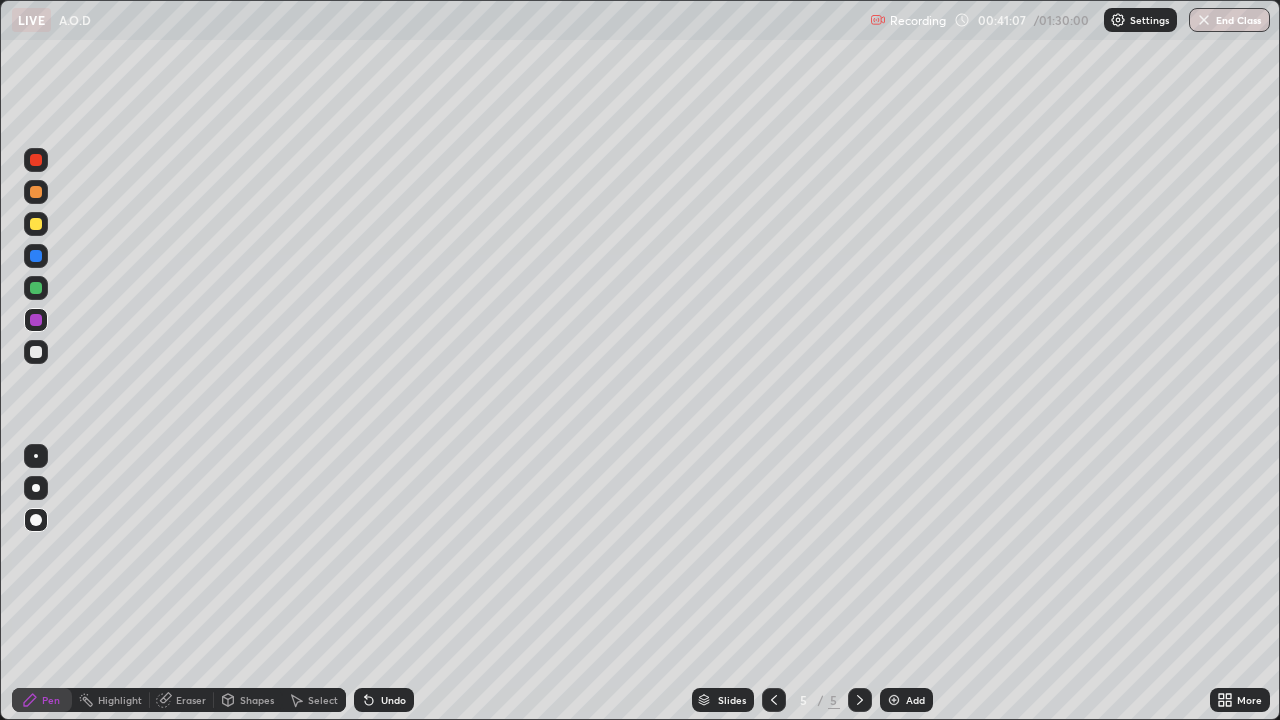 click at bounding box center [36, 224] 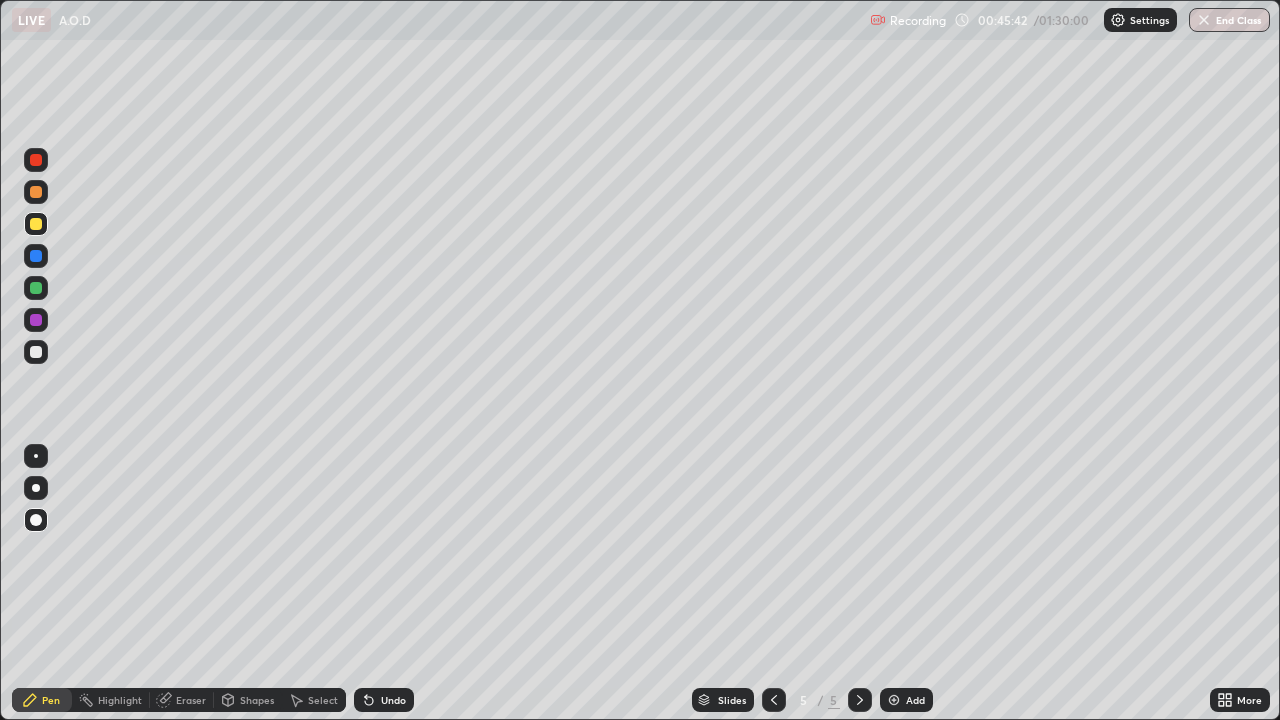click at bounding box center (36, 352) 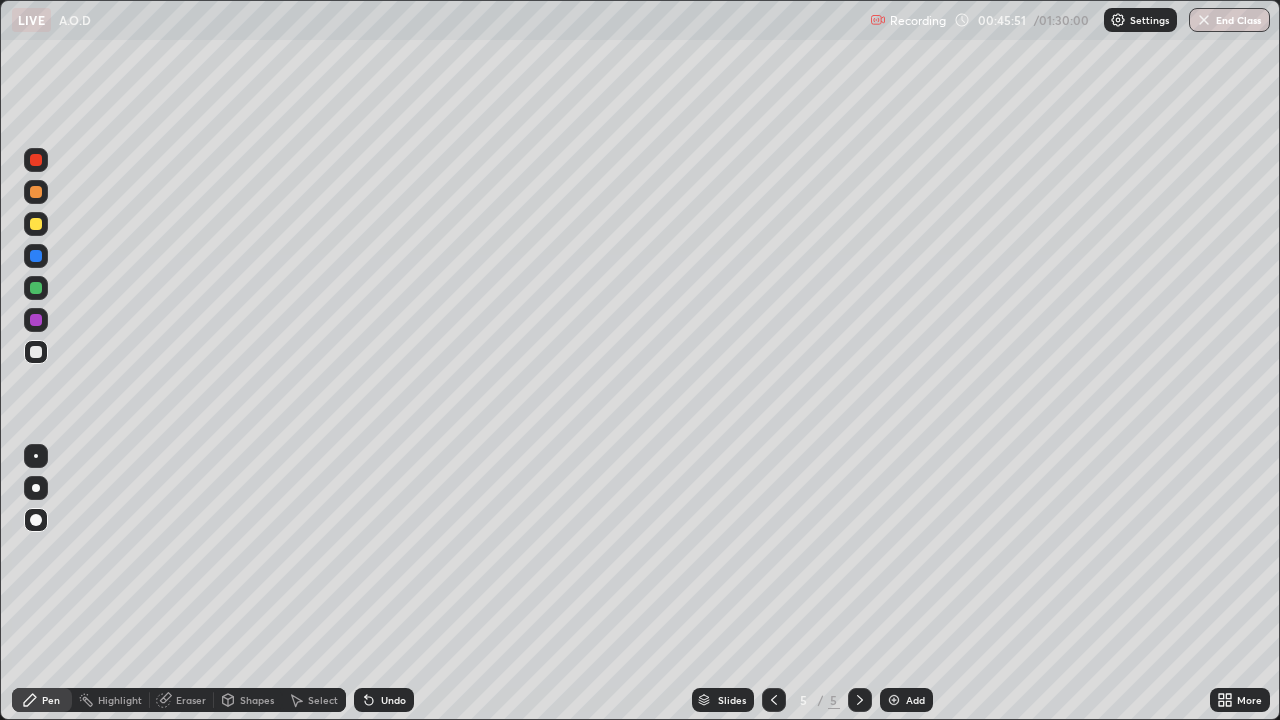 click at bounding box center (894, 700) 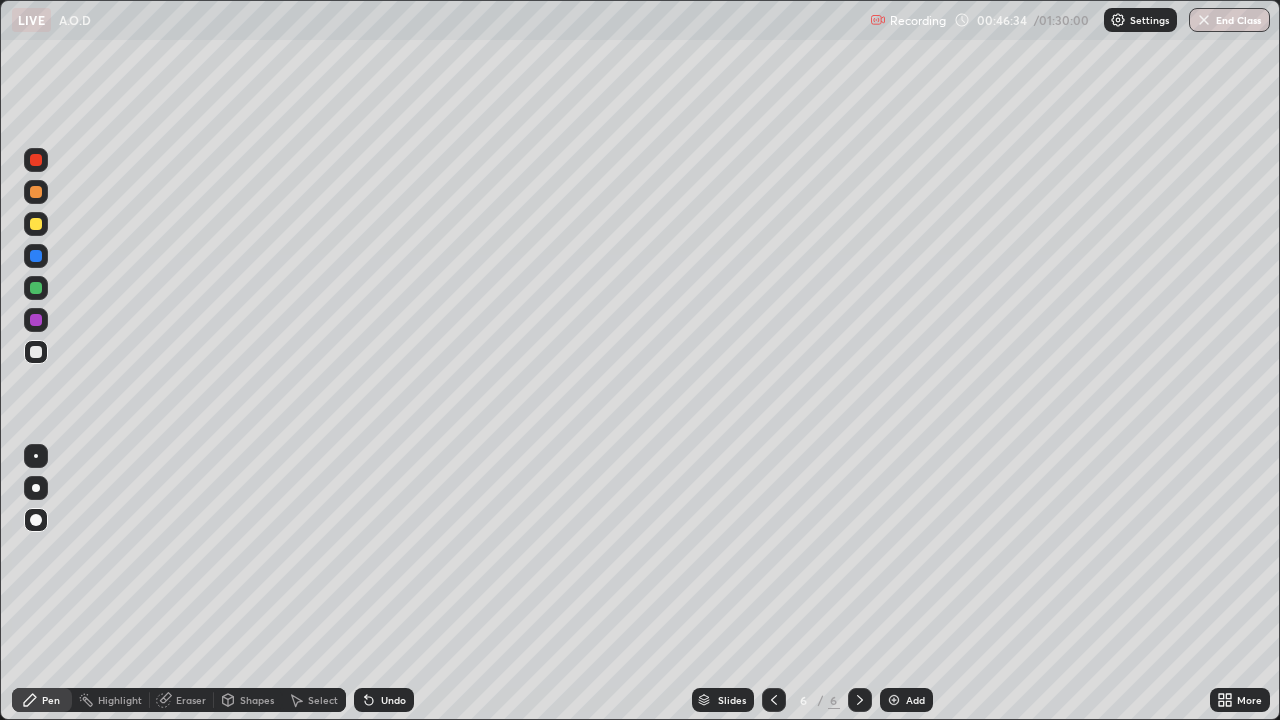 click at bounding box center (36, 224) 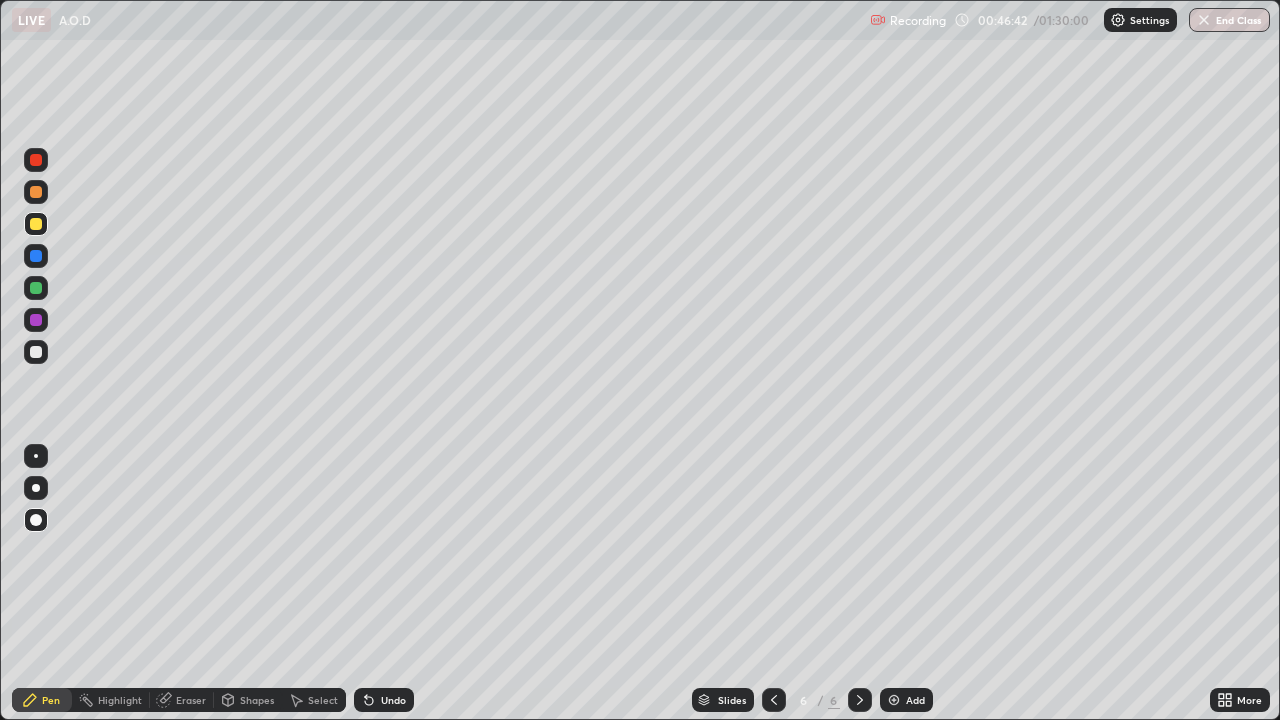 click at bounding box center [36, 256] 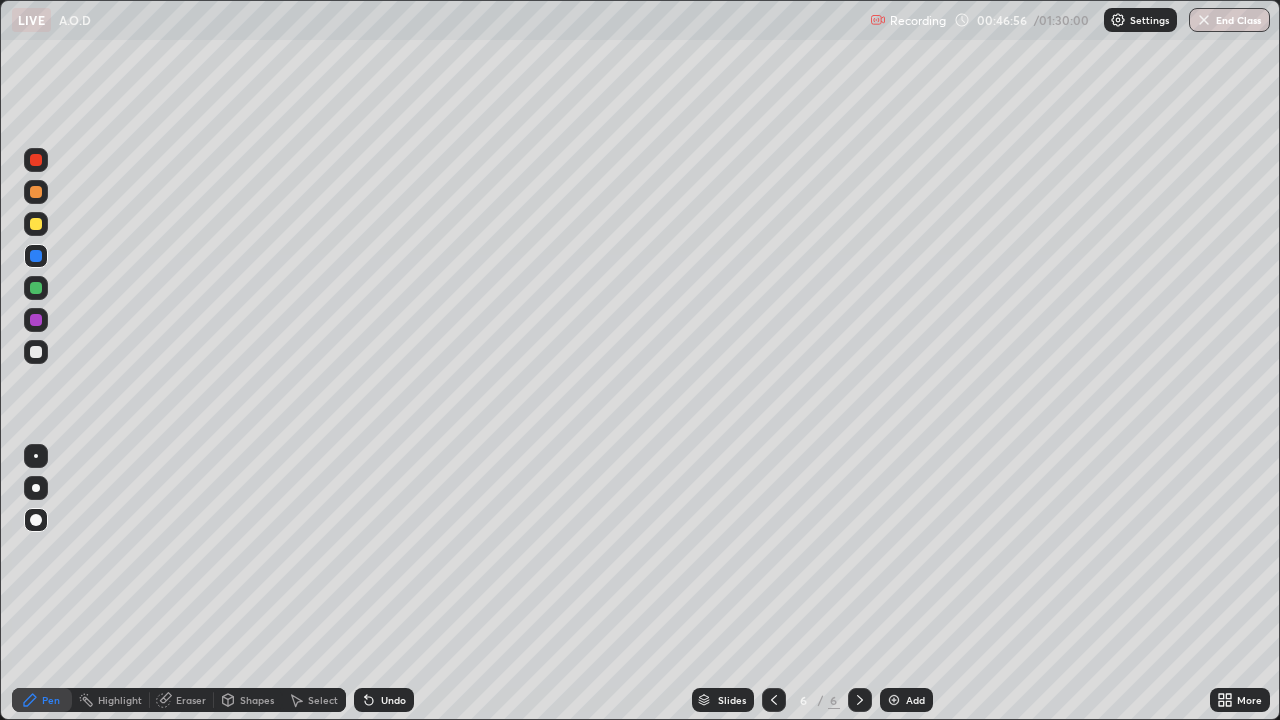 click at bounding box center [36, 288] 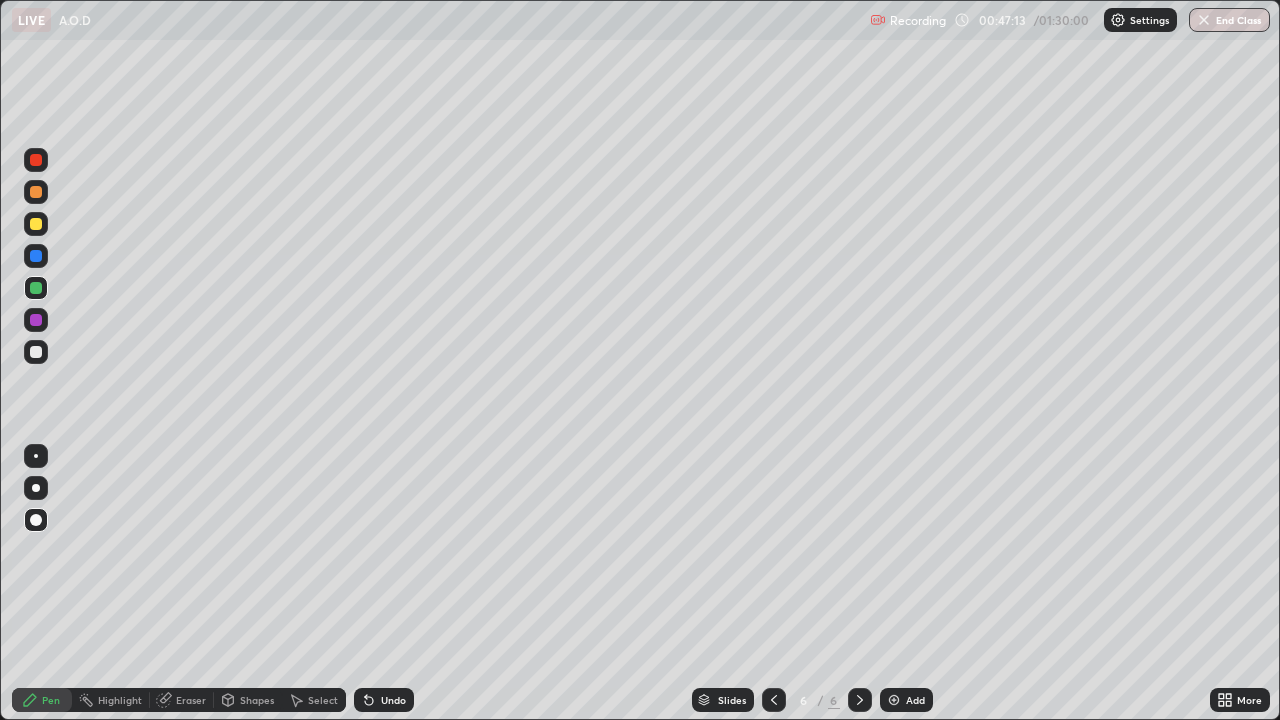 click at bounding box center (36, 352) 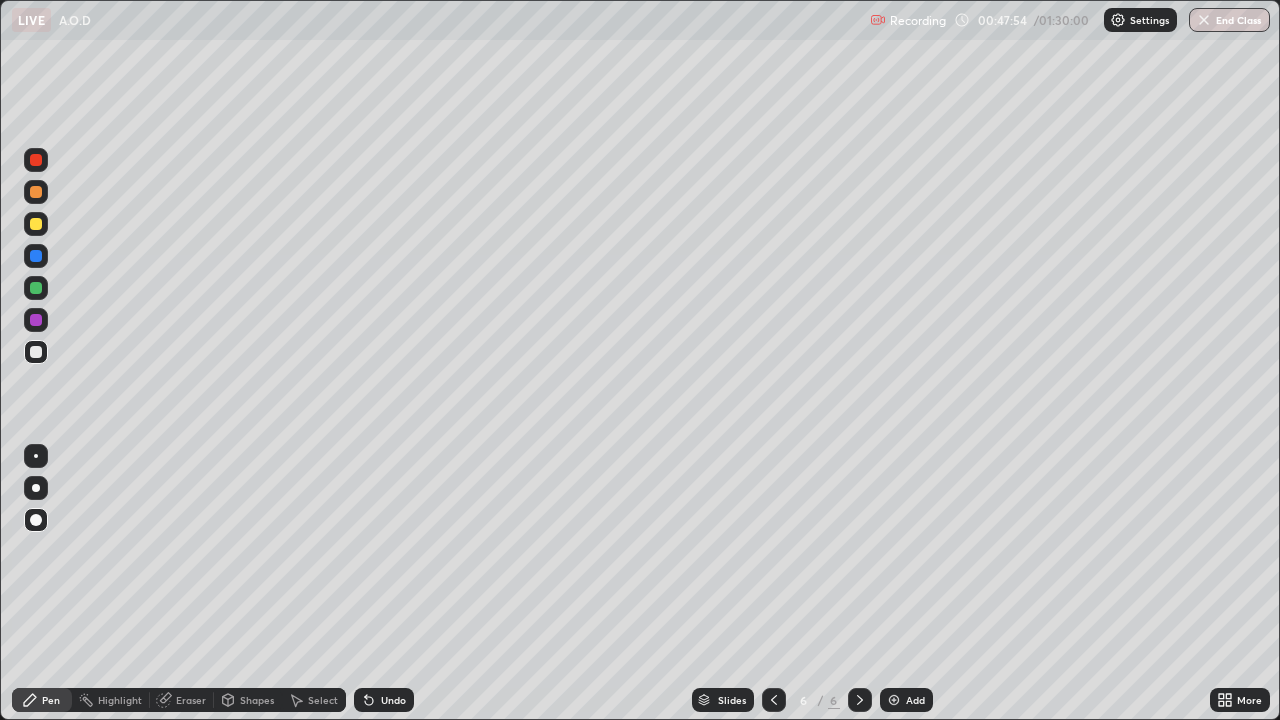 click on "Eraser" at bounding box center [191, 700] 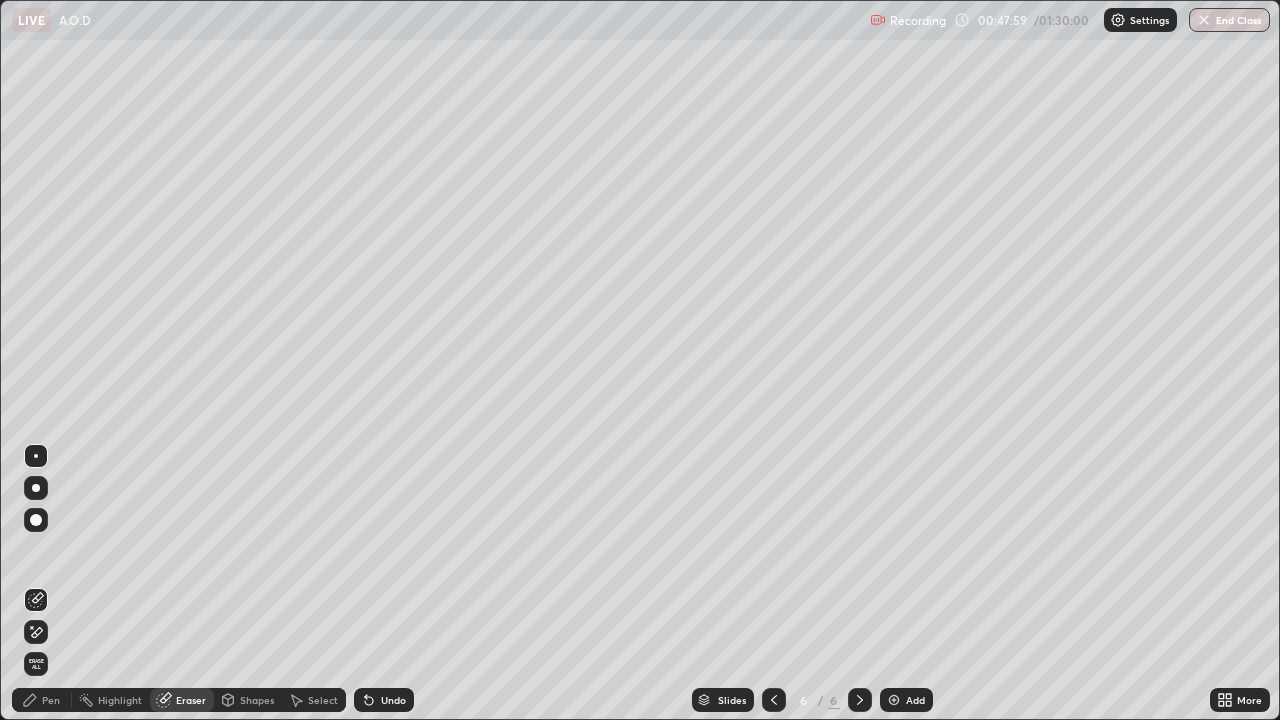 click on "Pen" at bounding box center [51, 700] 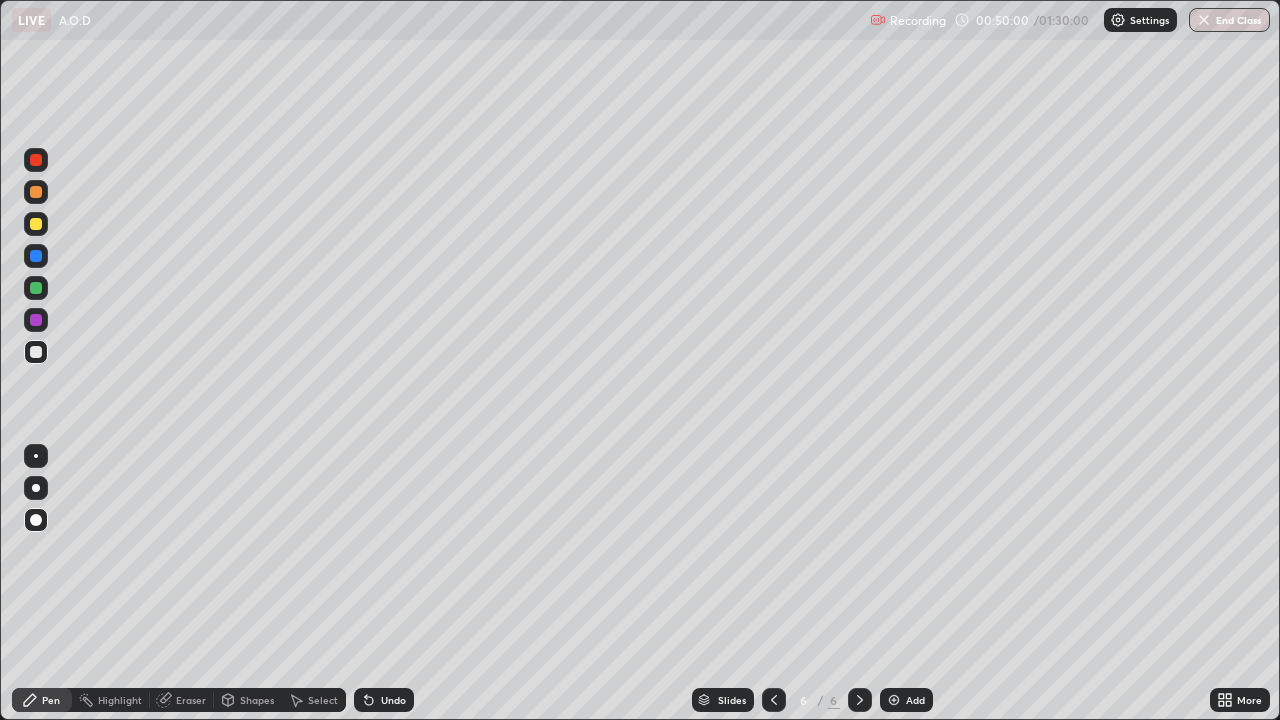 click at bounding box center (36, 320) 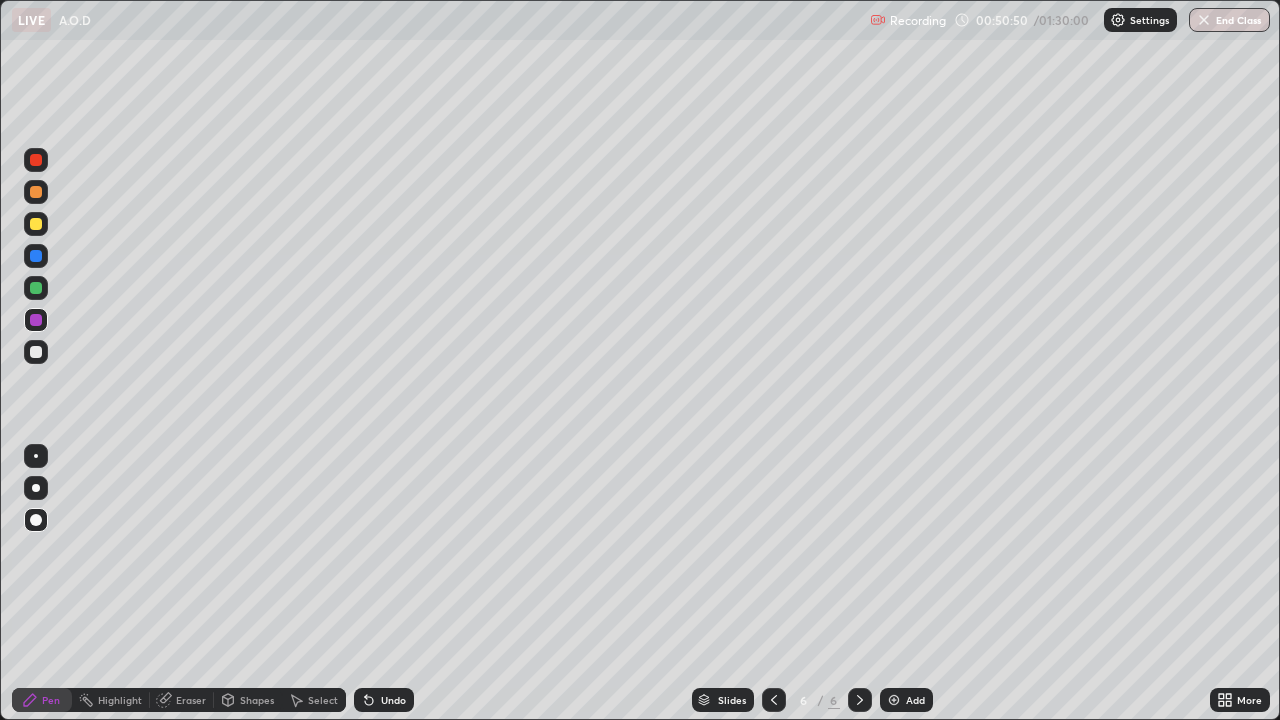 click on "Eraser" at bounding box center (191, 700) 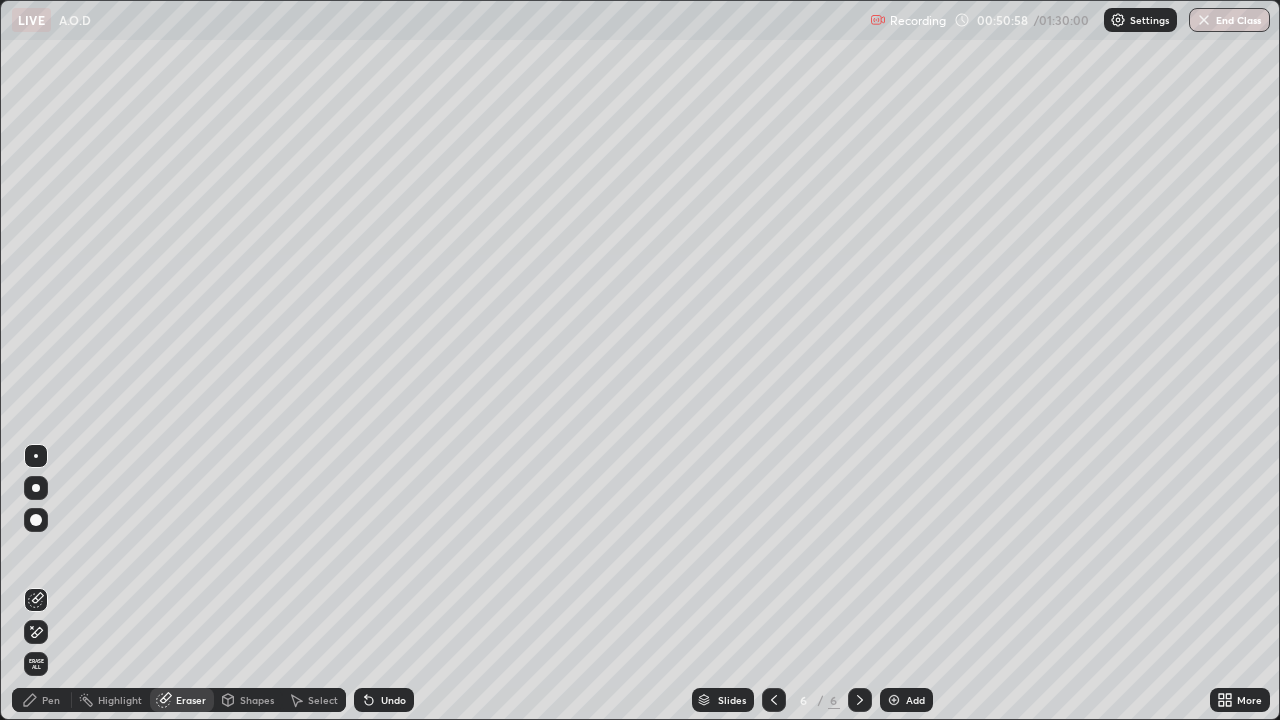 click on "Pen" at bounding box center [51, 700] 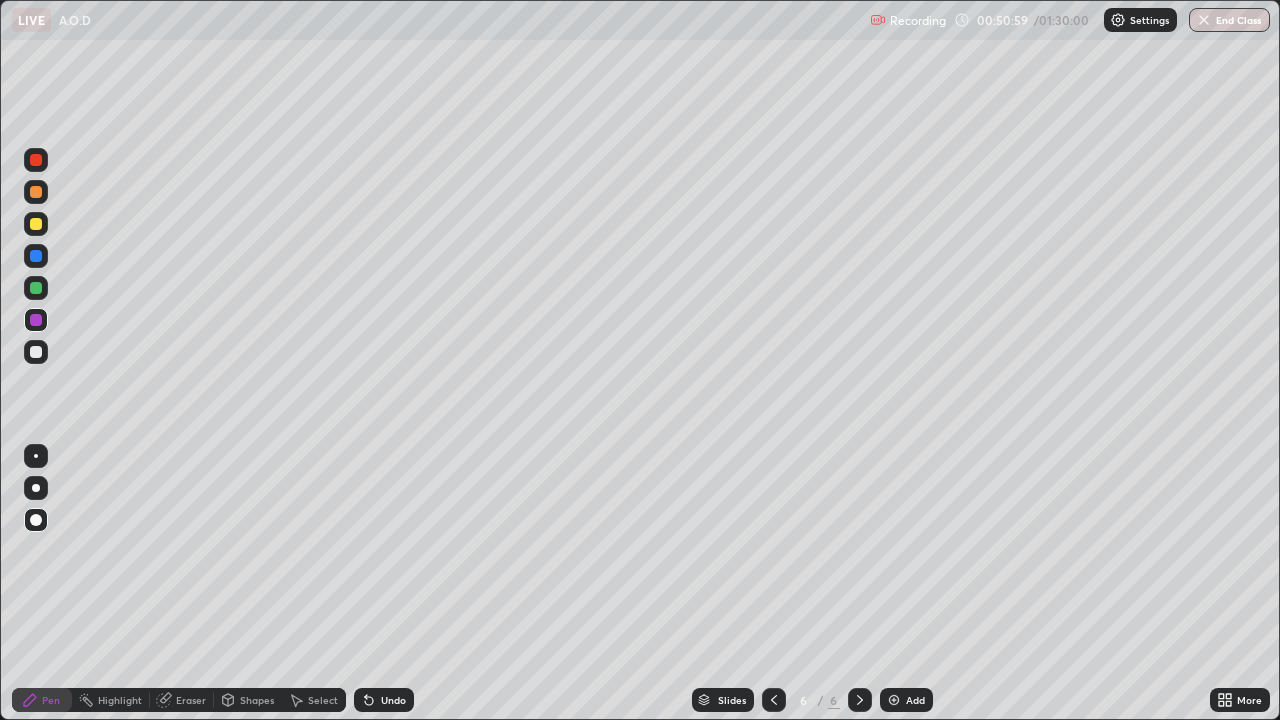 click at bounding box center (36, 320) 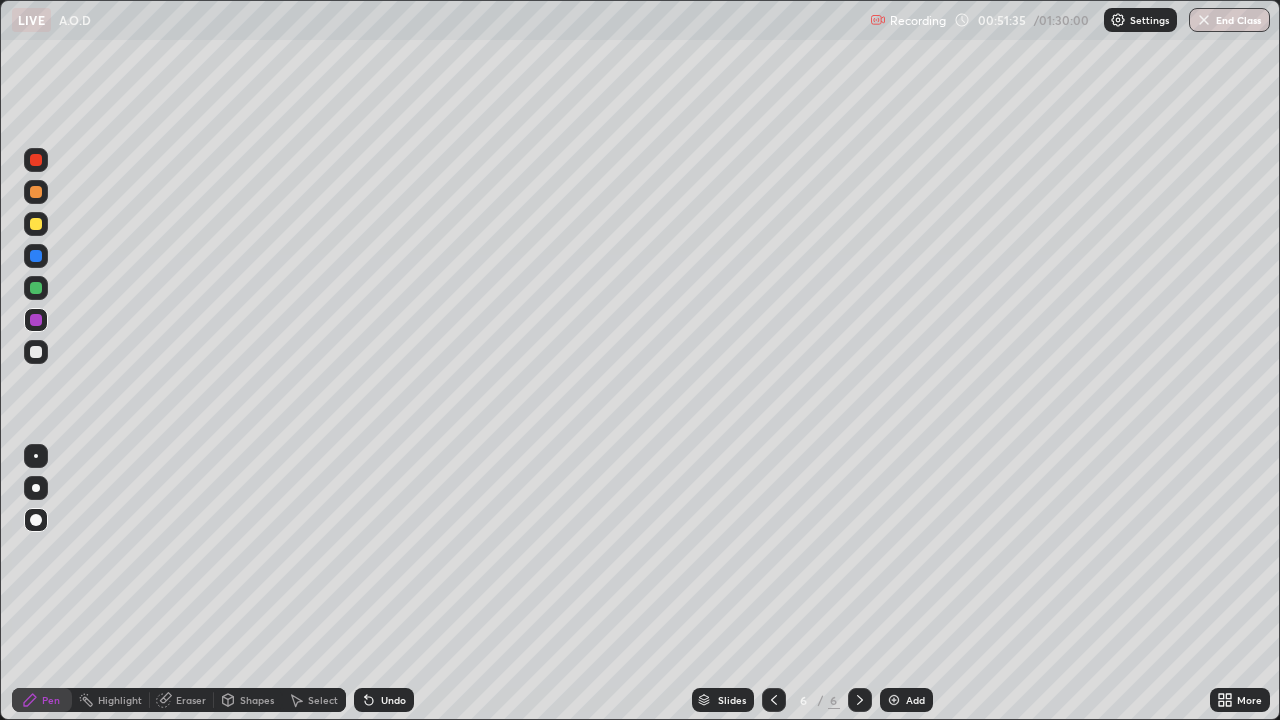 click at bounding box center (36, 160) 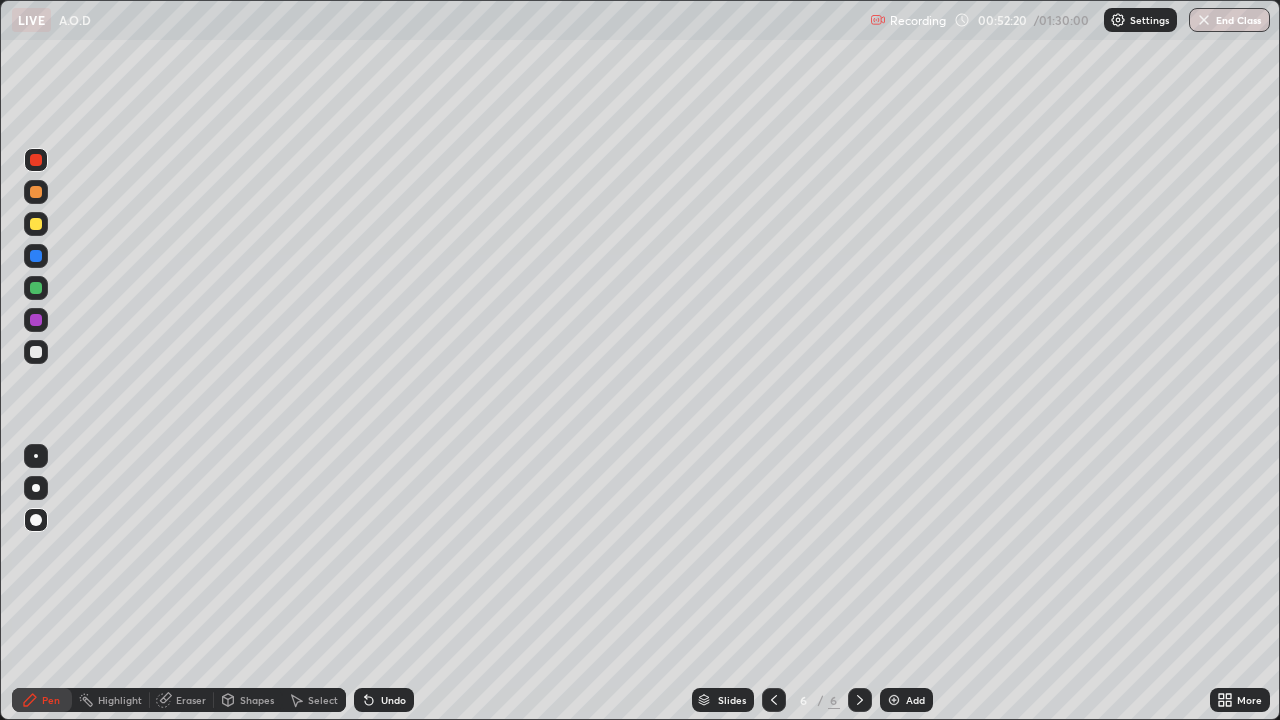 click at bounding box center (36, 320) 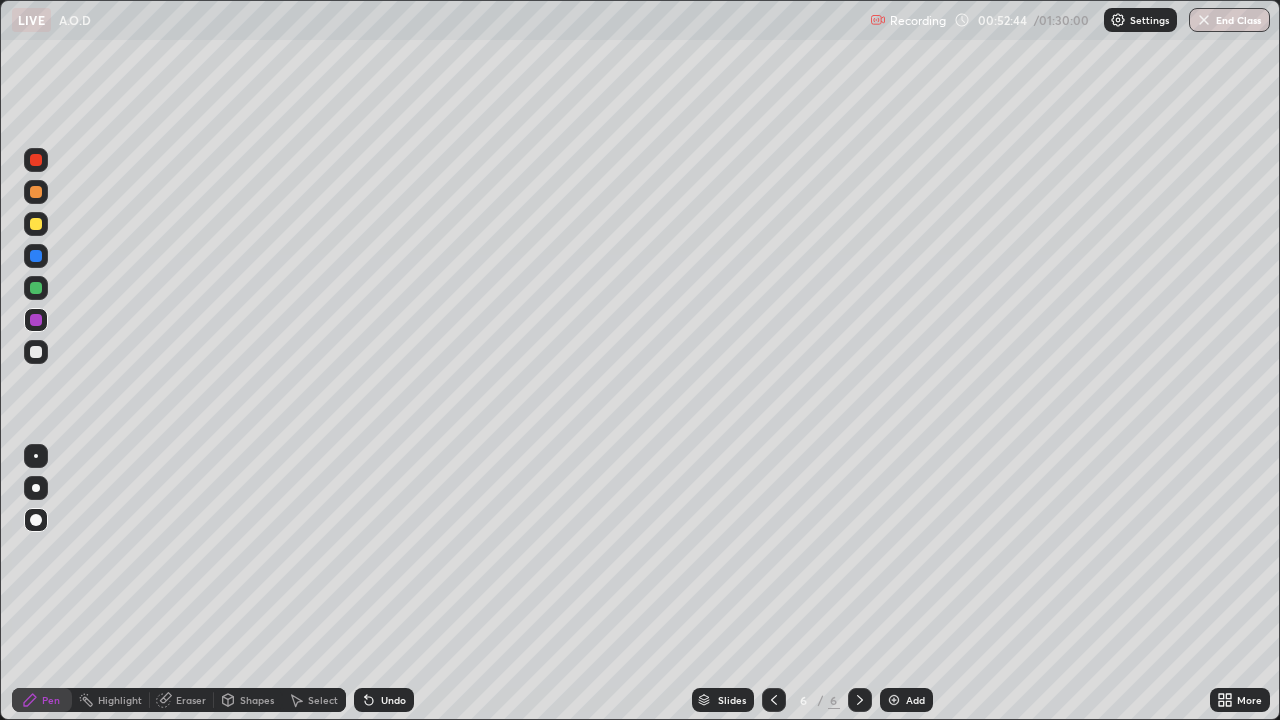 click at bounding box center [36, 288] 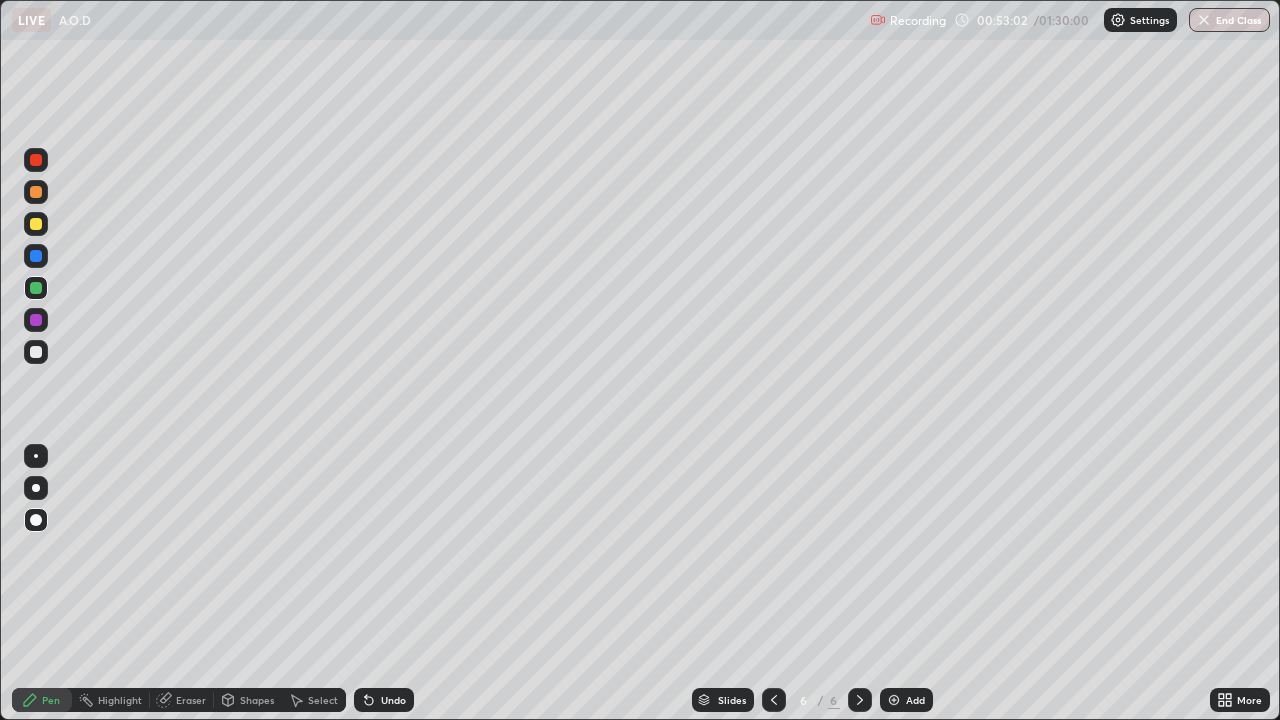 click at bounding box center (36, 160) 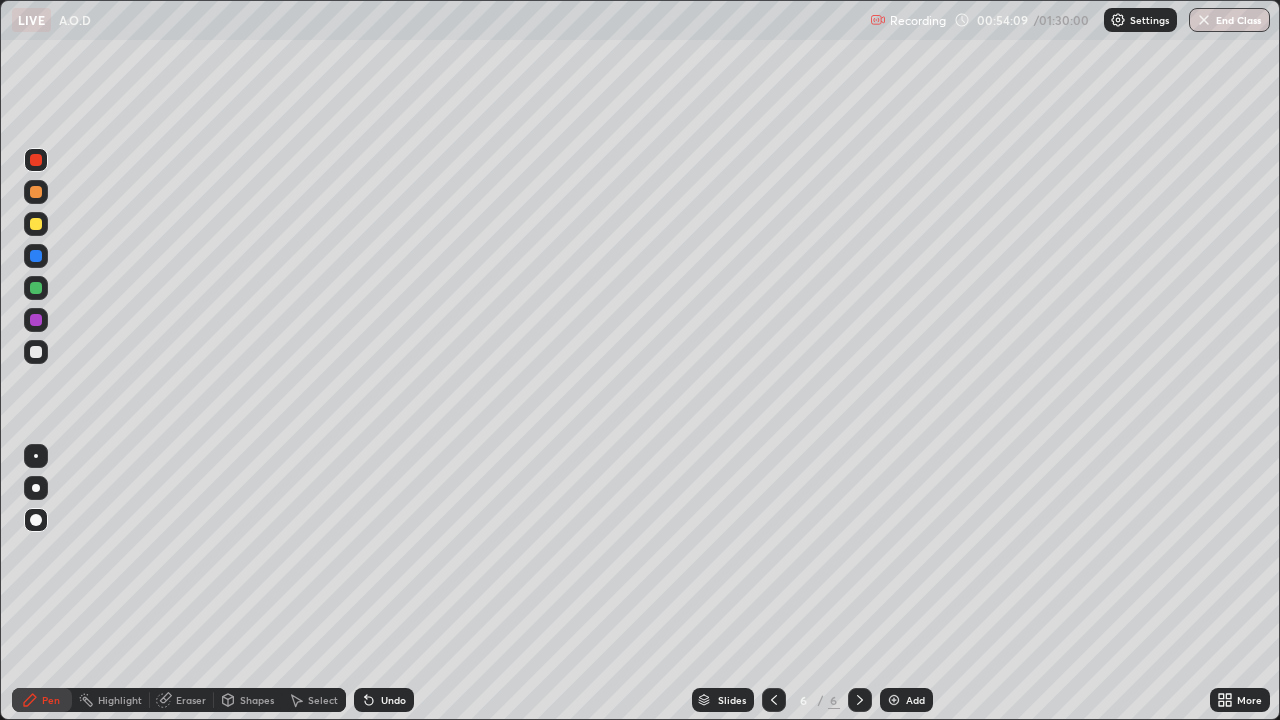 click at bounding box center [36, 320] 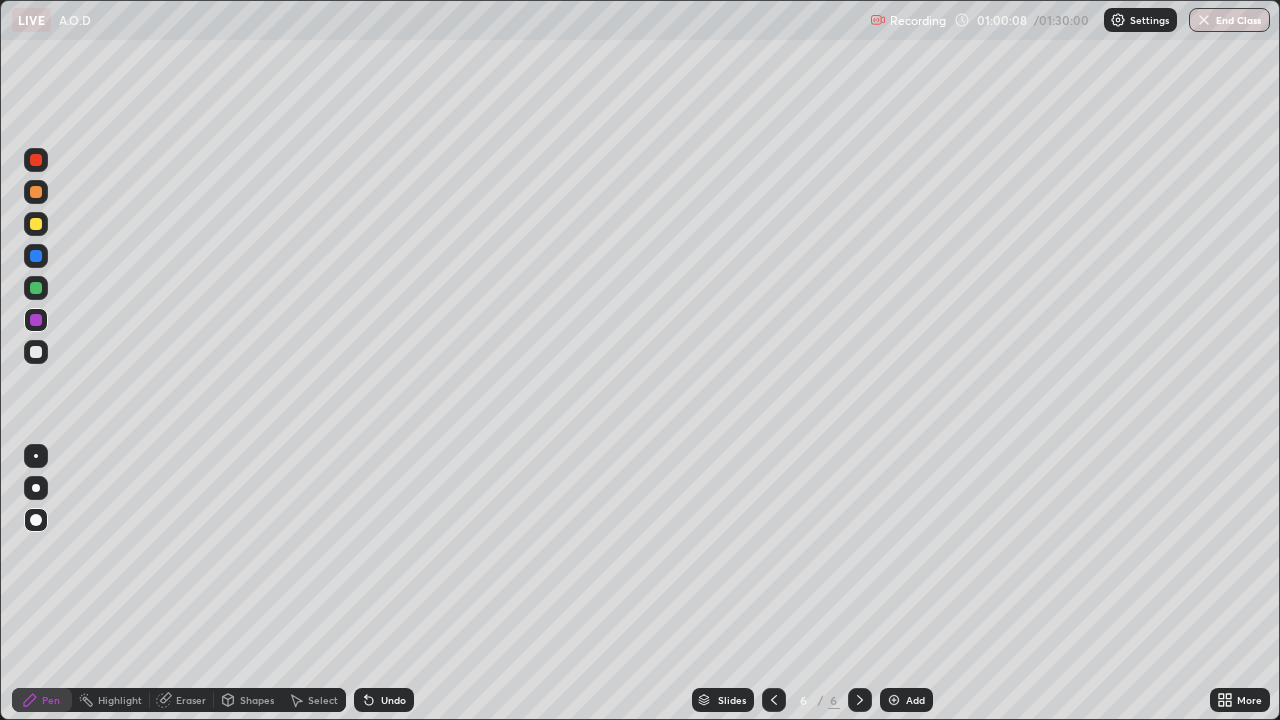 click at bounding box center (36, 288) 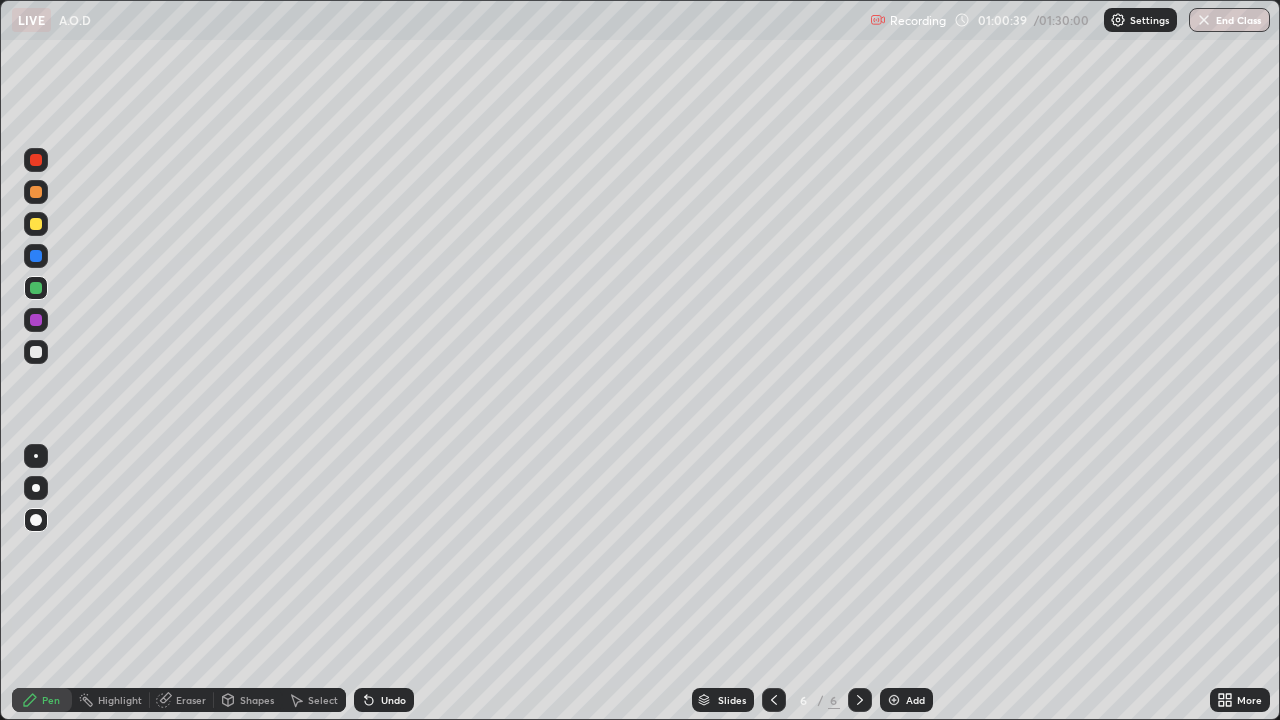 click at bounding box center [36, 352] 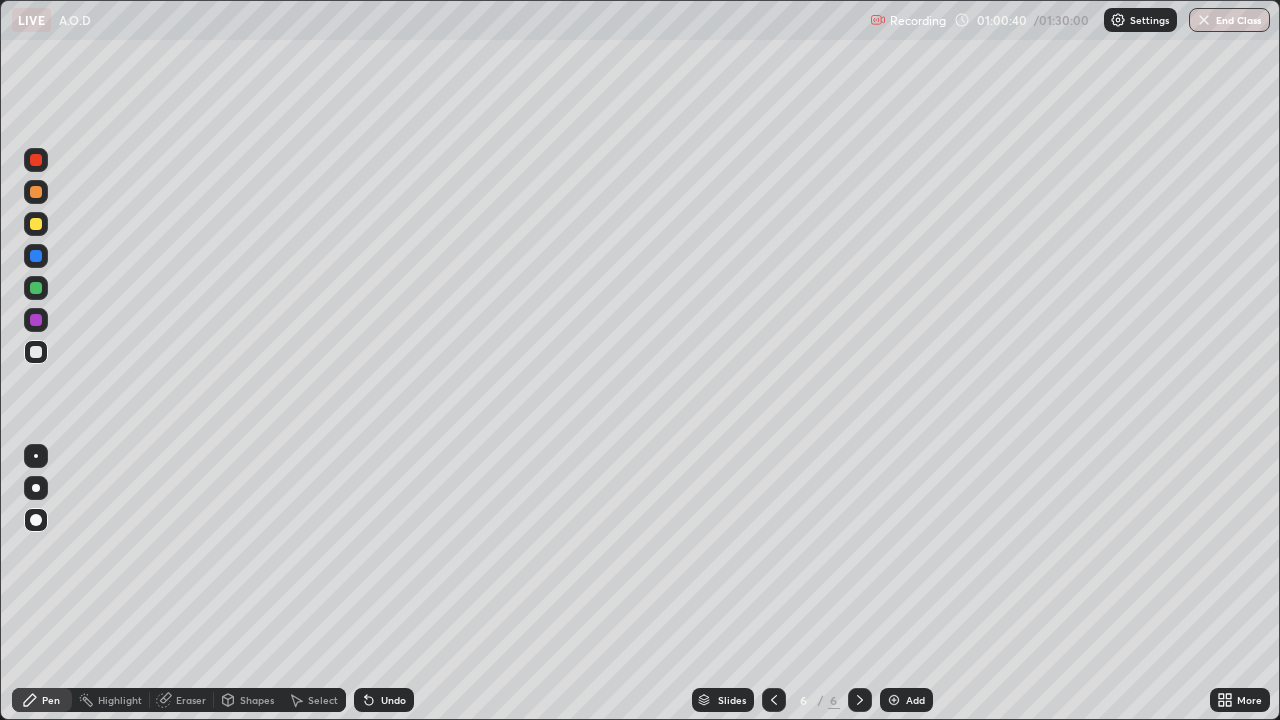 click at bounding box center [36, 160] 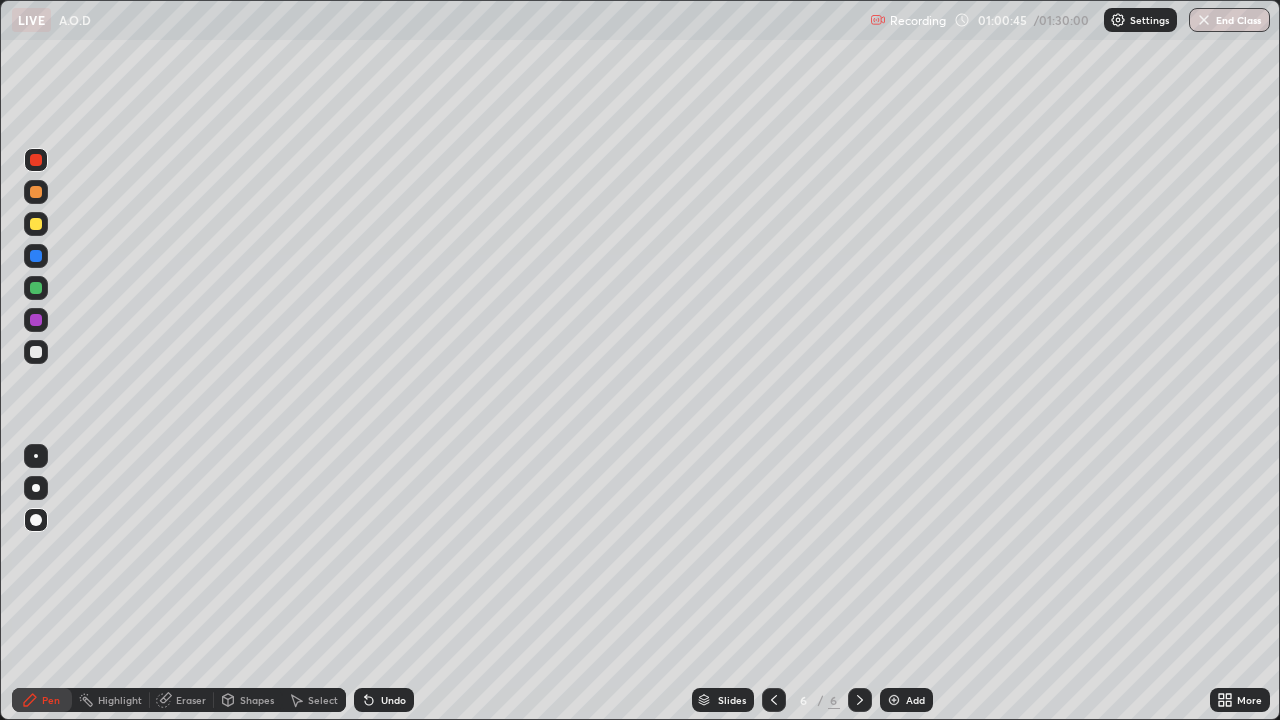 click at bounding box center [36, 224] 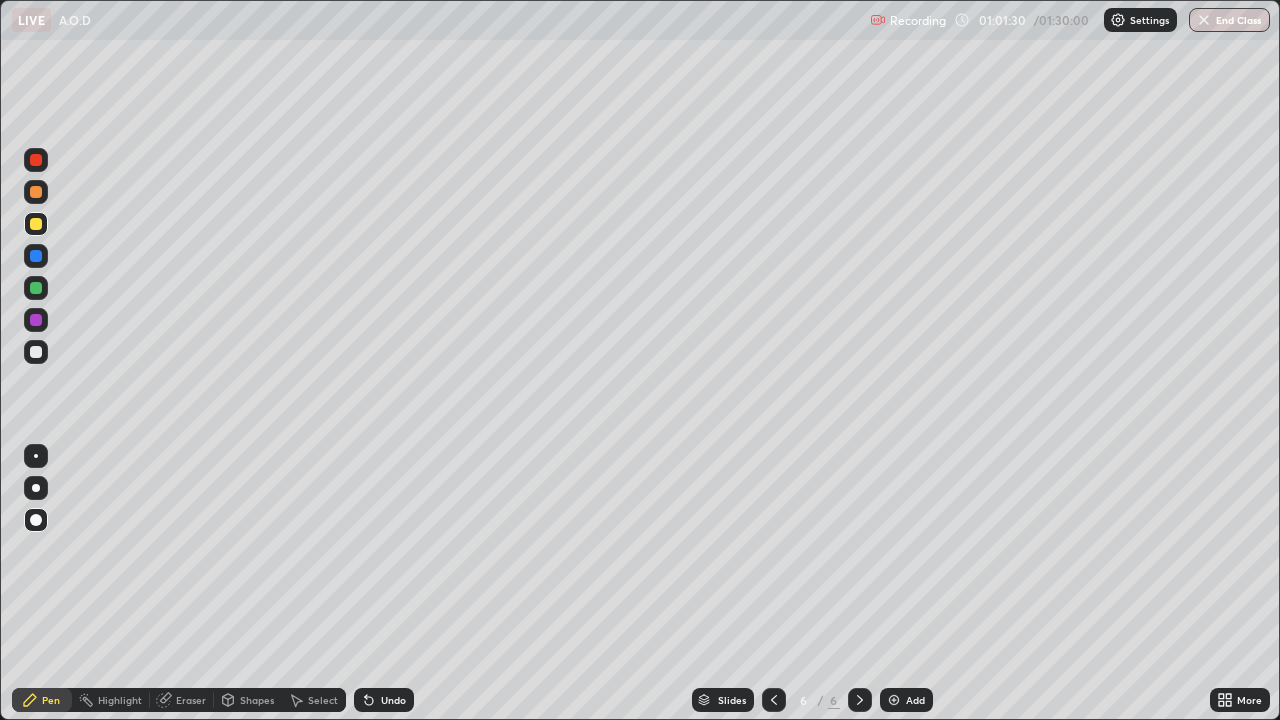 click at bounding box center [36, 256] 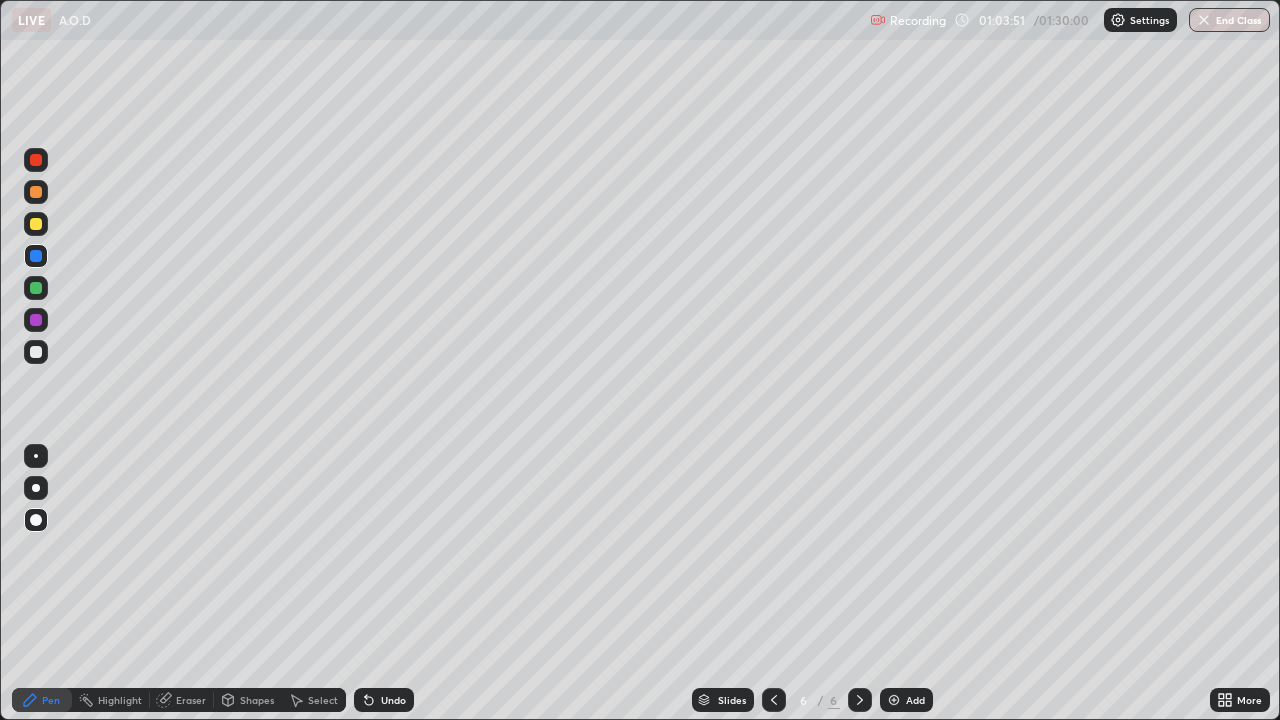 click at bounding box center [36, 352] 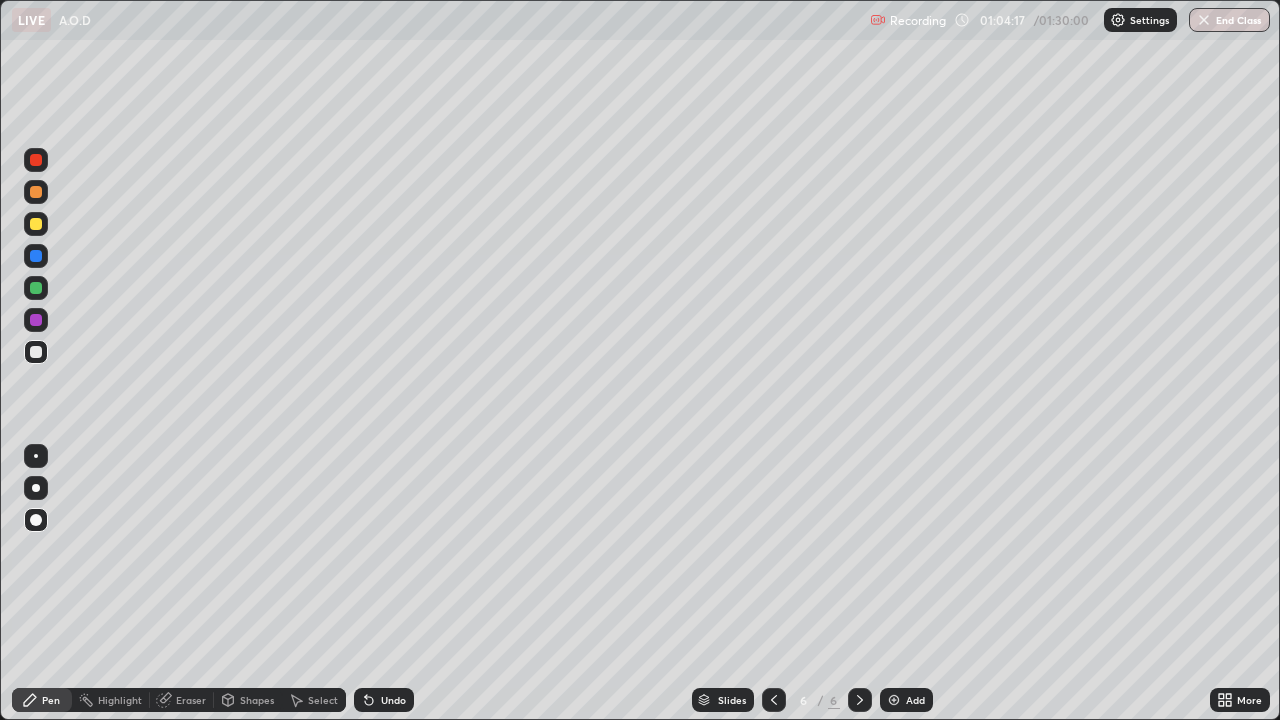 click at bounding box center (894, 700) 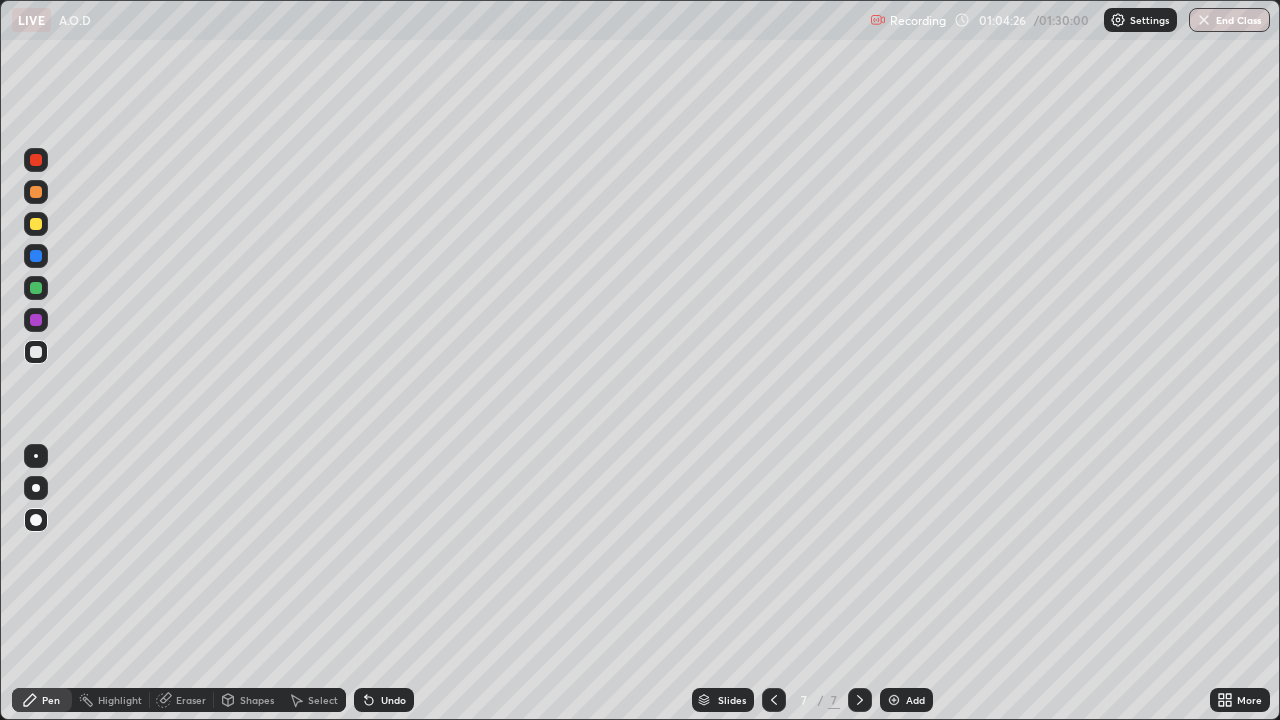 click at bounding box center (36, 224) 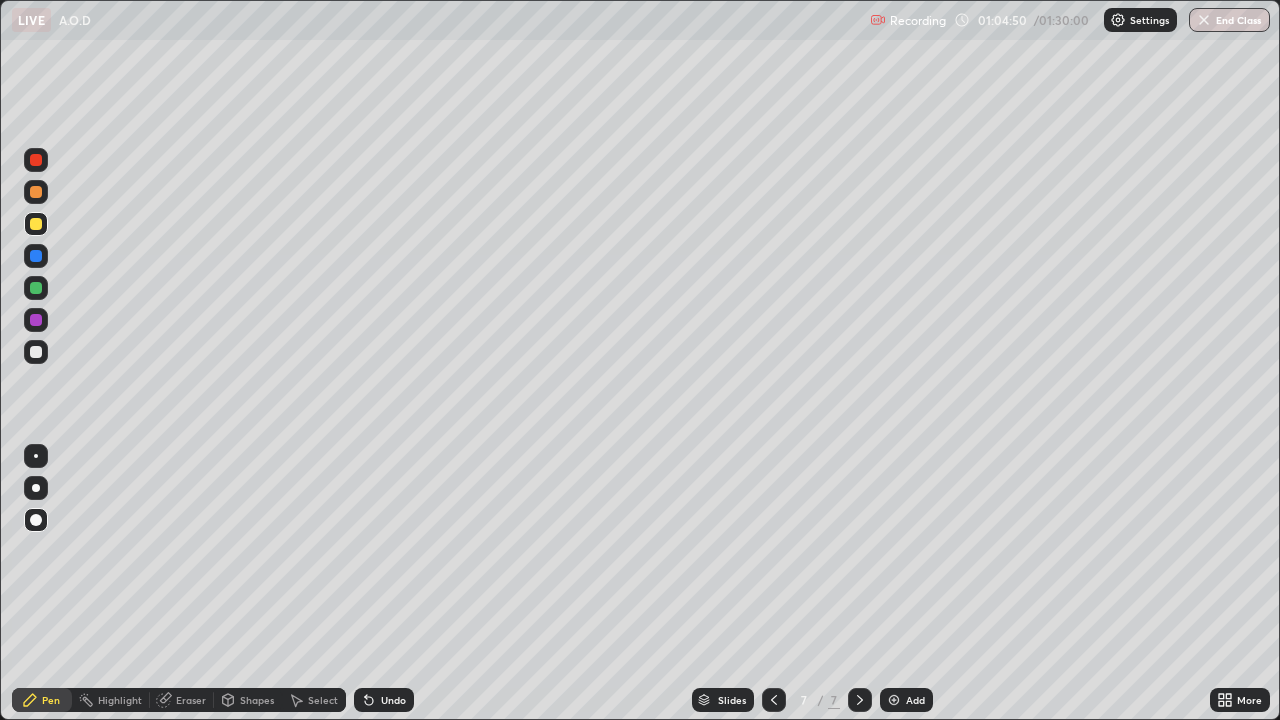 click at bounding box center (36, 288) 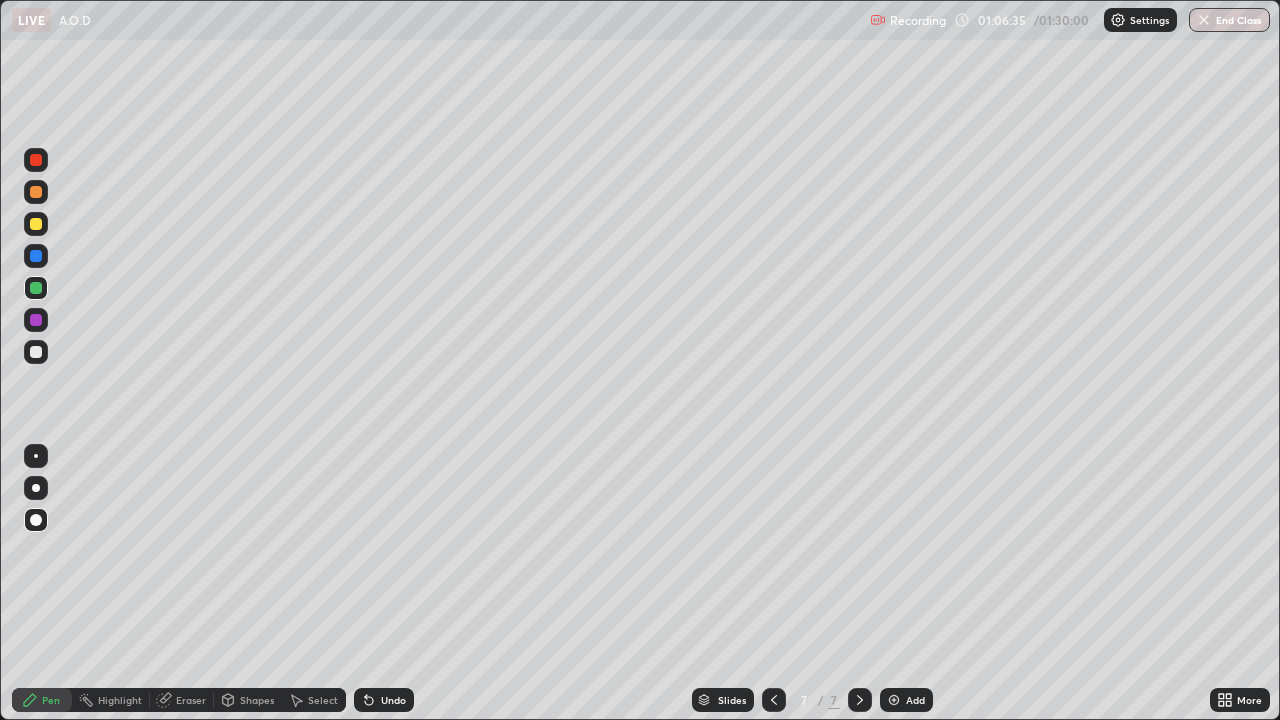 click at bounding box center [36, 320] 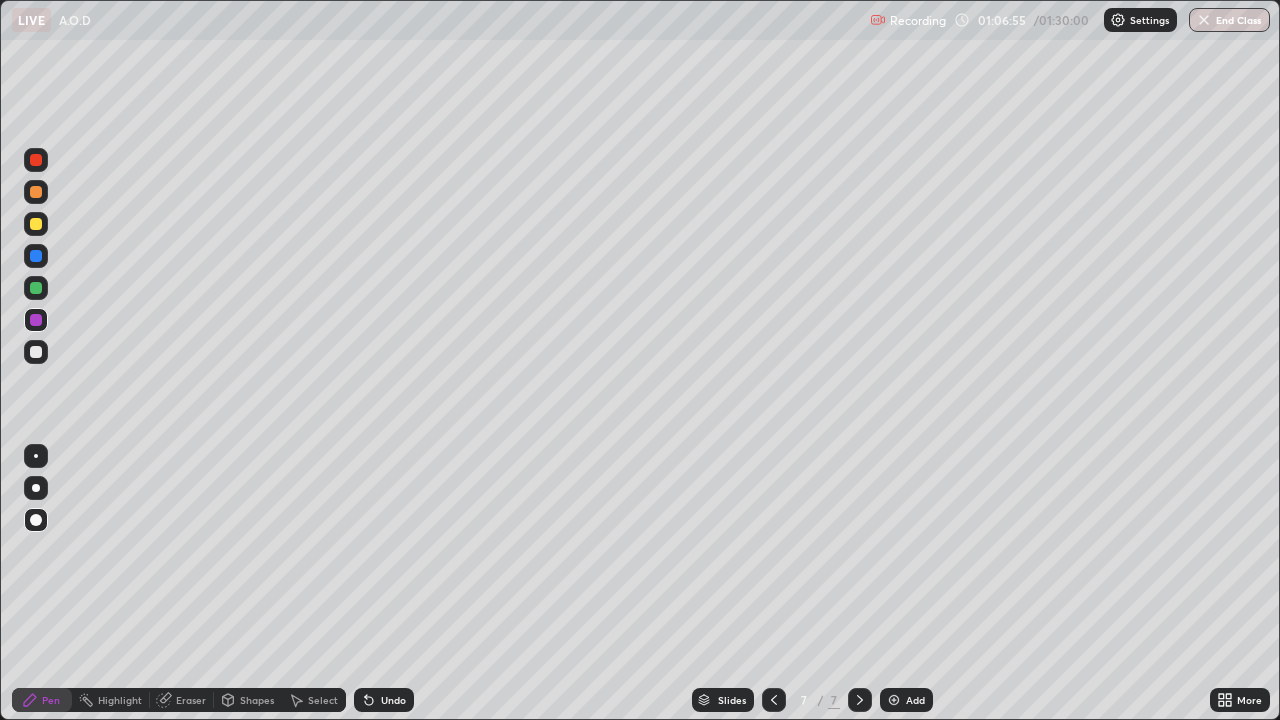 click at bounding box center (36, 288) 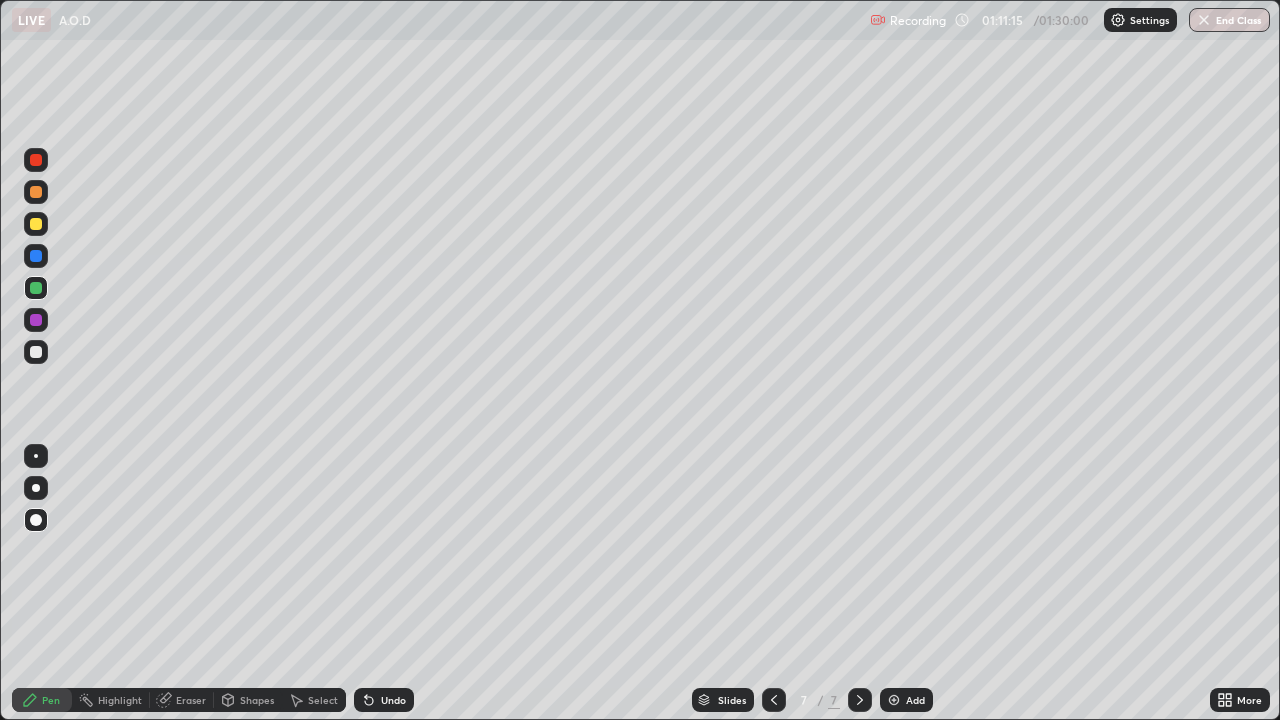 click at bounding box center [36, 224] 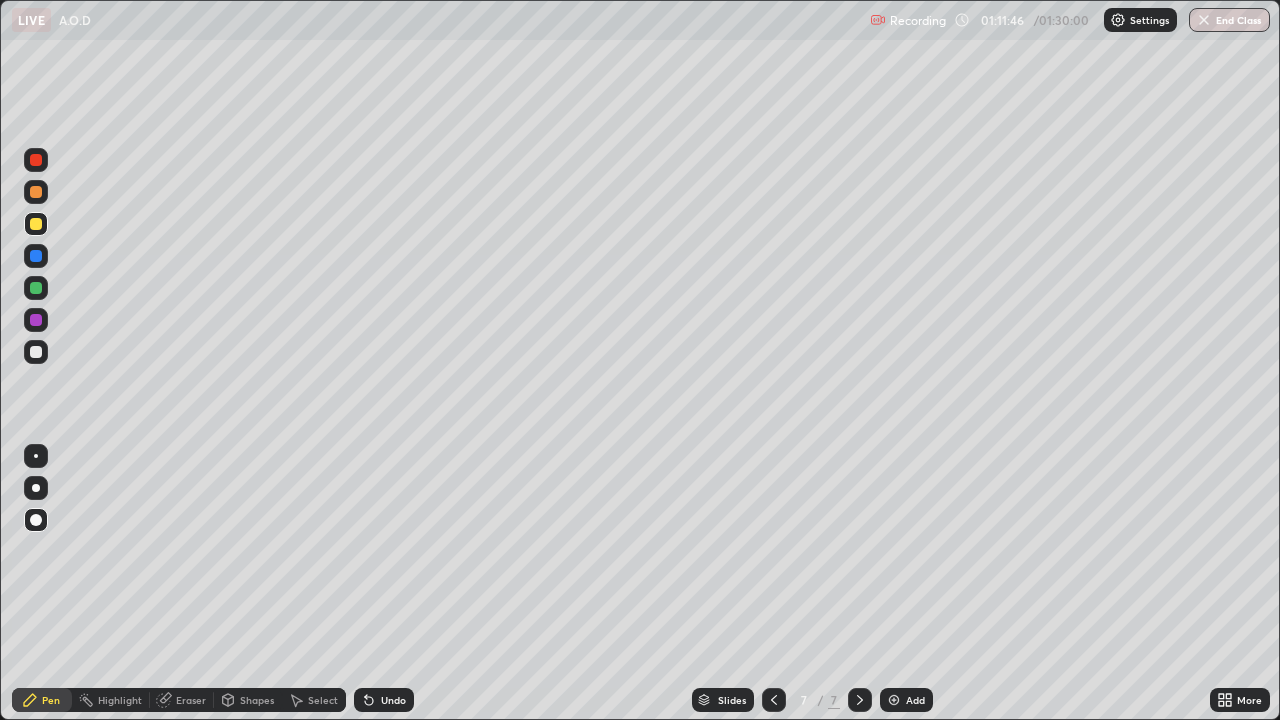click at bounding box center (36, 256) 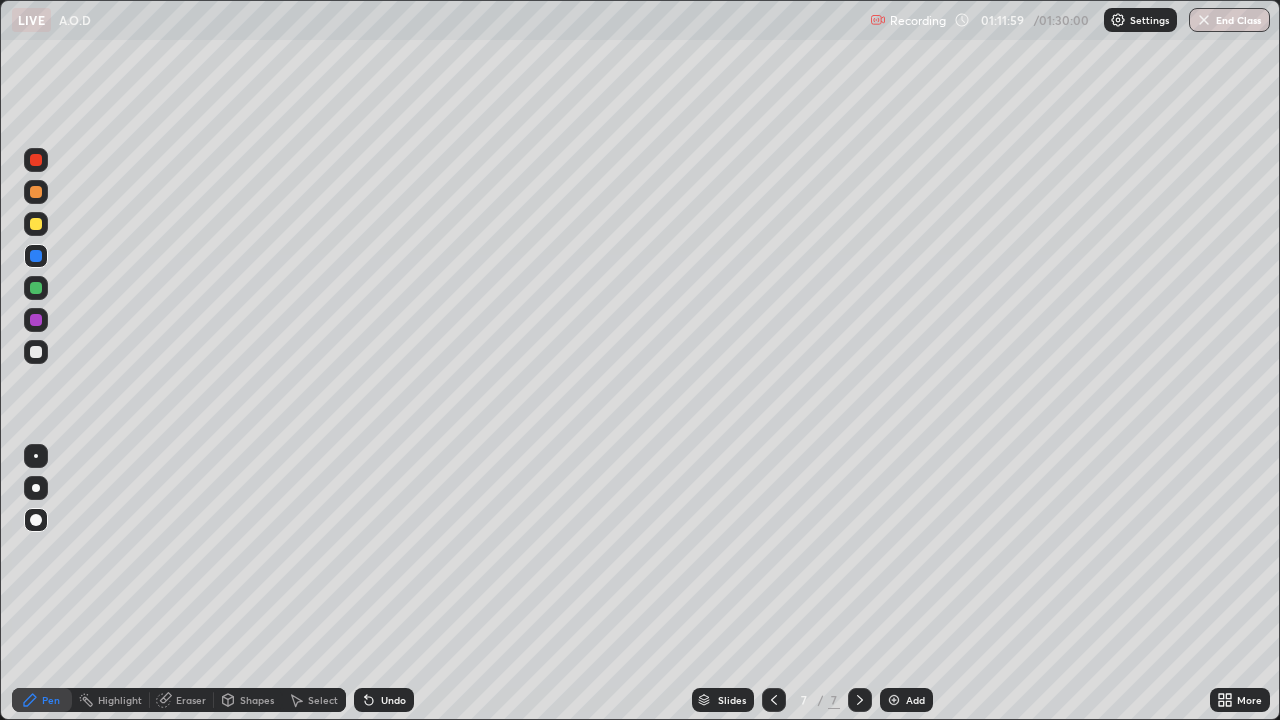 click at bounding box center [36, 352] 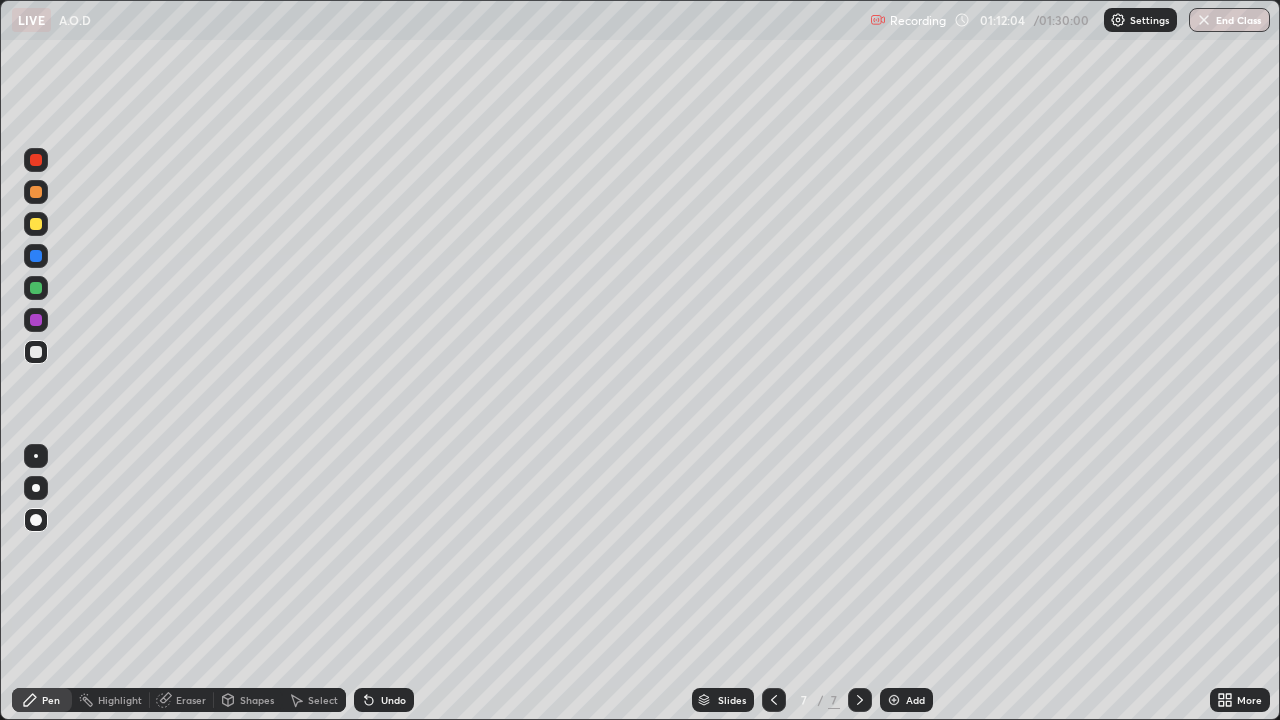 click at bounding box center [36, 320] 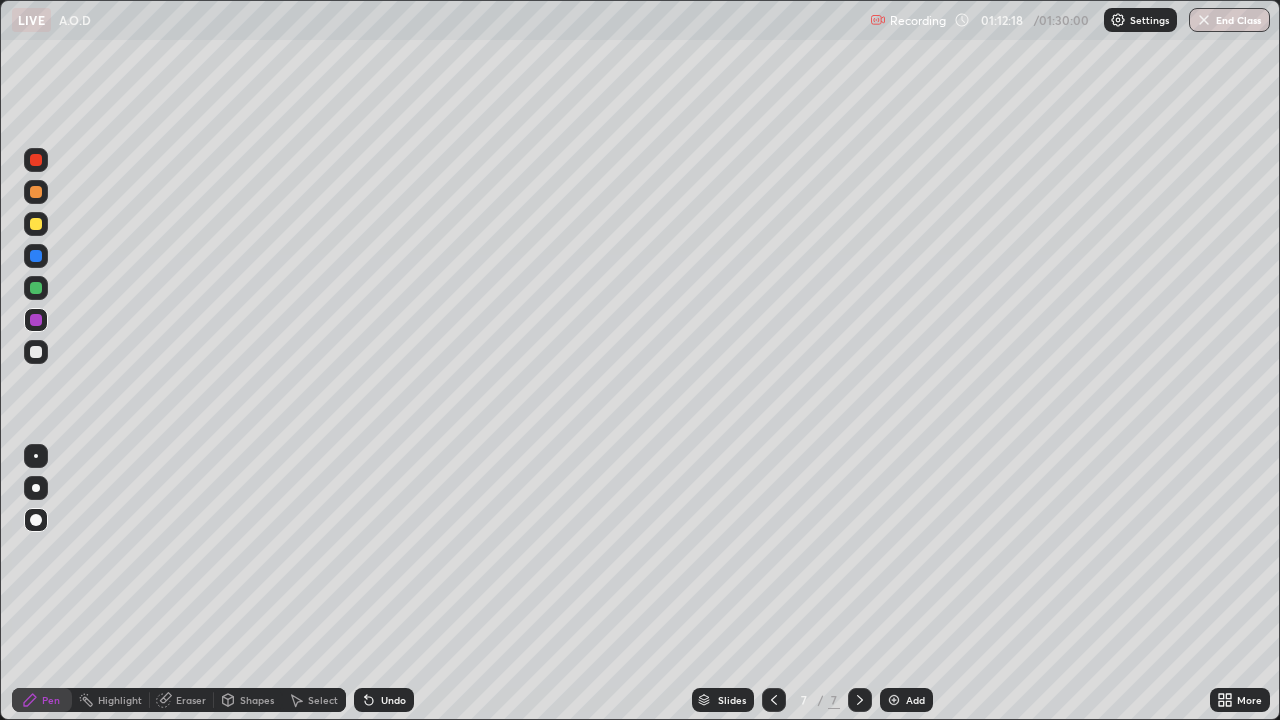 click at bounding box center (36, 288) 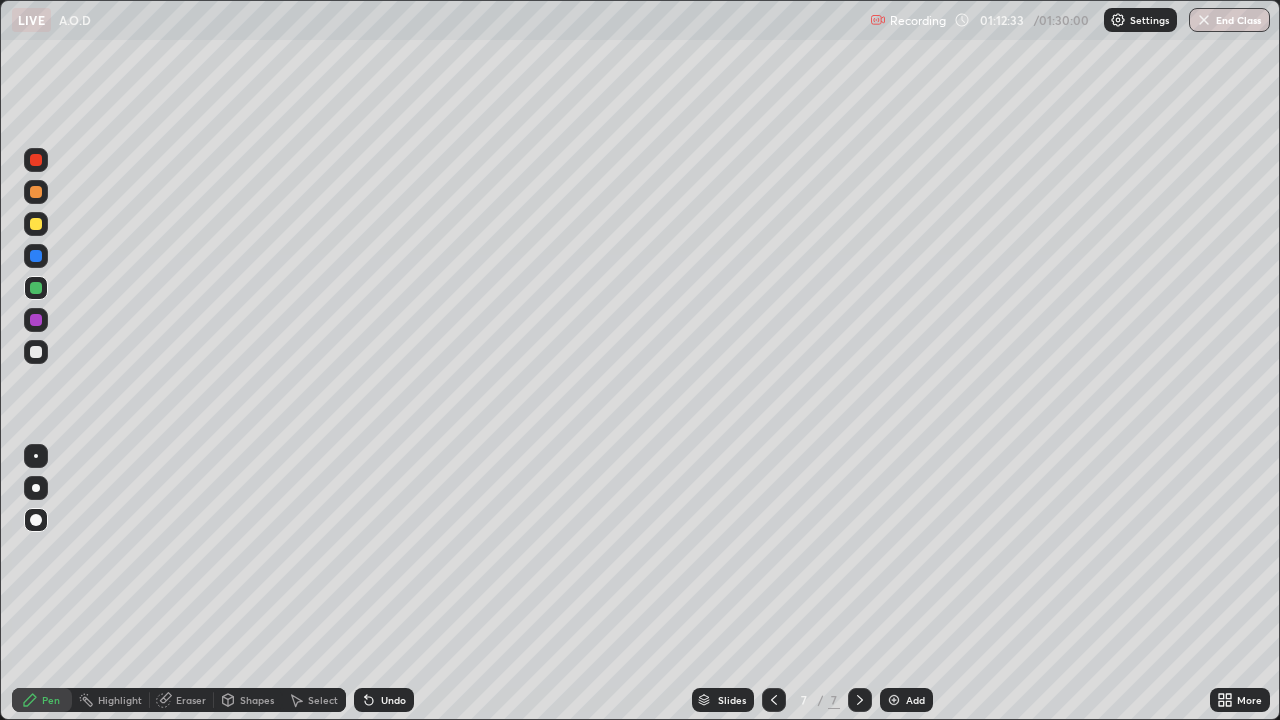 click at bounding box center (36, 224) 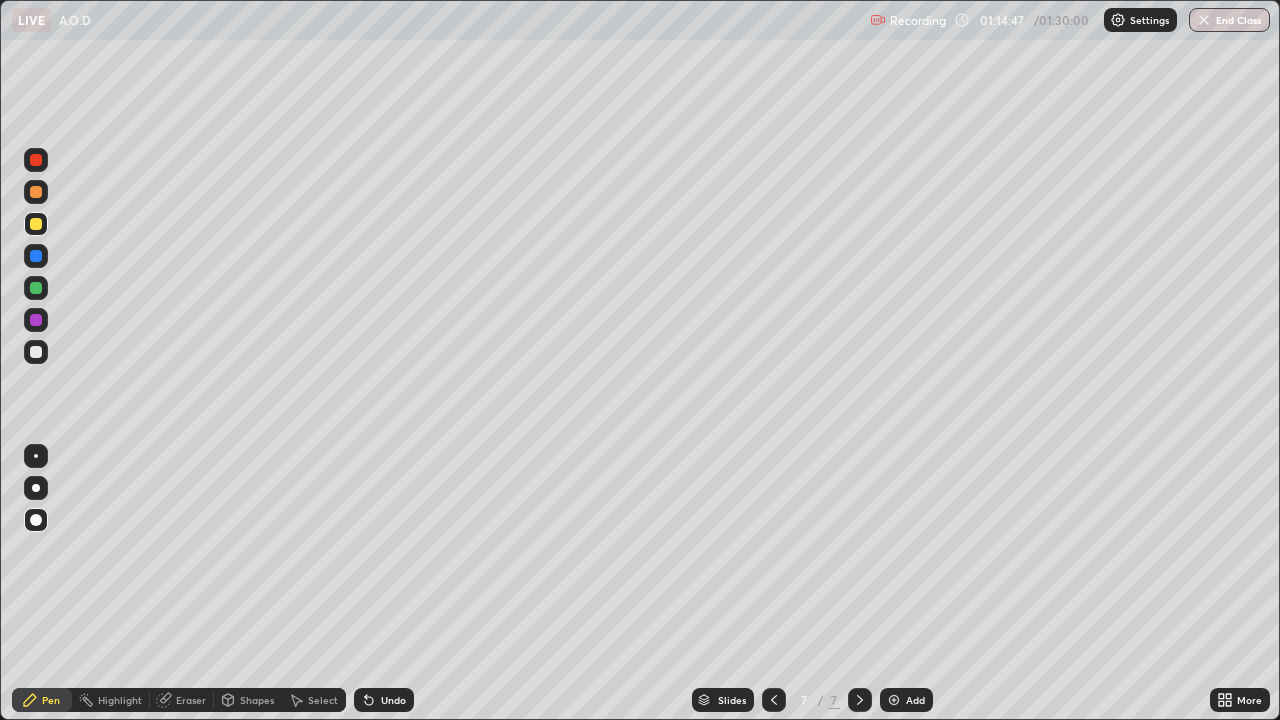 click at bounding box center (36, 352) 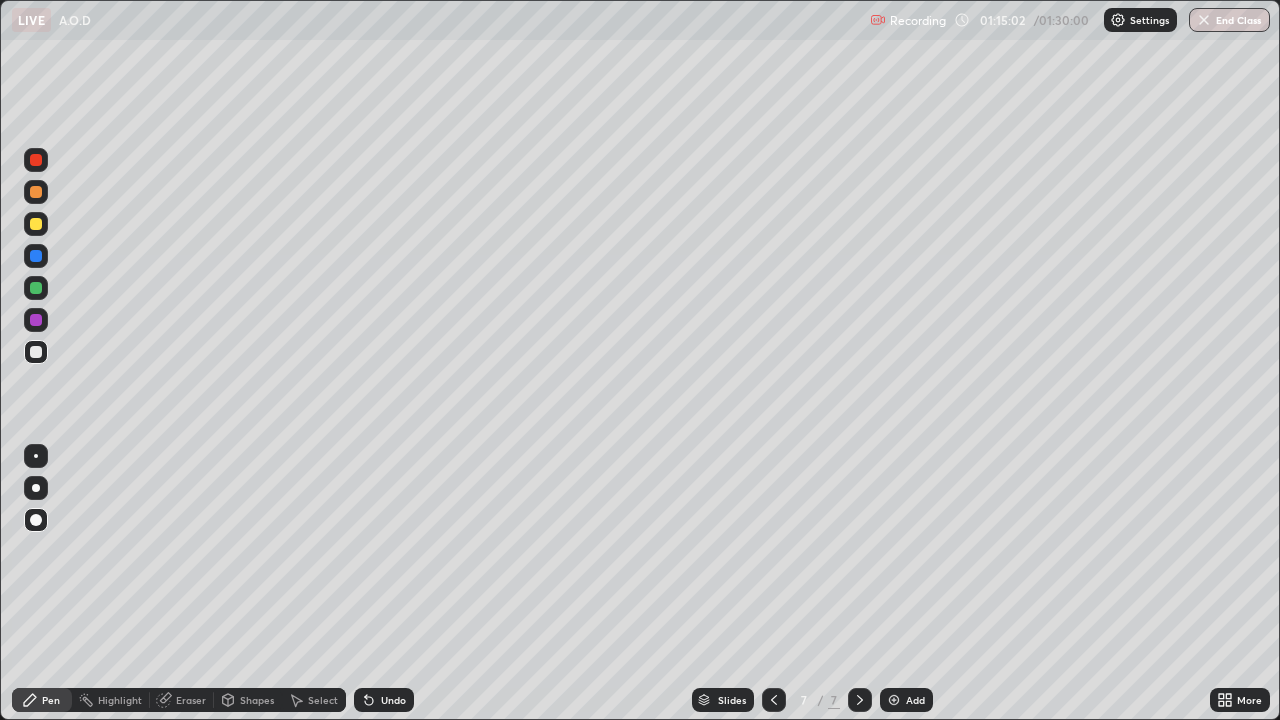 click at bounding box center [894, 700] 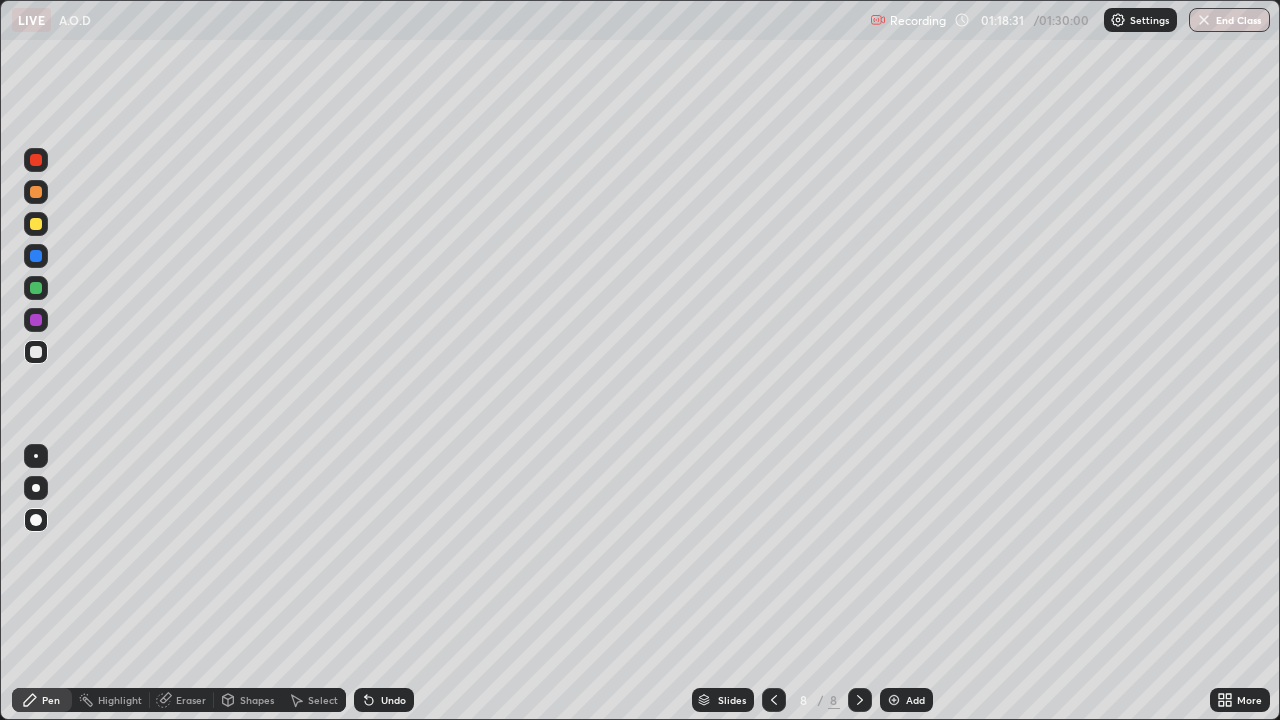 click at bounding box center [36, 352] 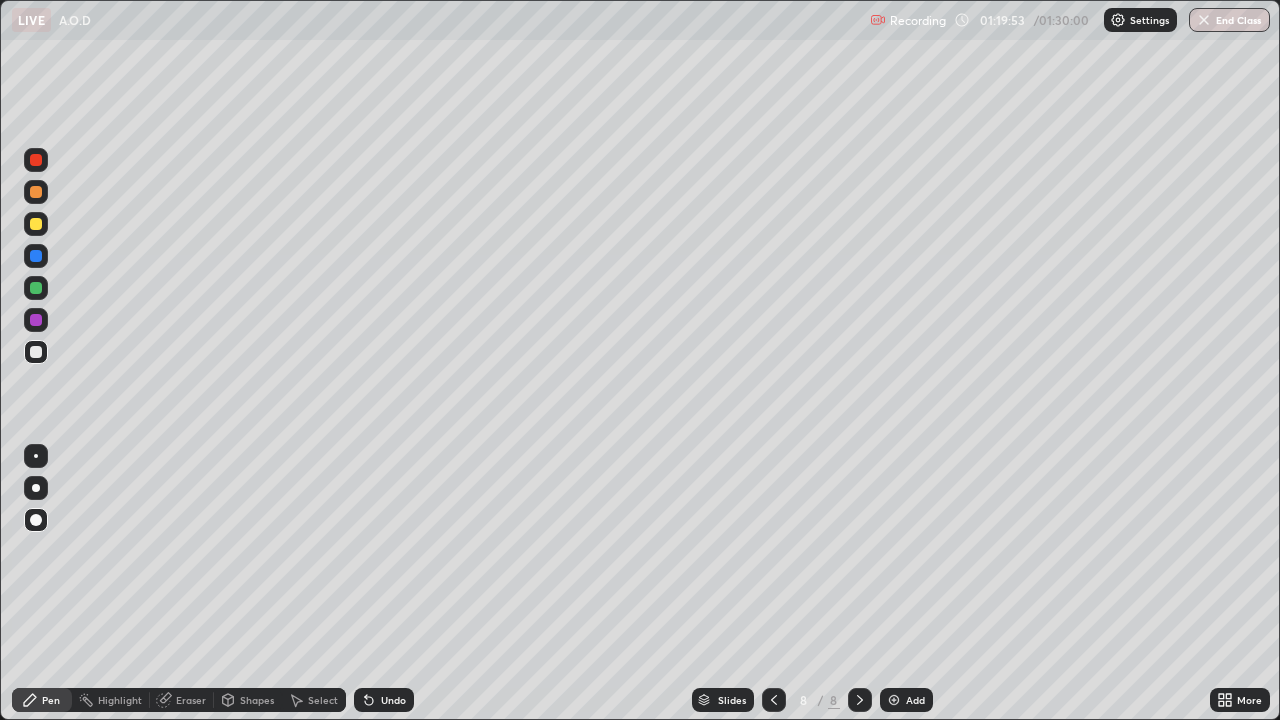 click at bounding box center (36, 256) 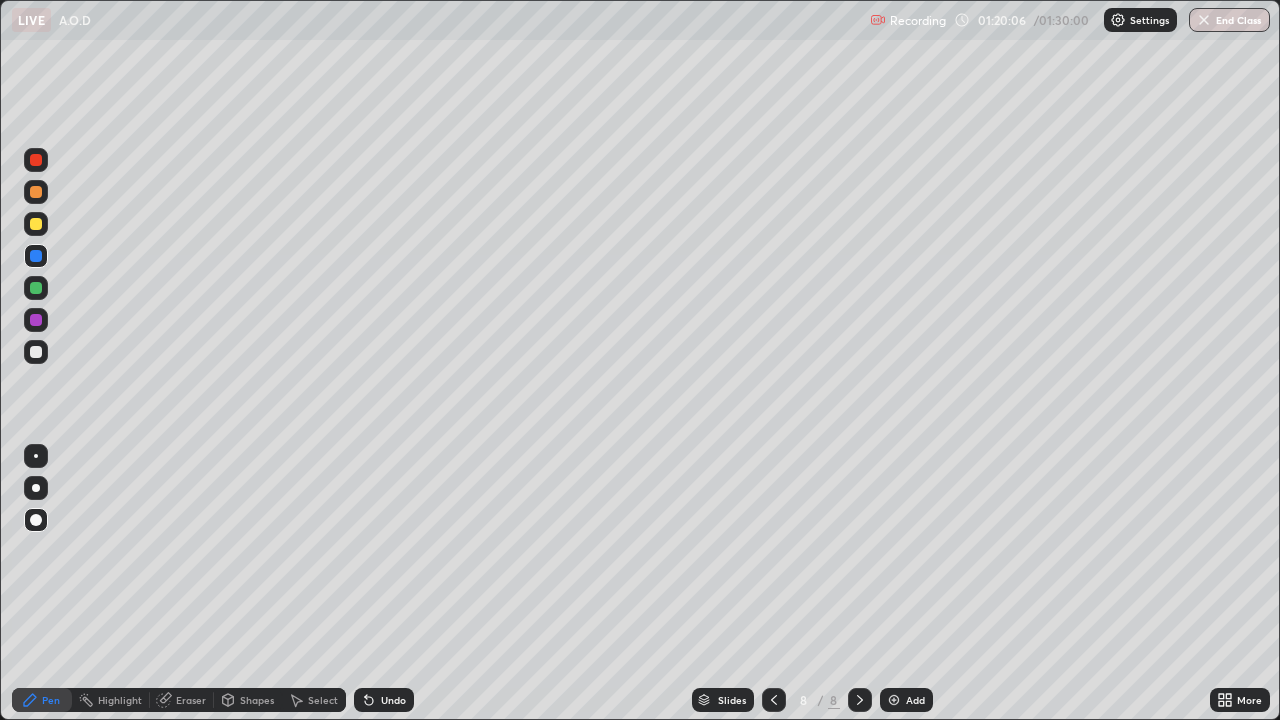 click at bounding box center (36, 320) 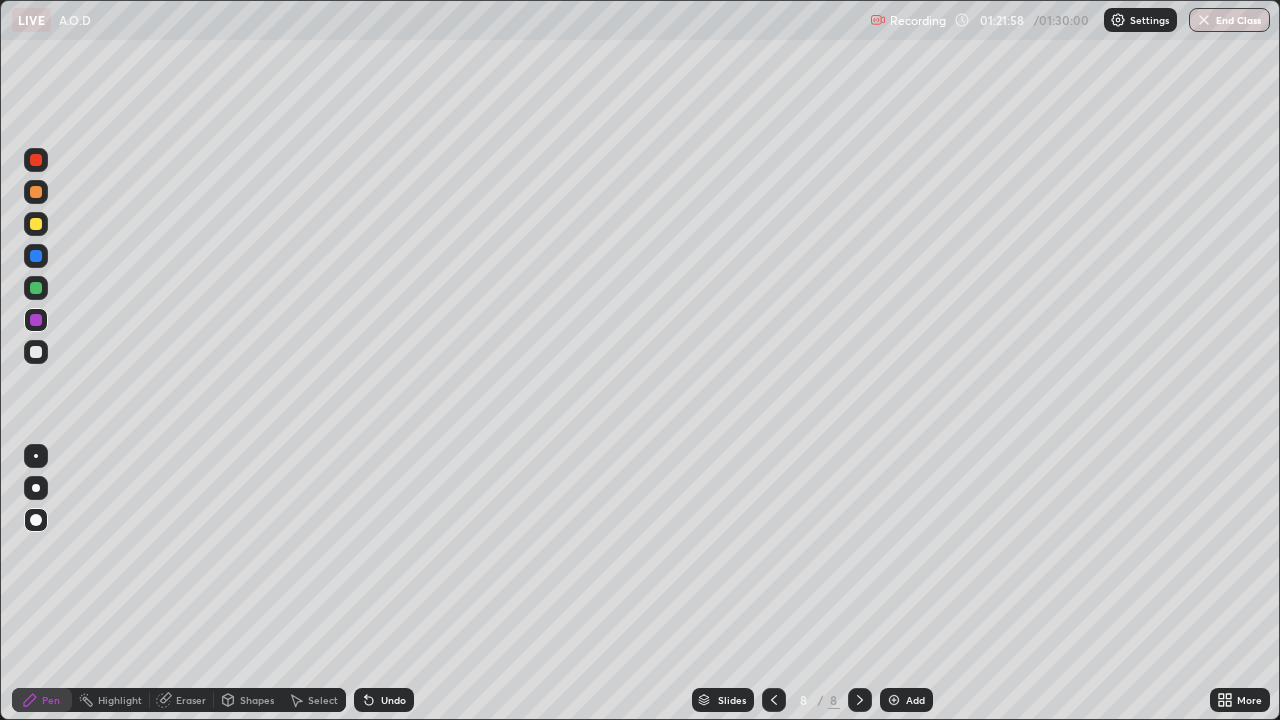 click at bounding box center (36, 256) 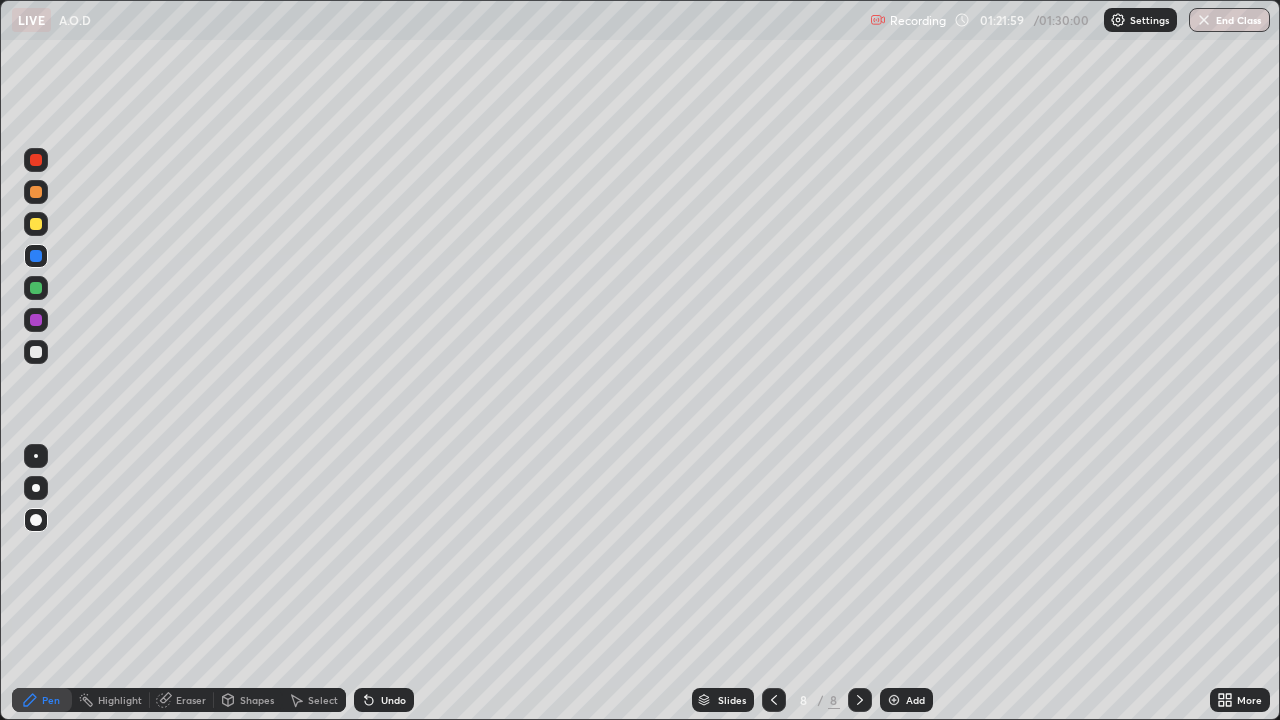 click at bounding box center [36, 224] 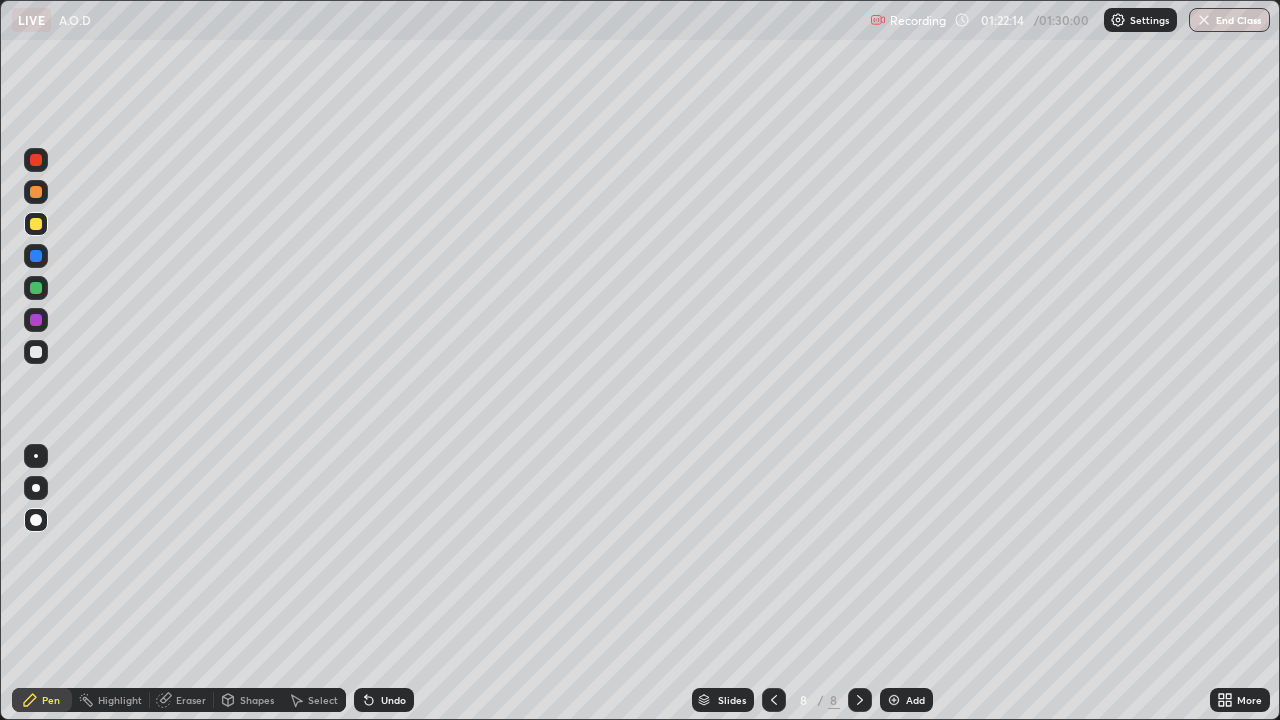 click at bounding box center [36, 256] 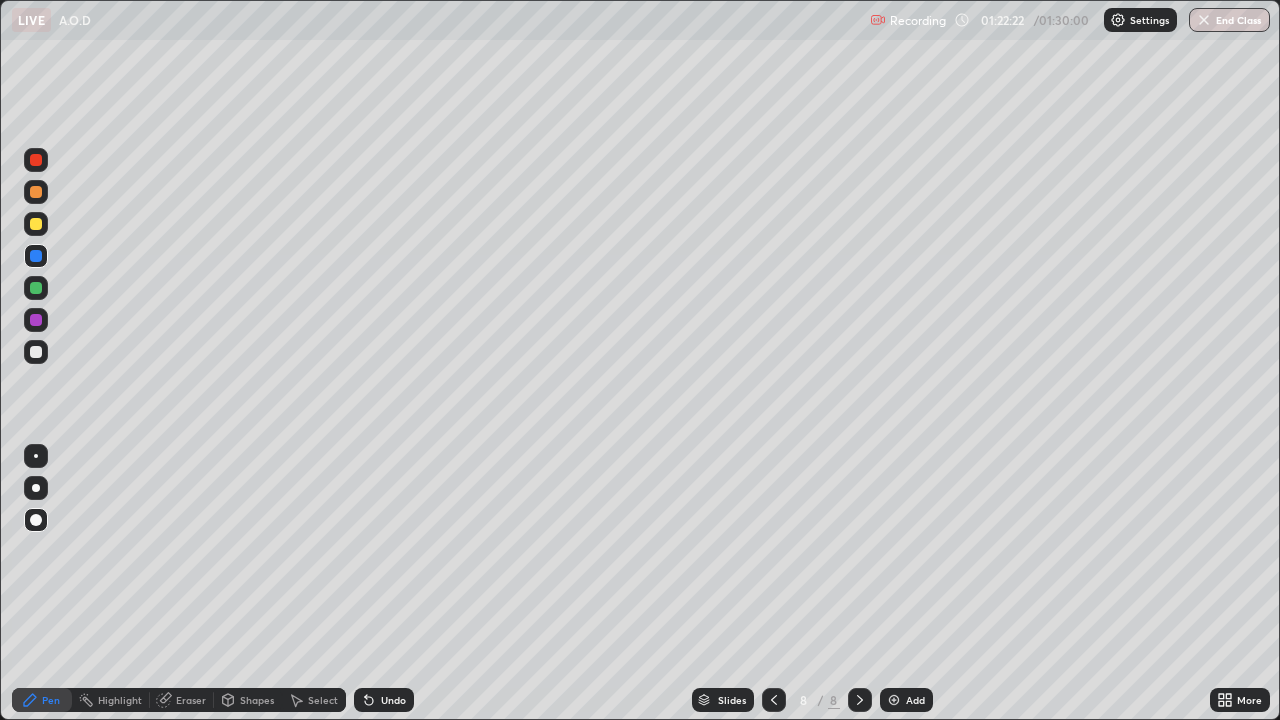 click at bounding box center (36, 352) 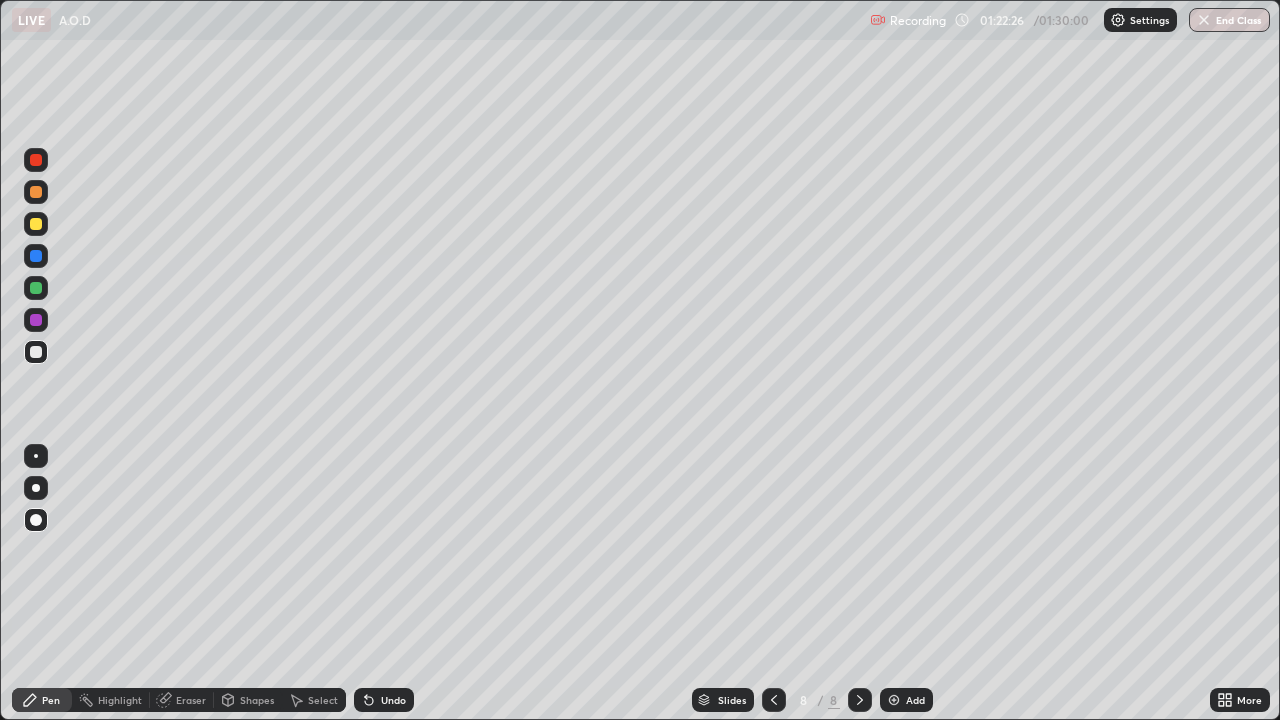 click at bounding box center (36, 224) 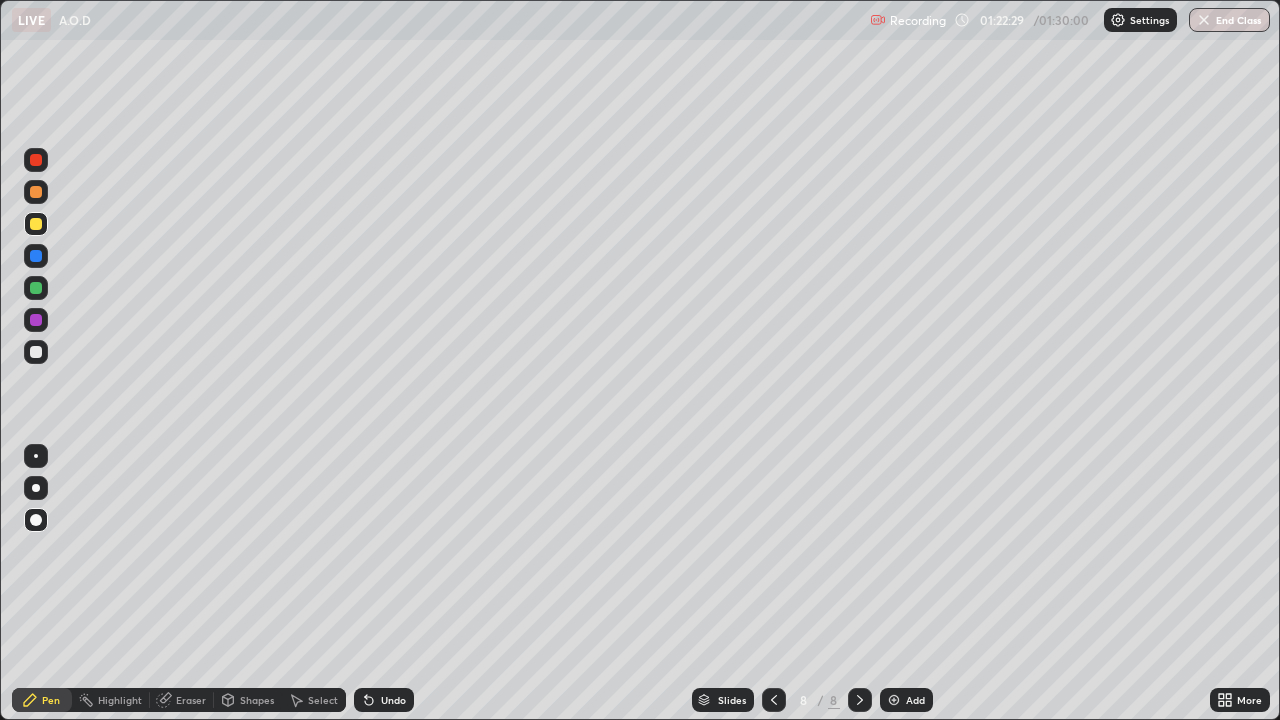 click at bounding box center (36, 320) 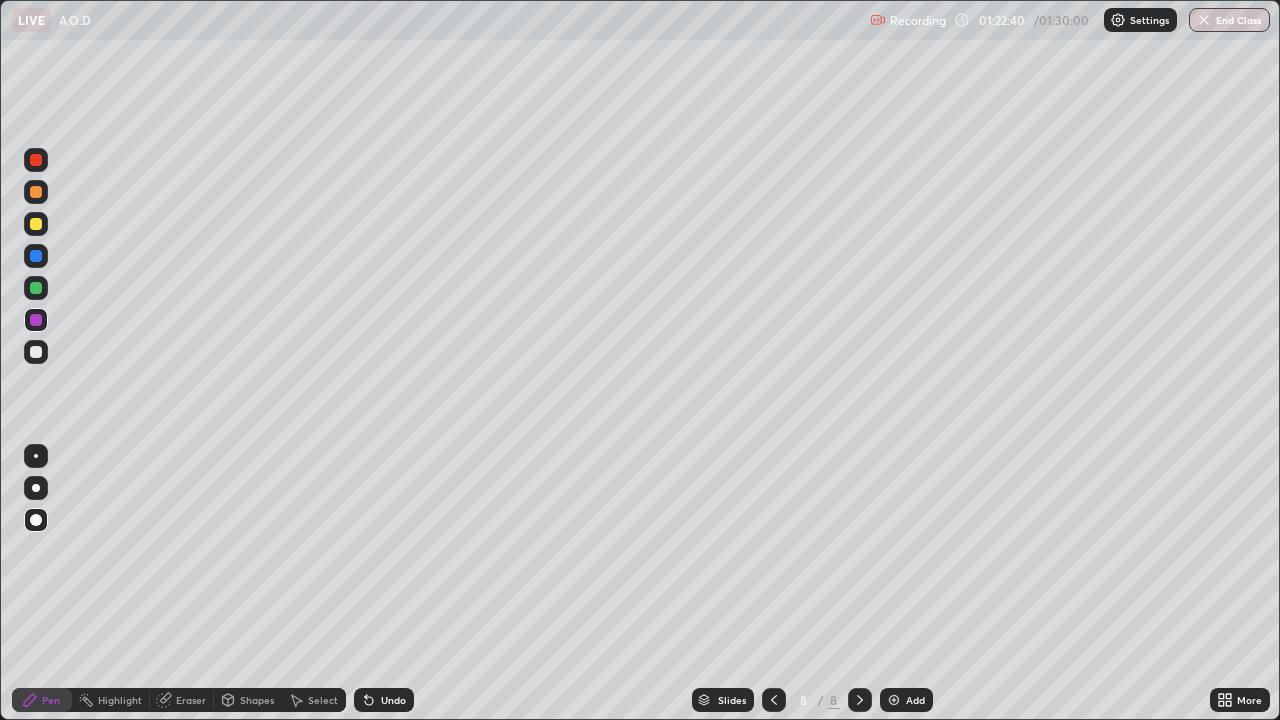 click at bounding box center [36, 288] 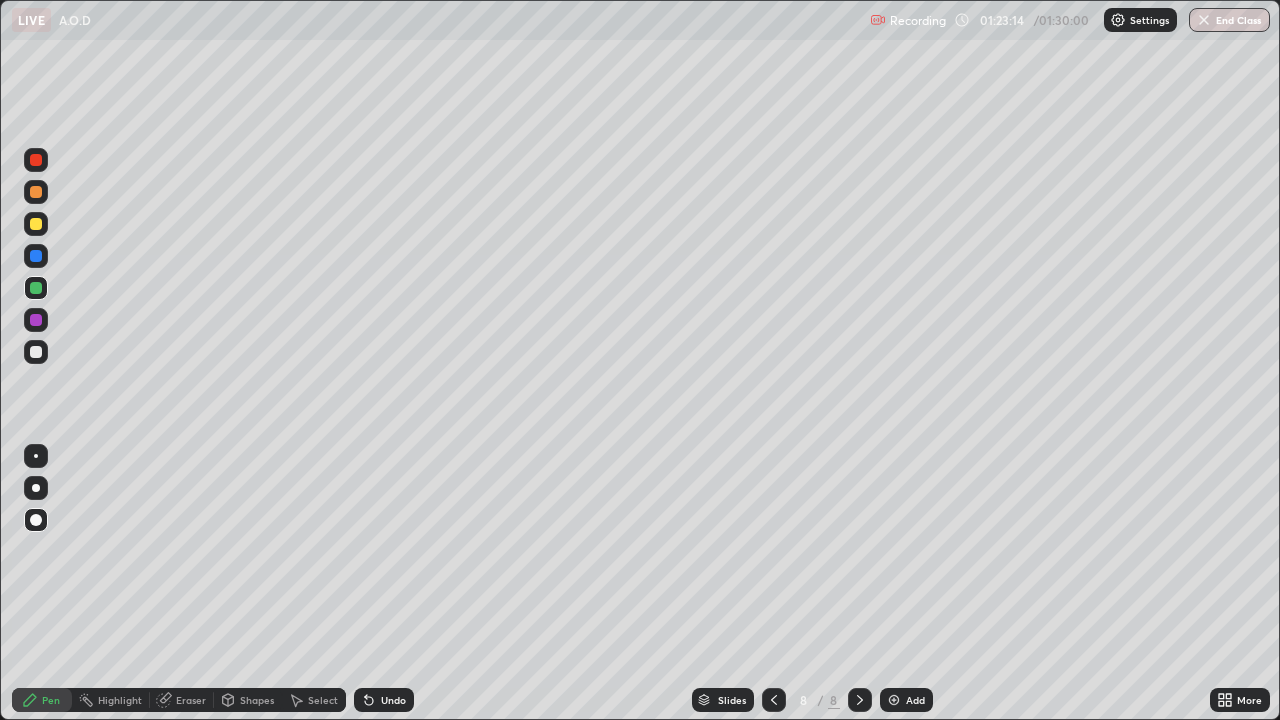 click at bounding box center [36, 256] 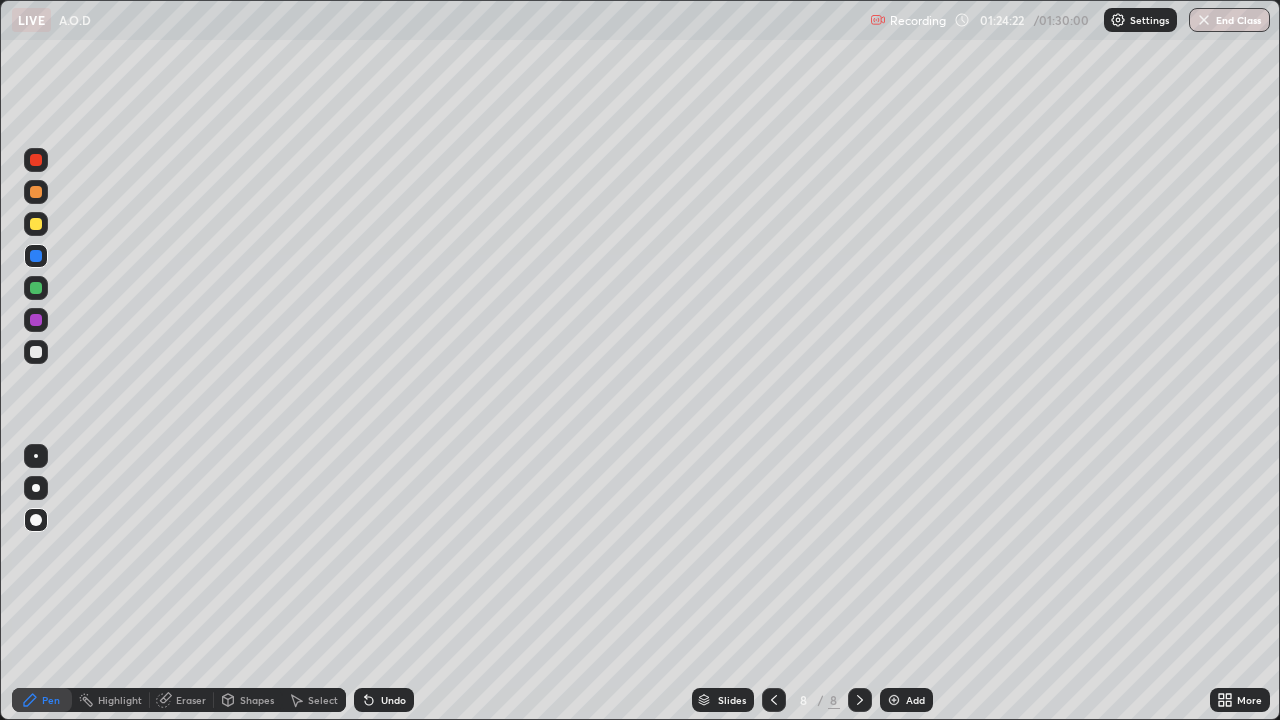 click at bounding box center [894, 700] 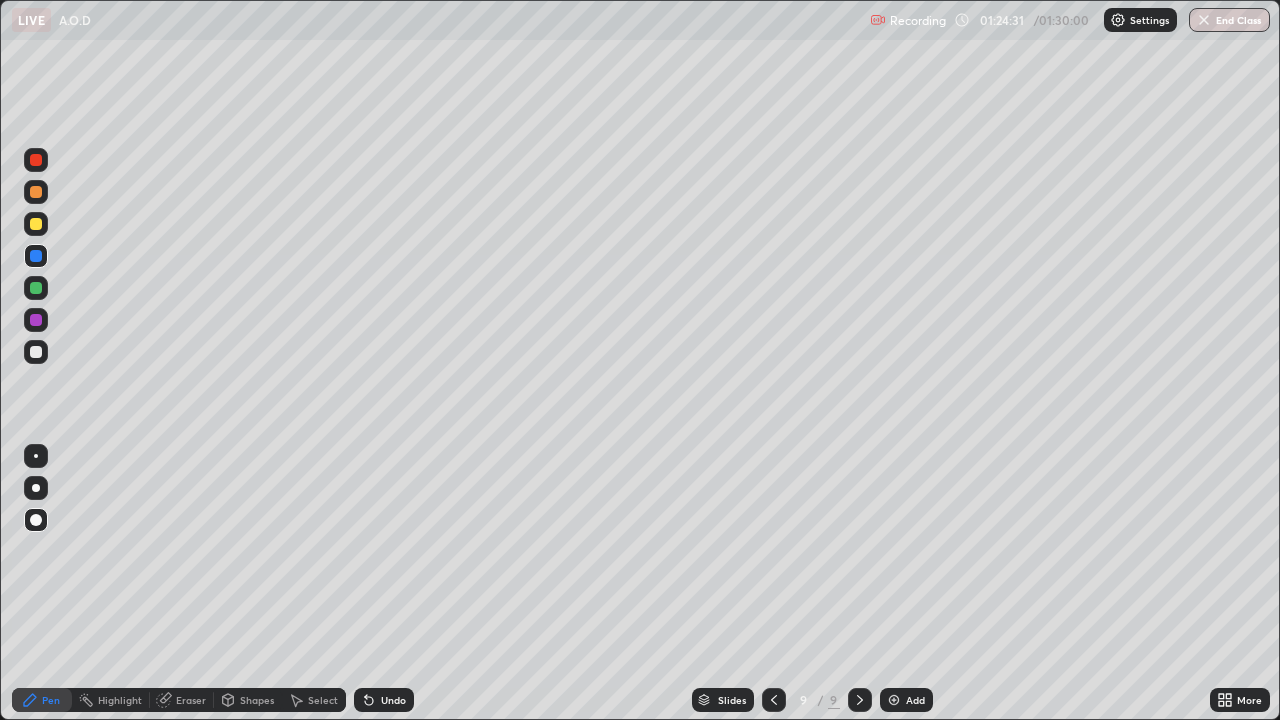 click at bounding box center (36, 160) 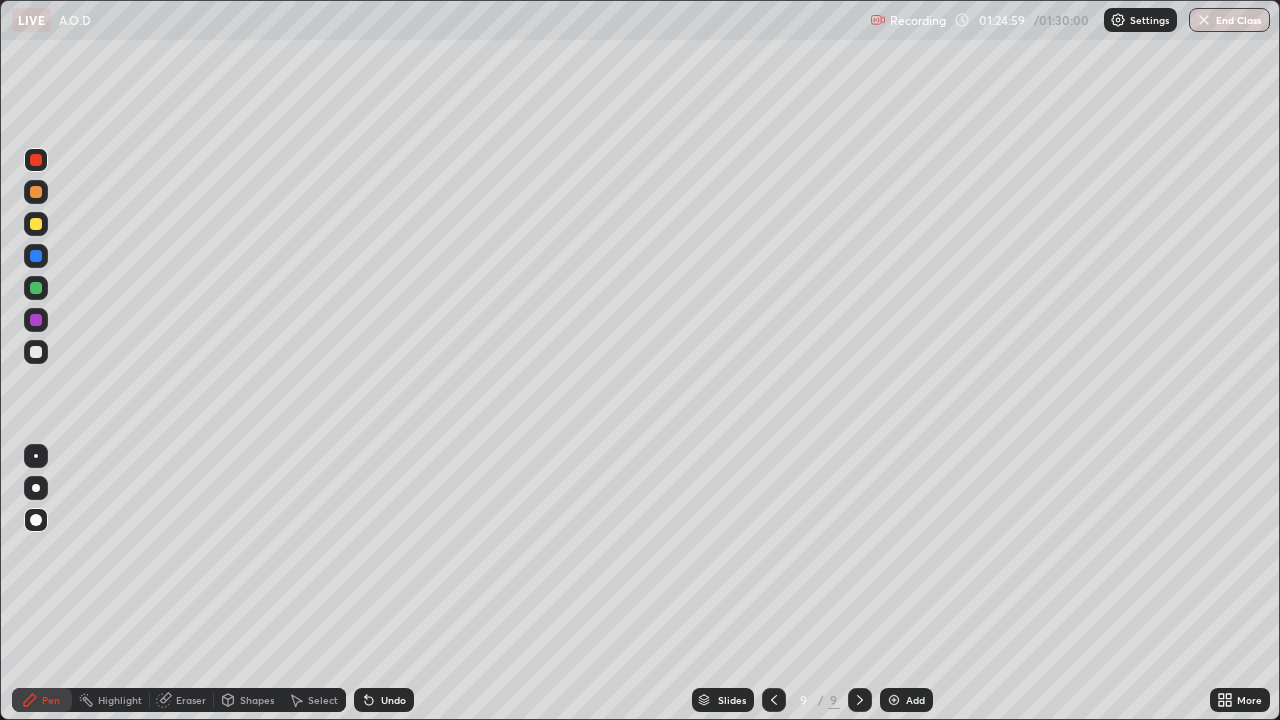 click at bounding box center [36, 352] 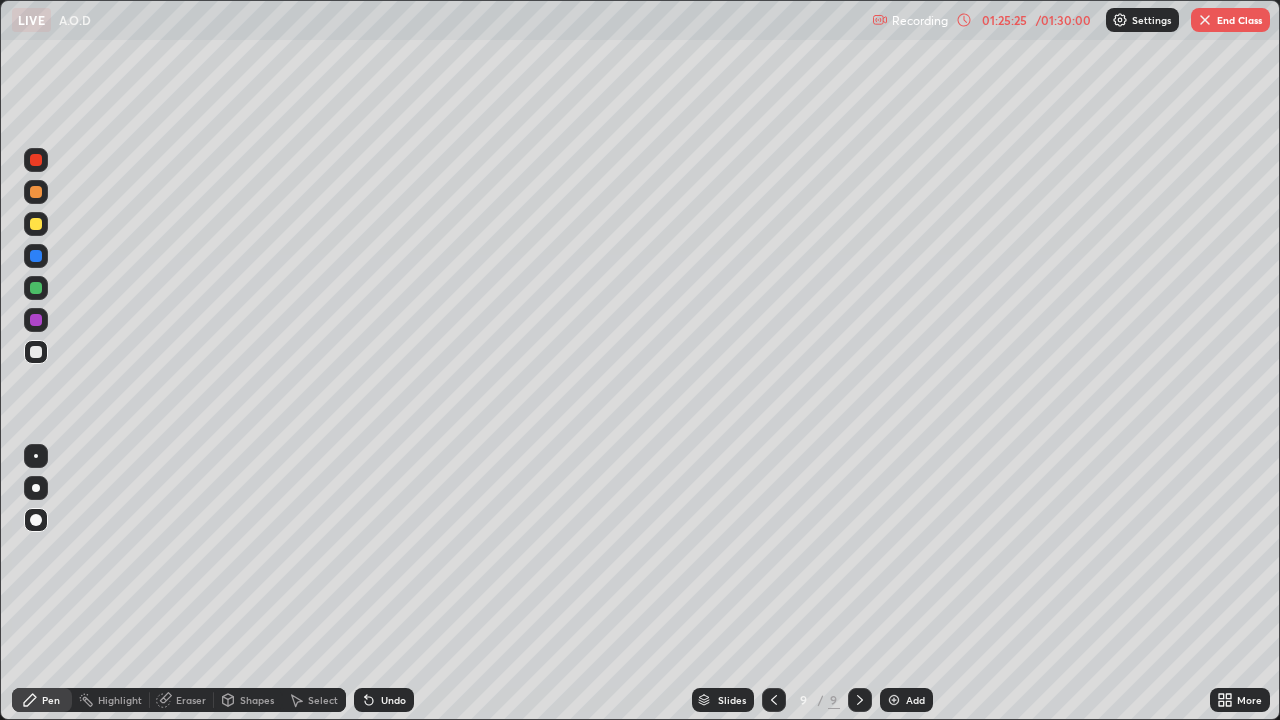 click at bounding box center [36, 288] 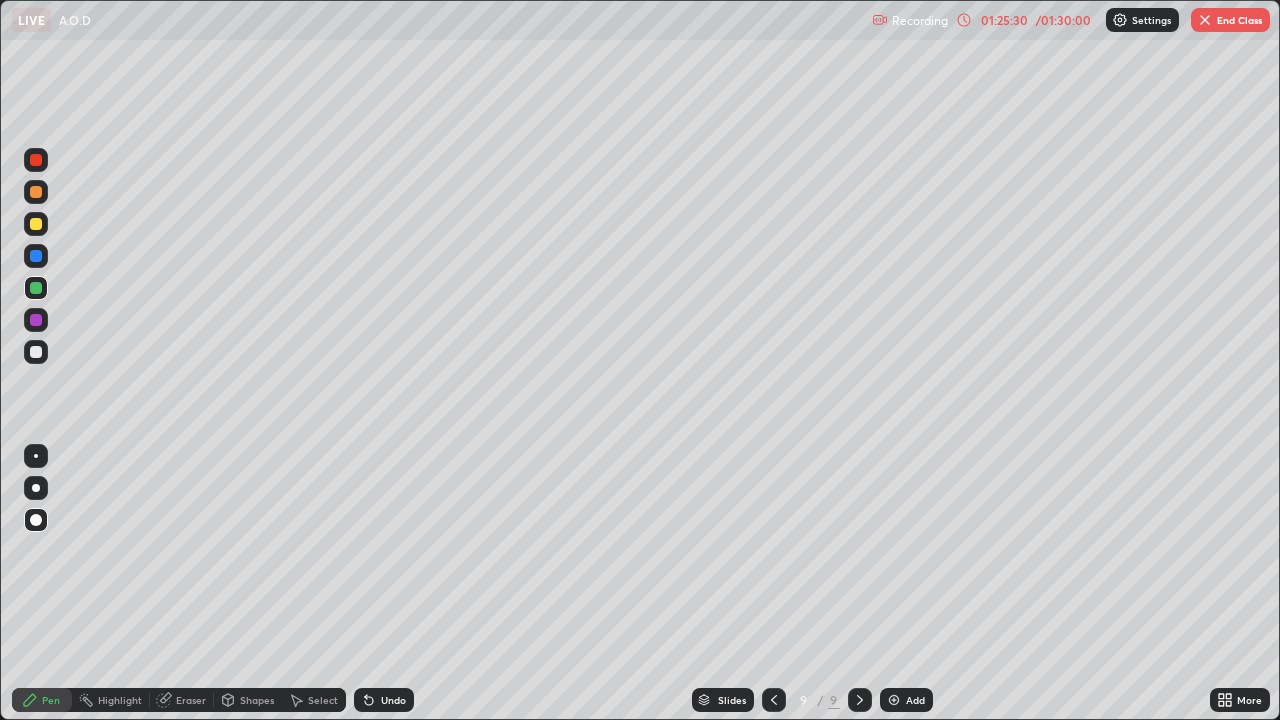 click at bounding box center (36, 320) 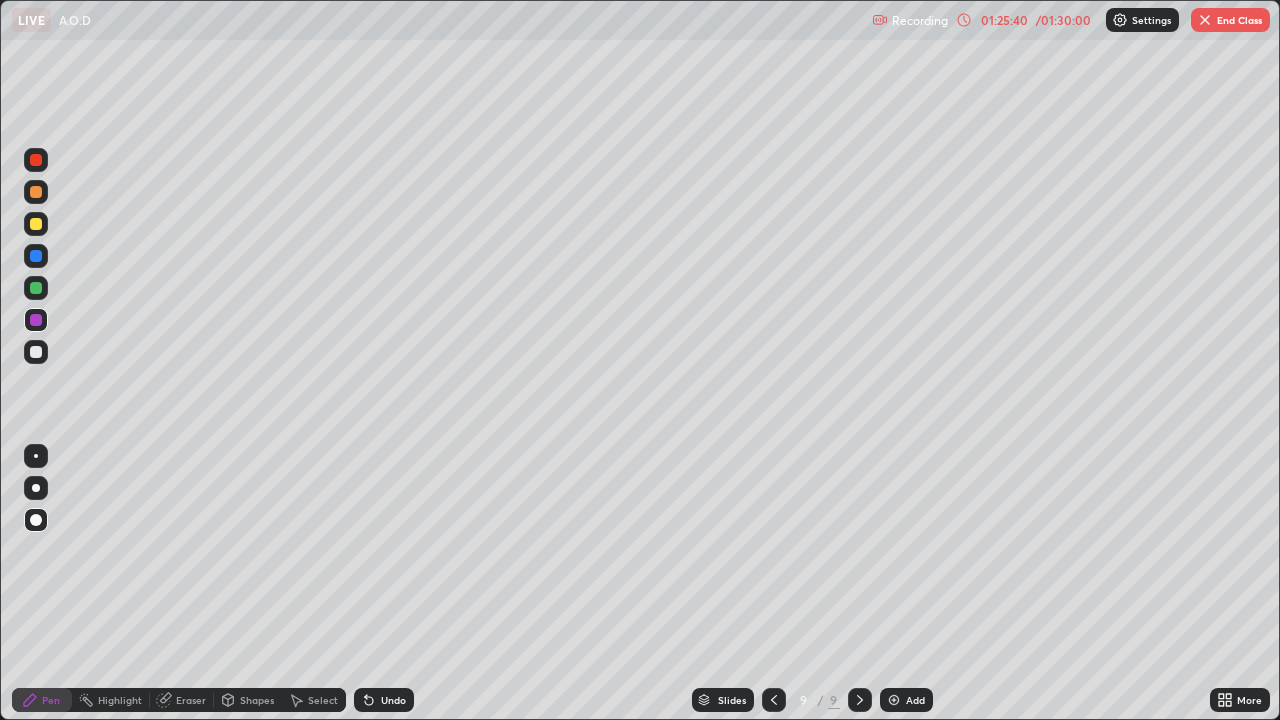 click at bounding box center (36, 256) 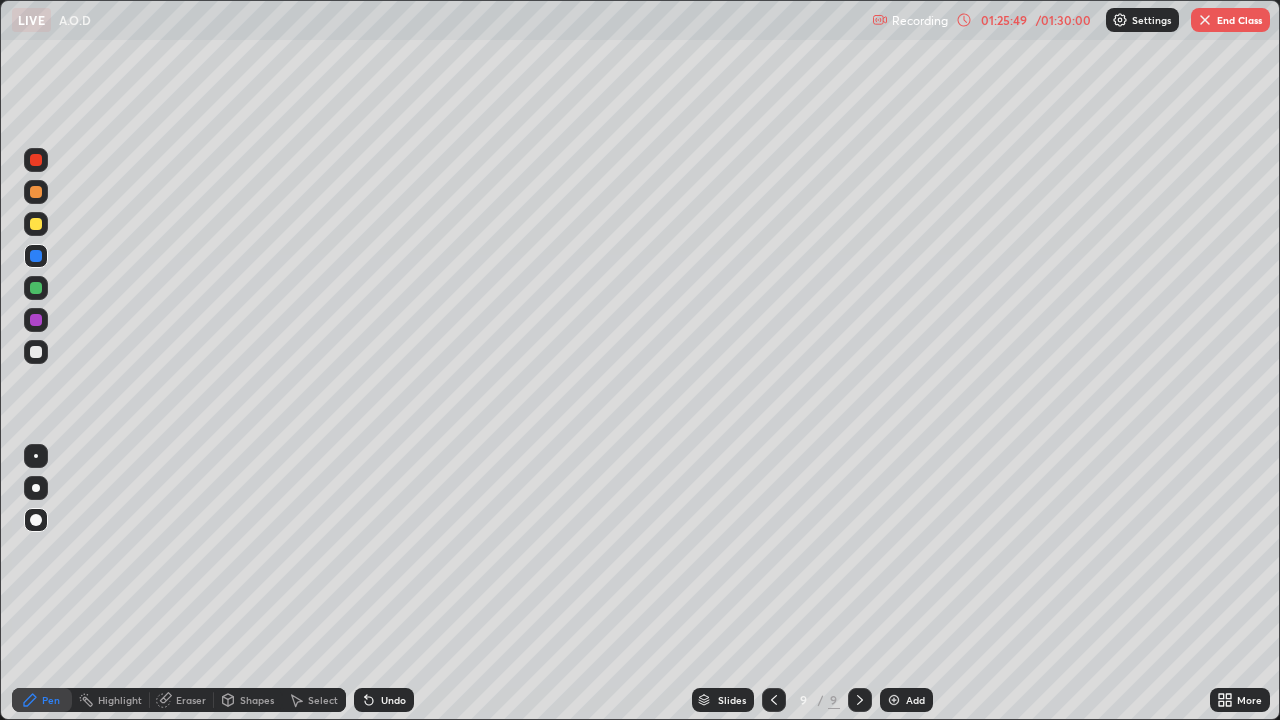 click at bounding box center (36, 224) 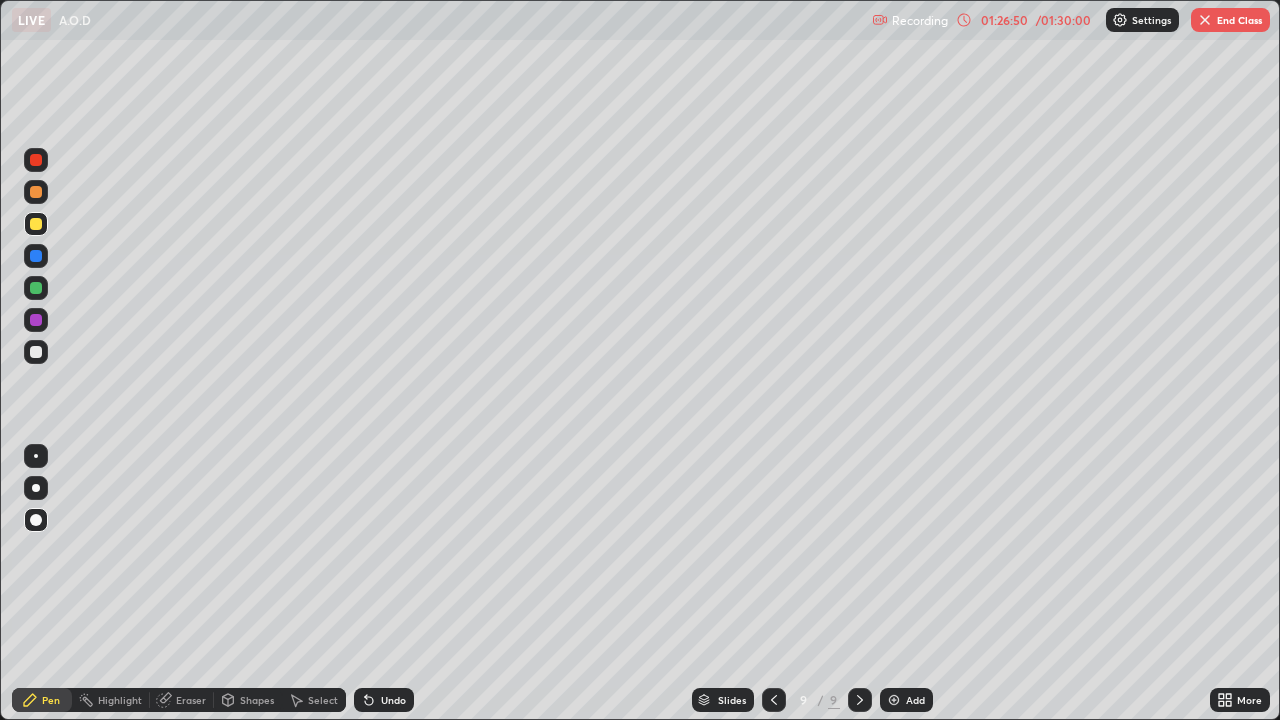 click on "Eraser" at bounding box center (191, 700) 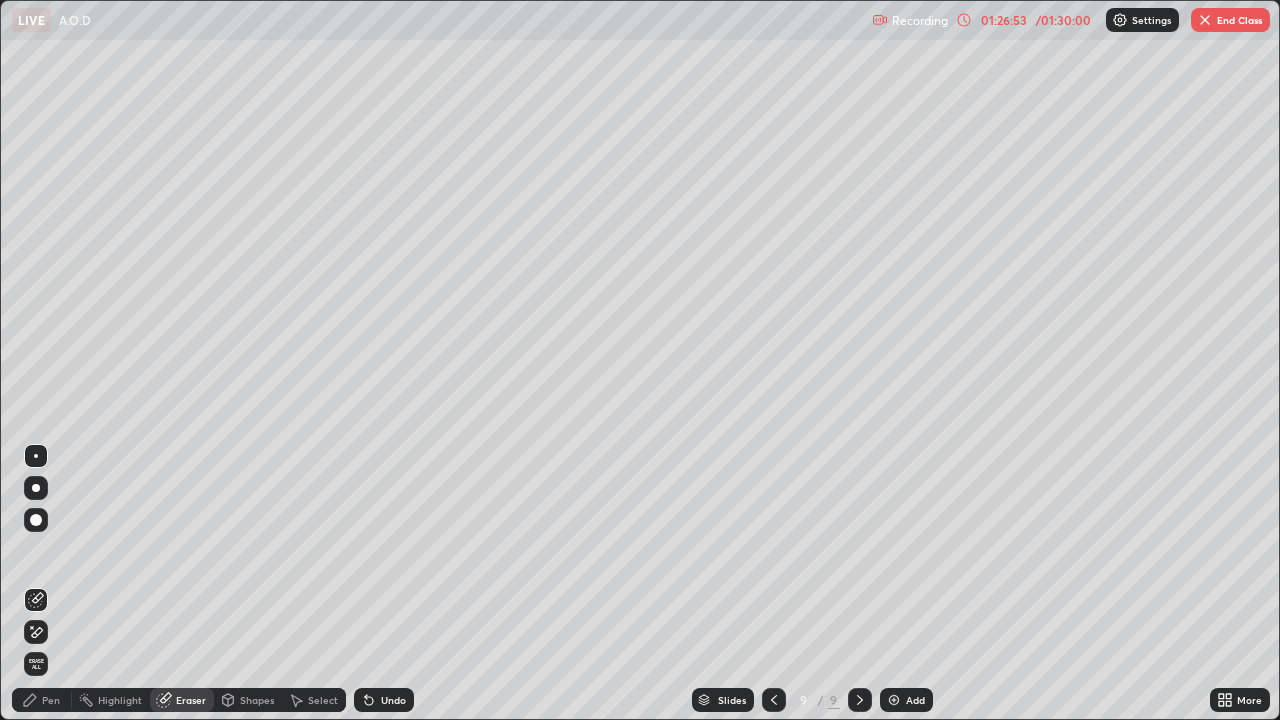 click on "Pen" at bounding box center (42, 700) 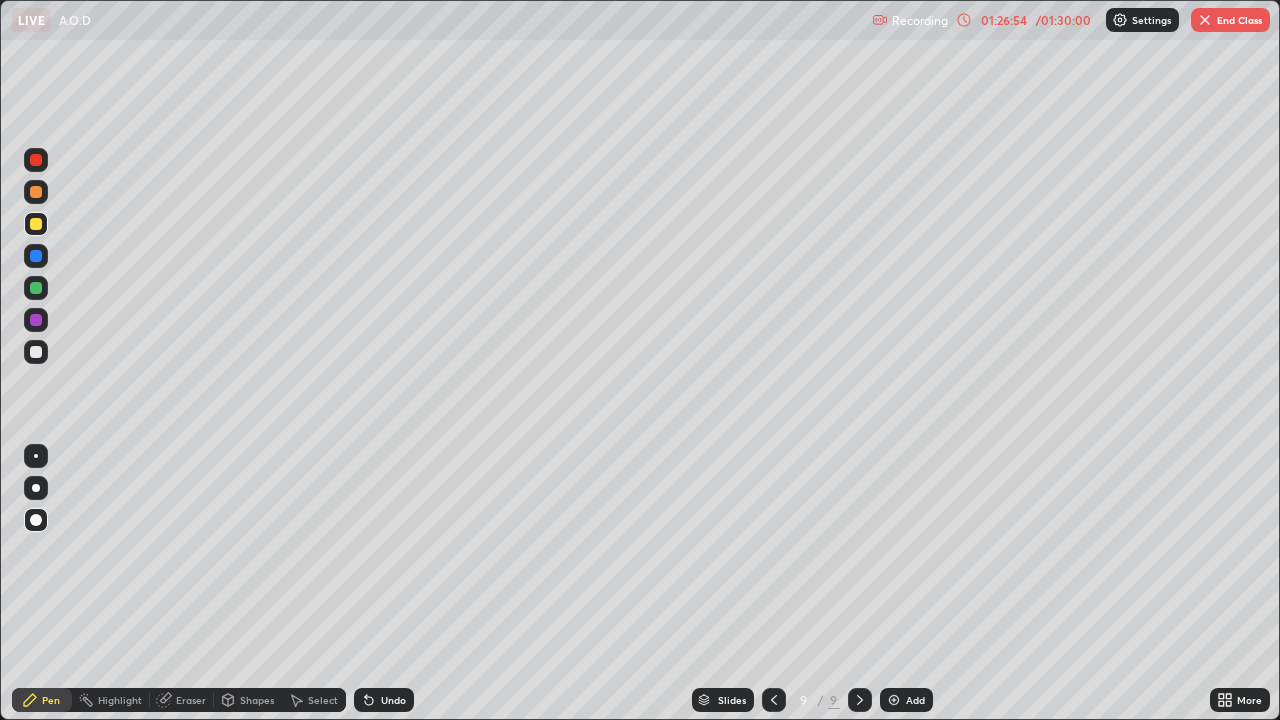 click at bounding box center [36, 320] 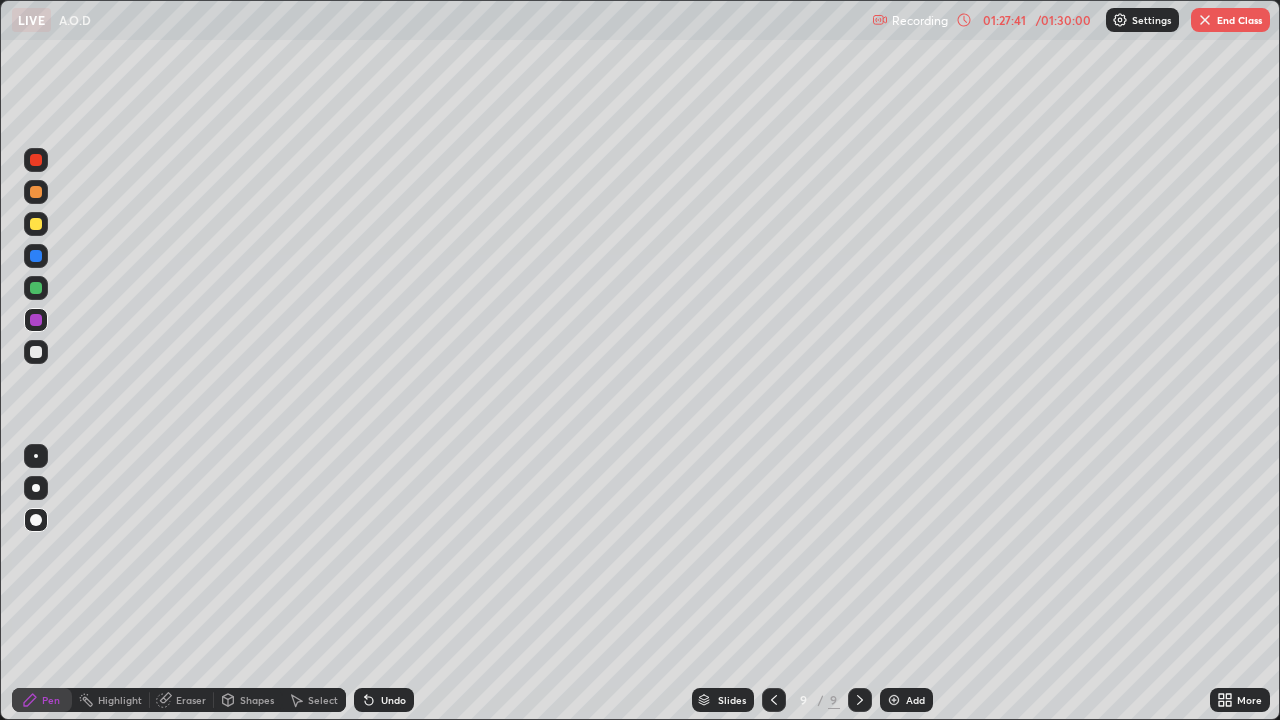 click at bounding box center [36, 224] 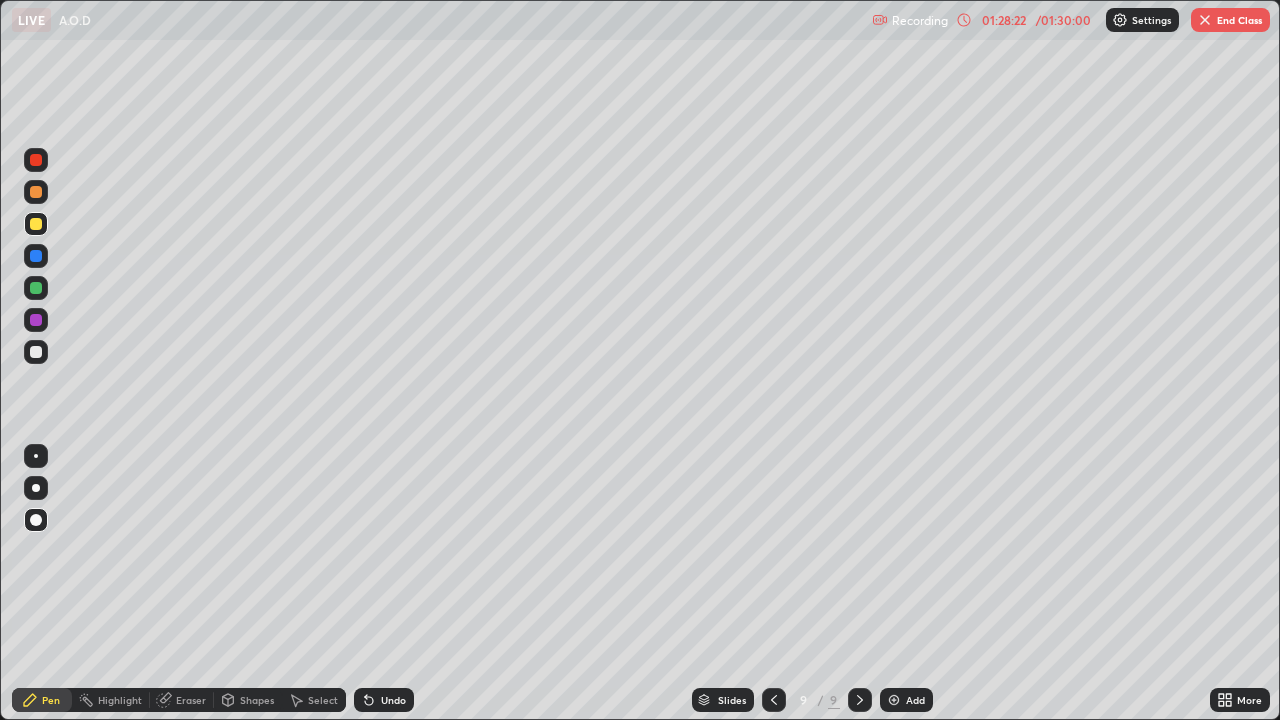 click at bounding box center (36, 160) 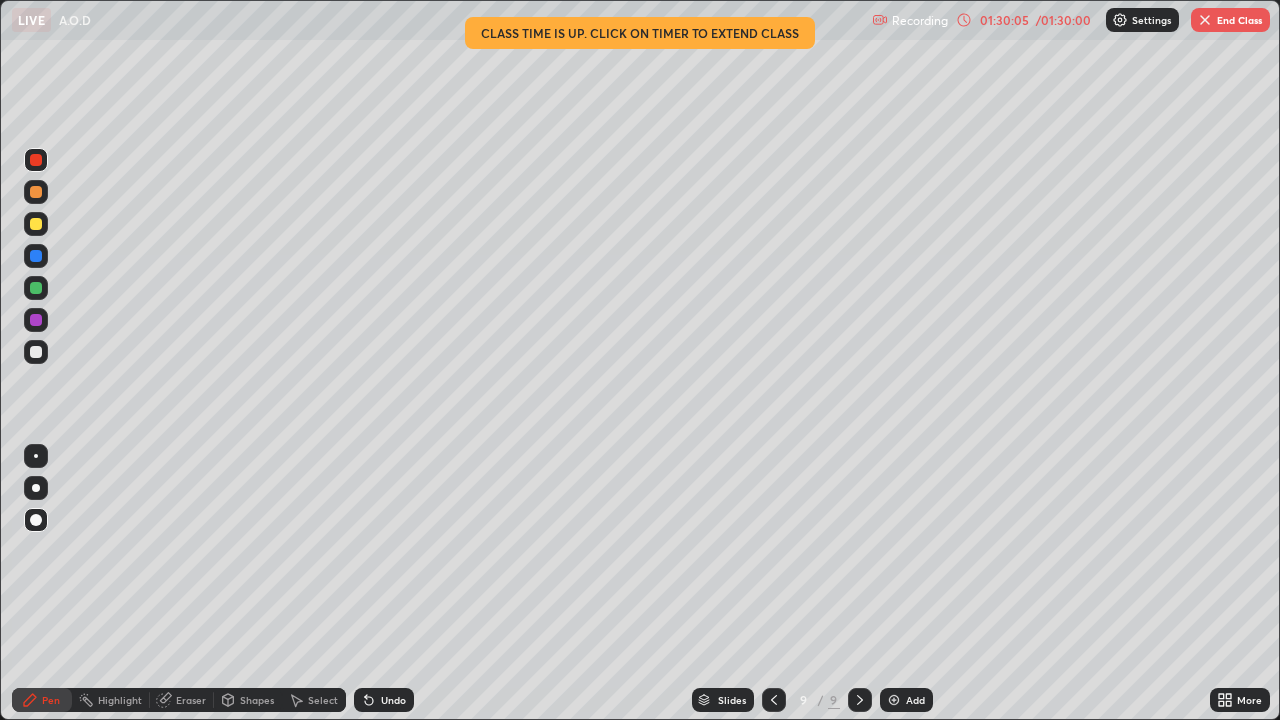 click at bounding box center [894, 700] 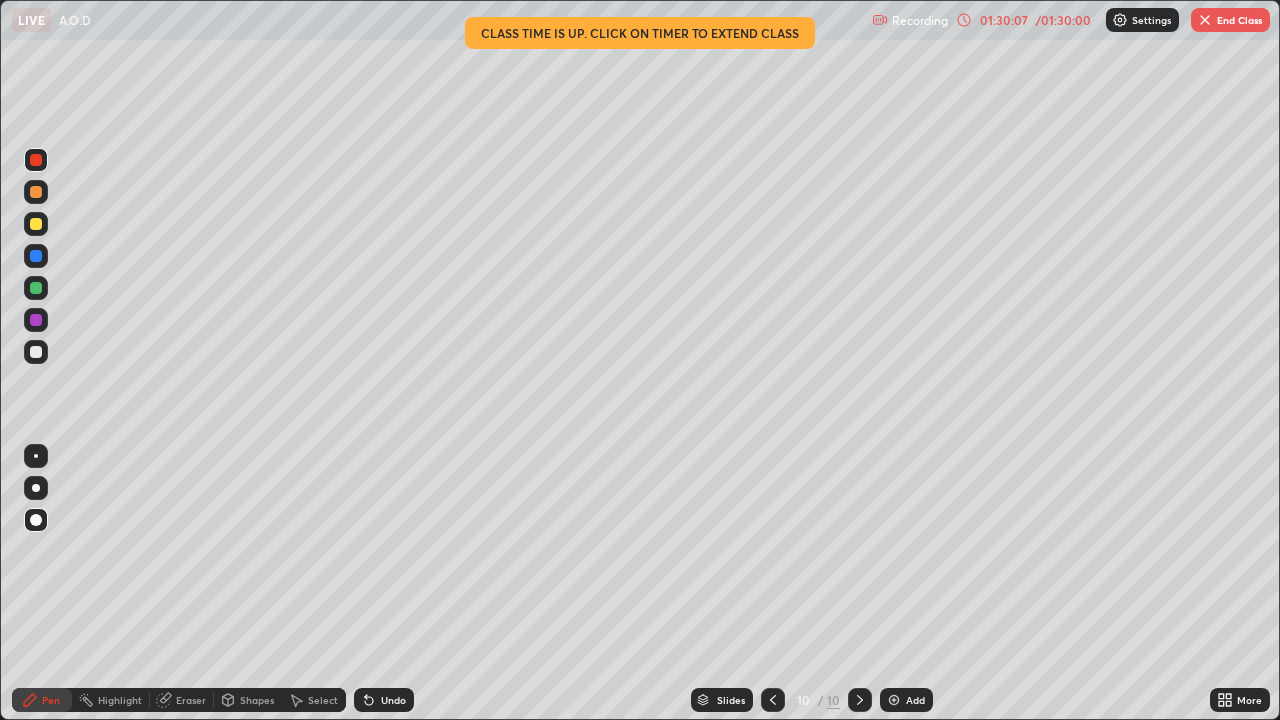 click at bounding box center (36, 352) 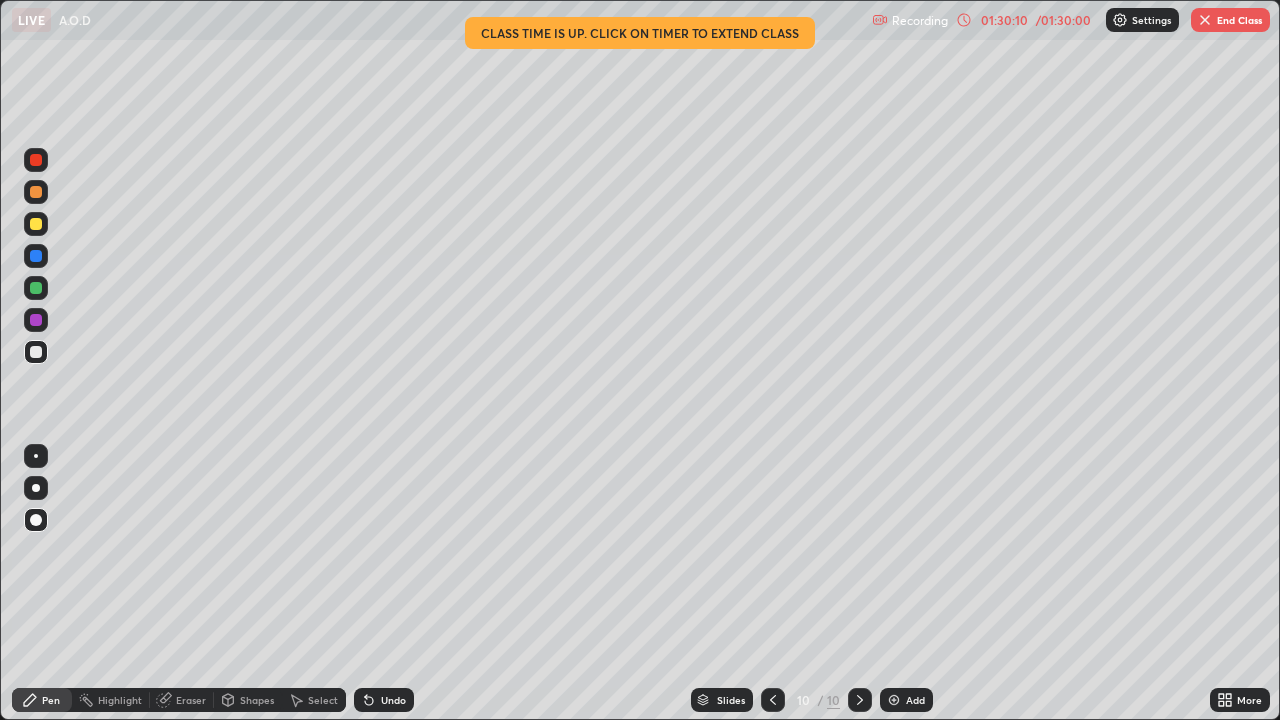 click at bounding box center (36, 288) 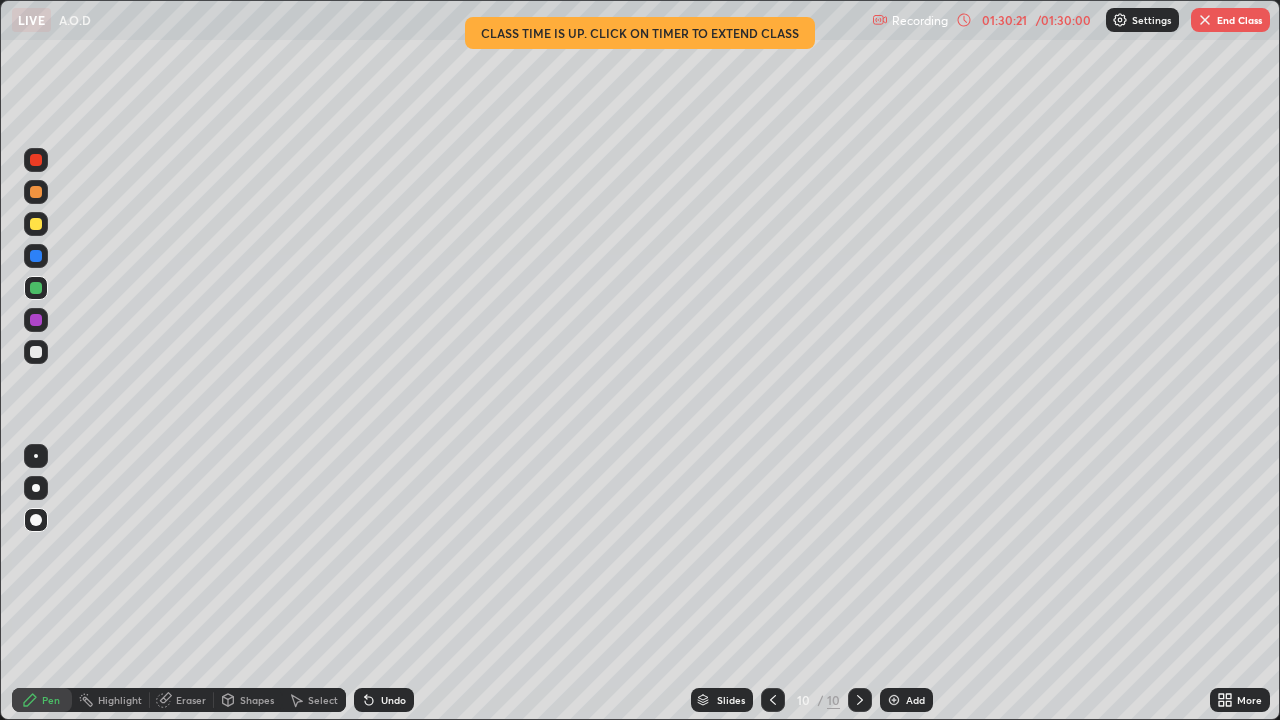 click at bounding box center [36, 320] 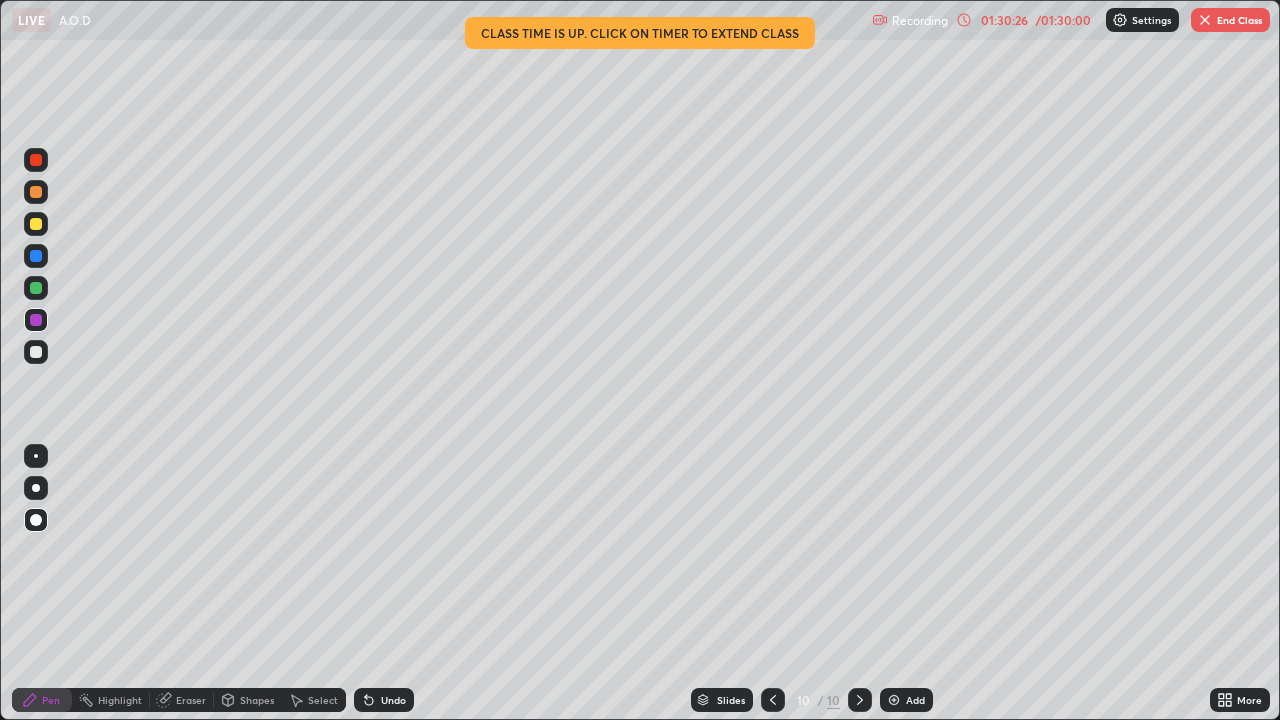 click at bounding box center (36, 288) 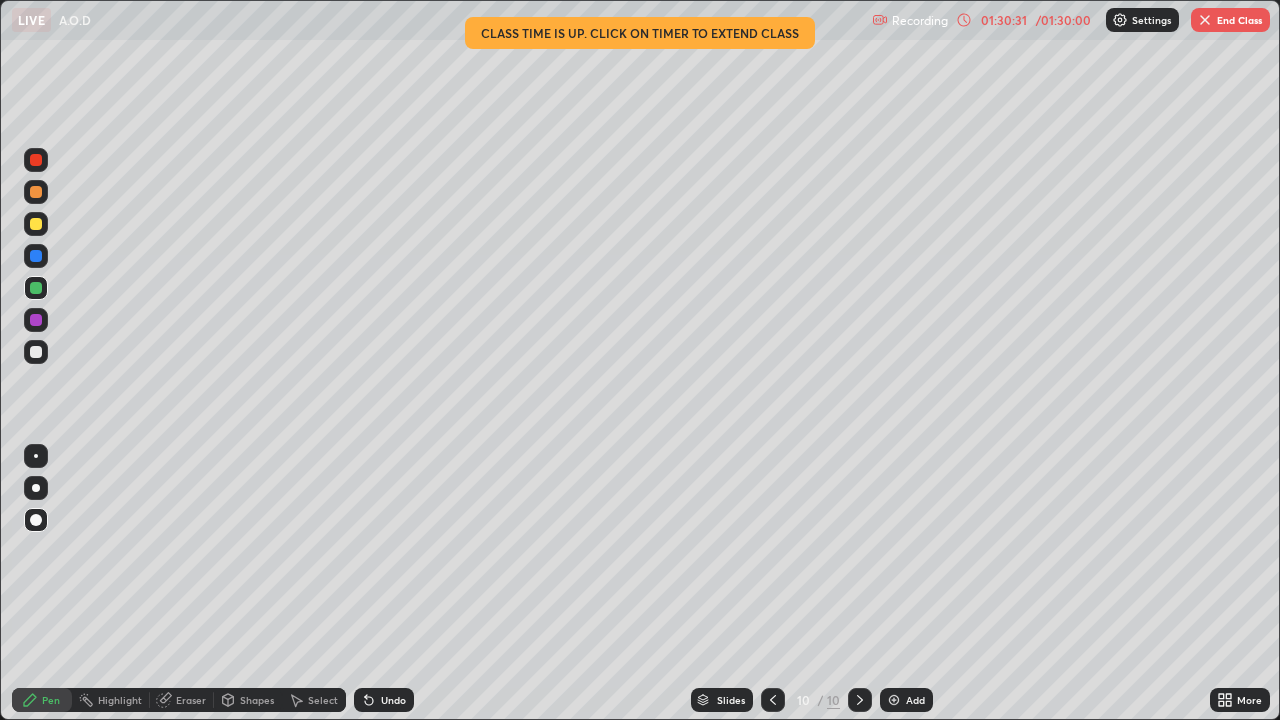 click at bounding box center (36, 288) 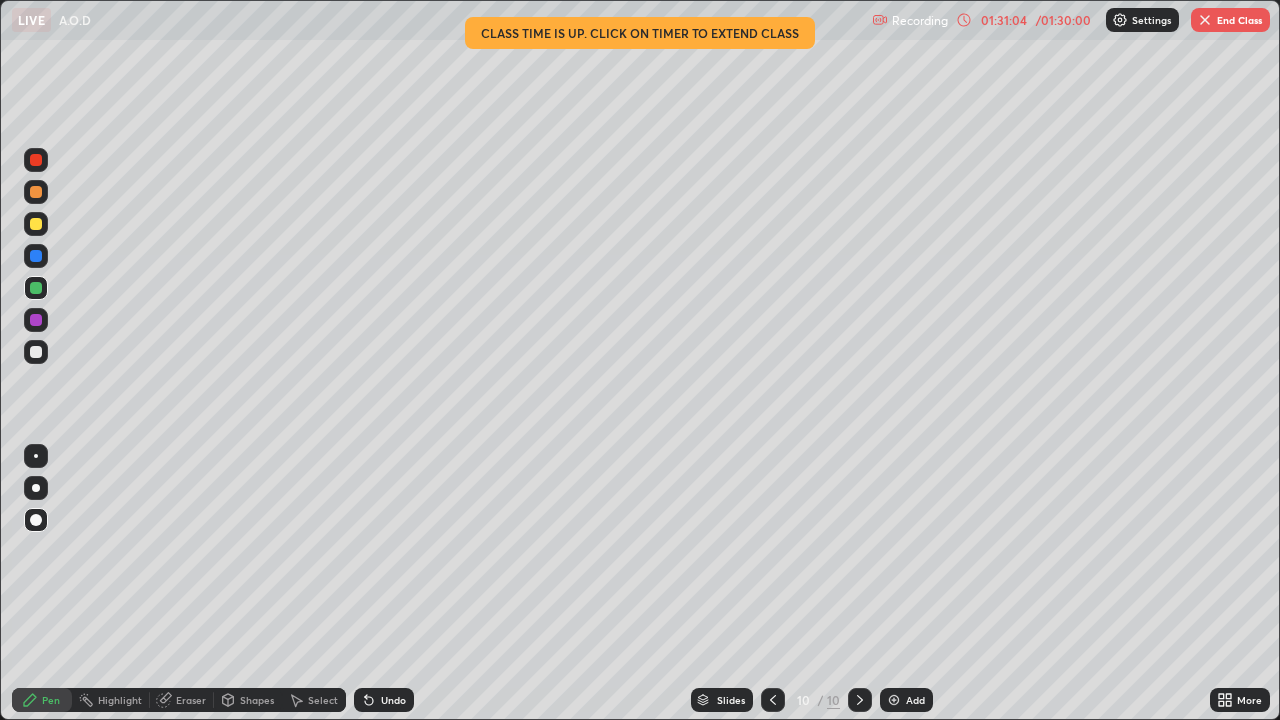 click at bounding box center (36, 224) 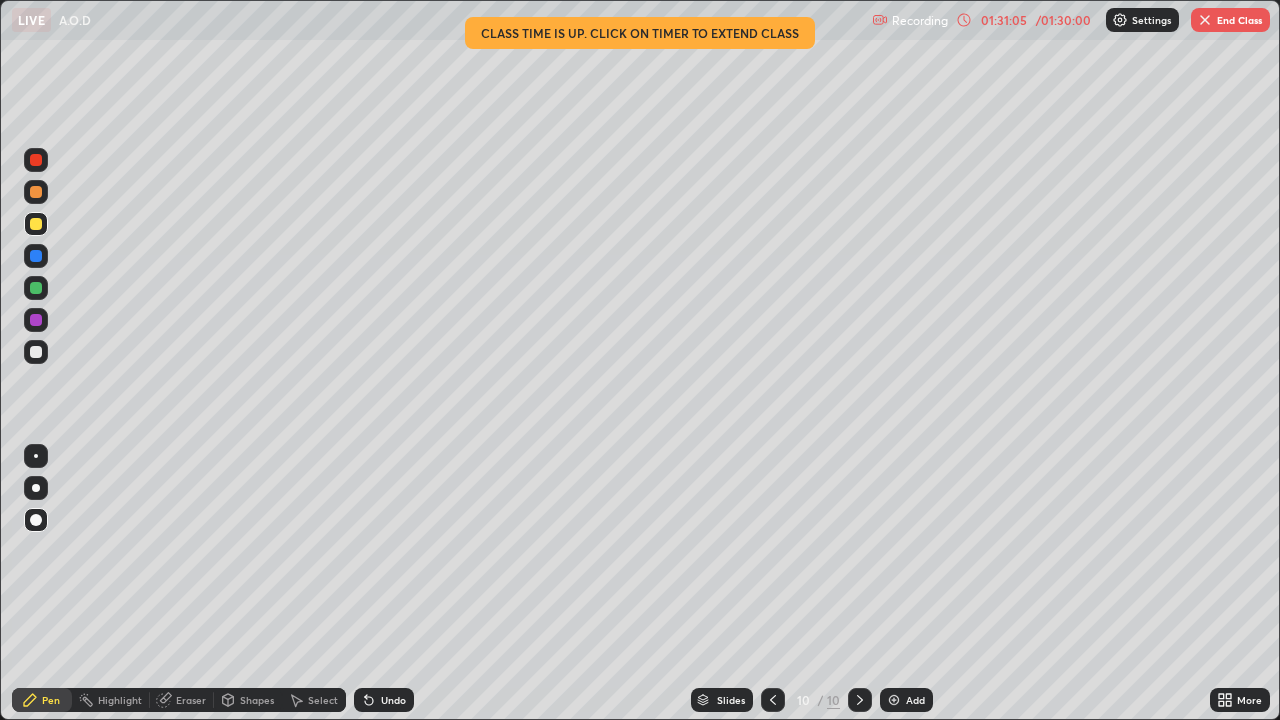 click at bounding box center (36, 224) 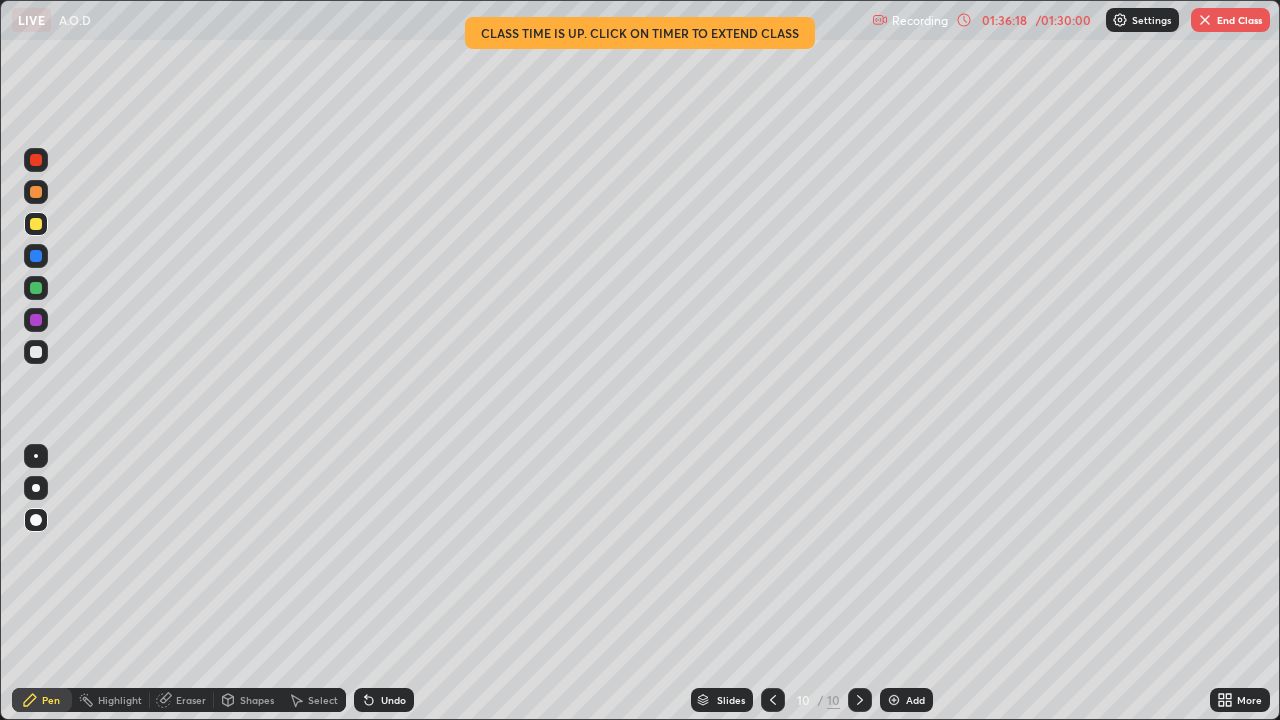 click on "End Class" at bounding box center [1230, 20] 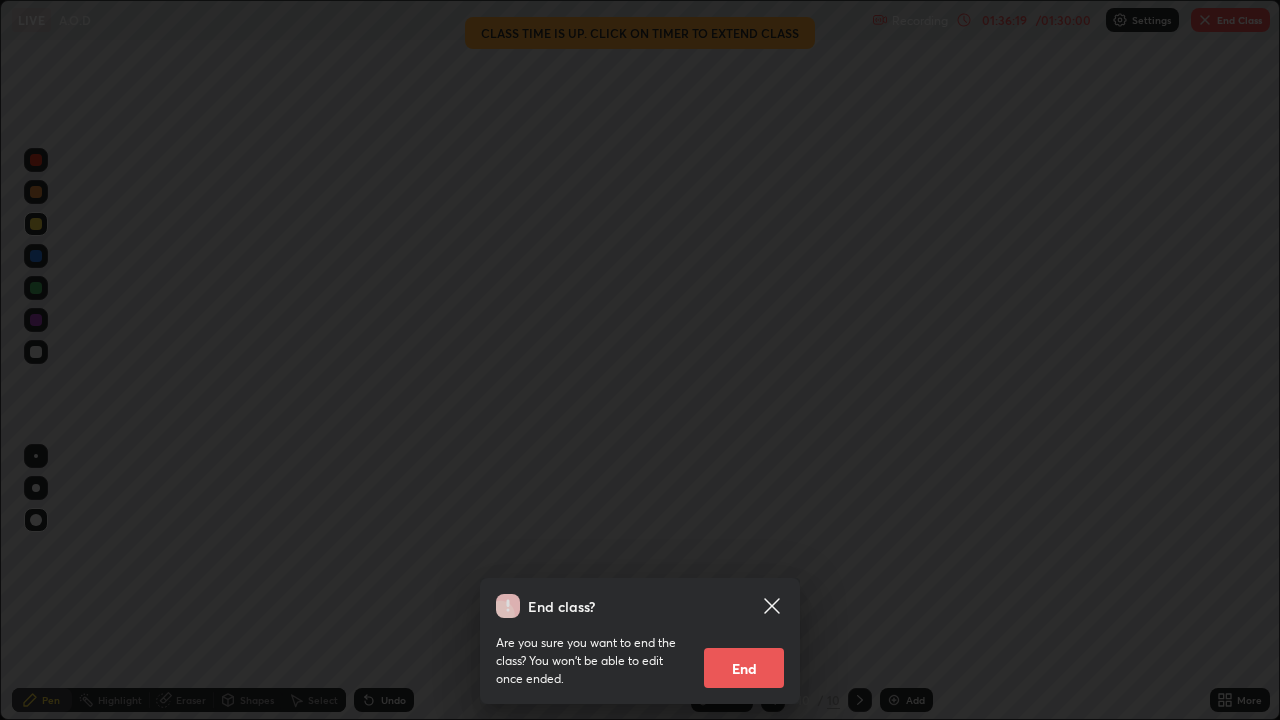 click on "End" at bounding box center [744, 668] 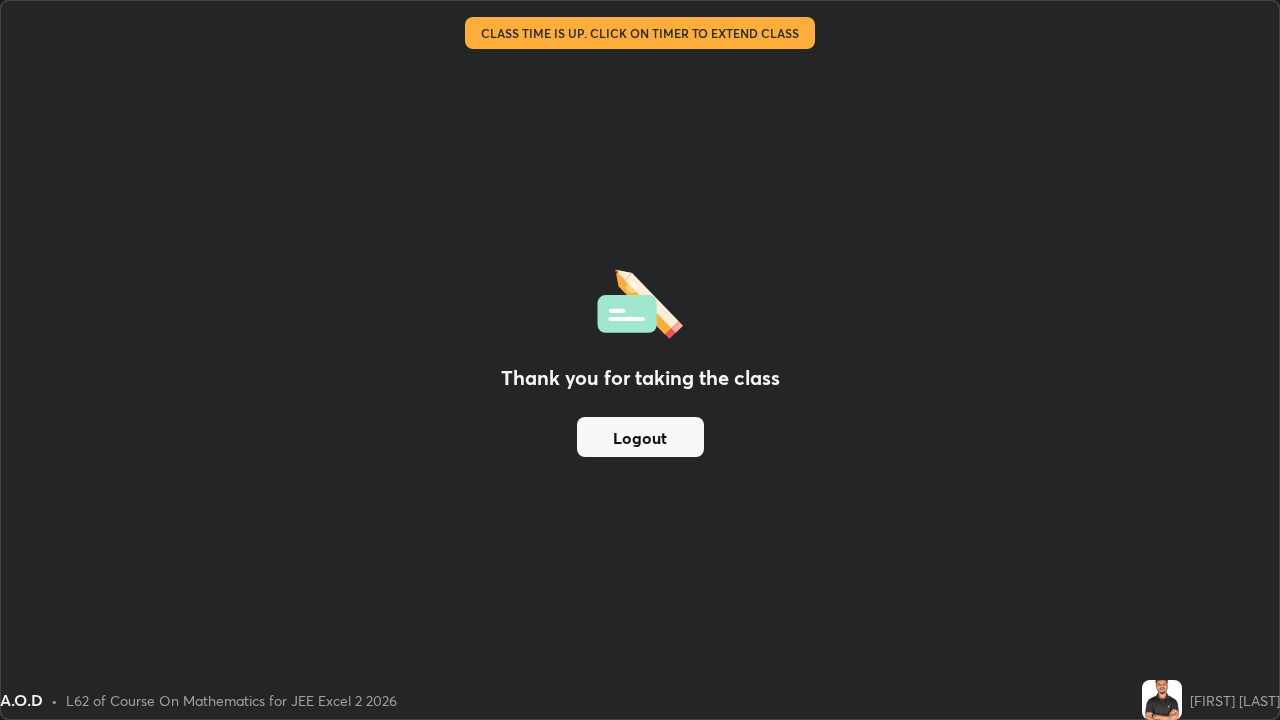 click on "Logout" at bounding box center [640, 437] 